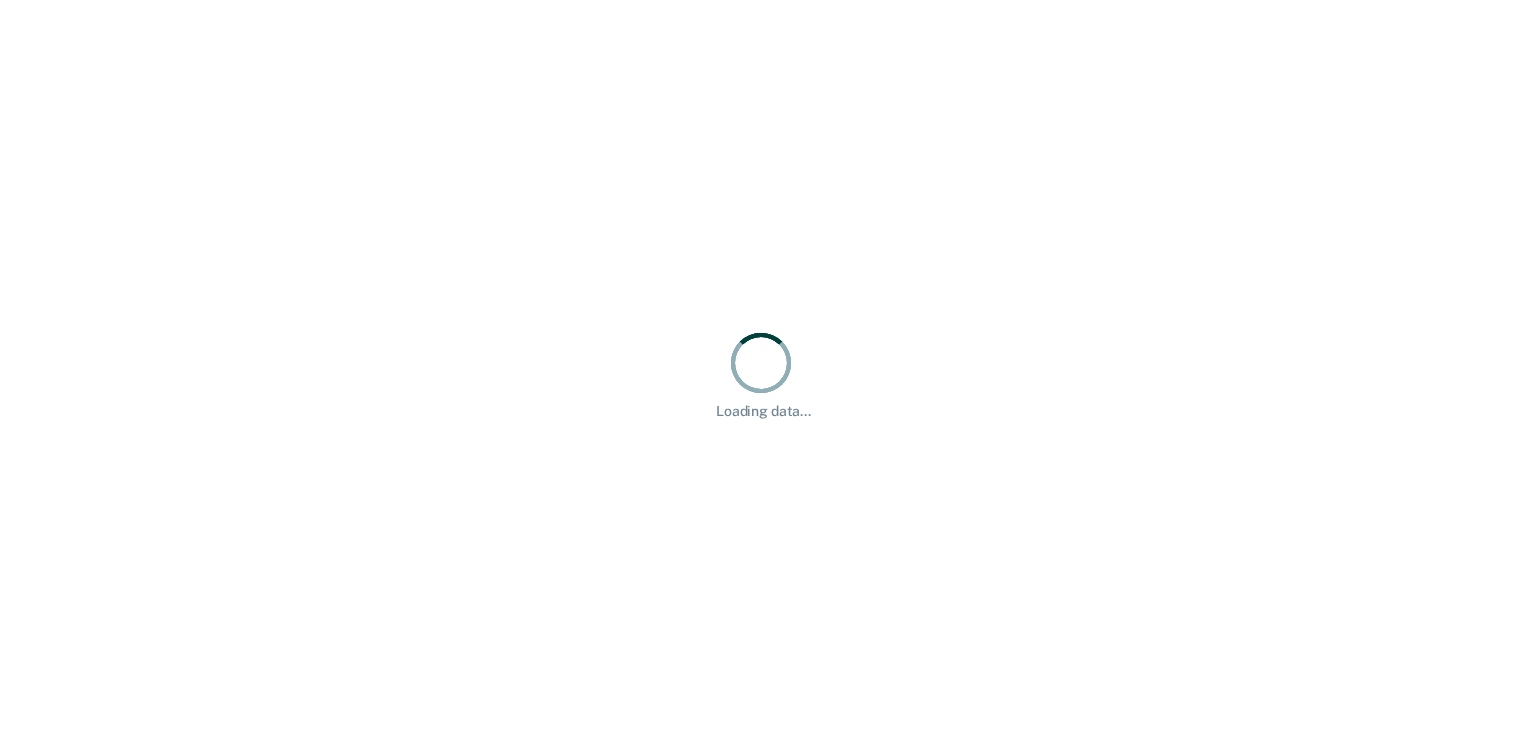 scroll, scrollTop: 0, scrollLeft: 0, axis: both 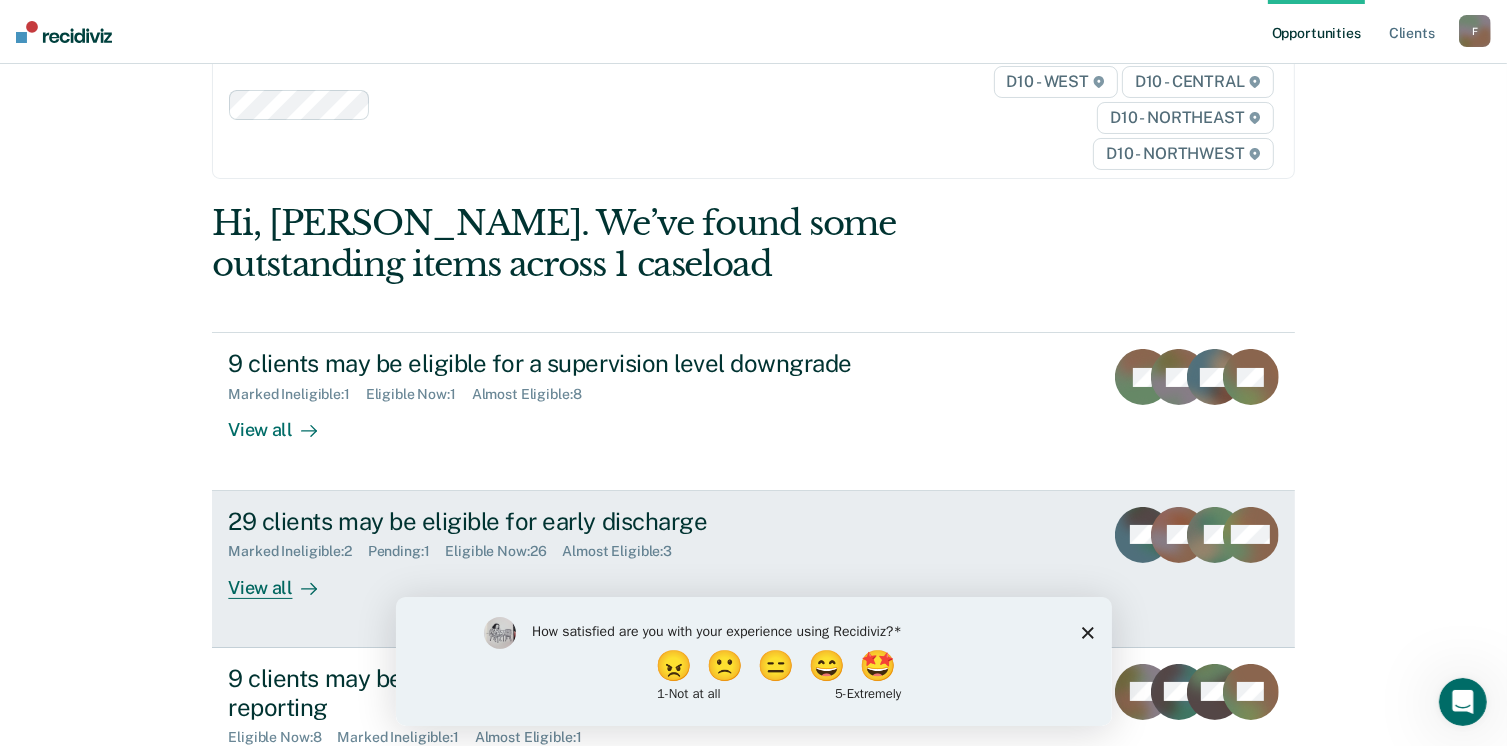 click on "29 clients may be eligible for early discharge" at bounding box center (579, 521) 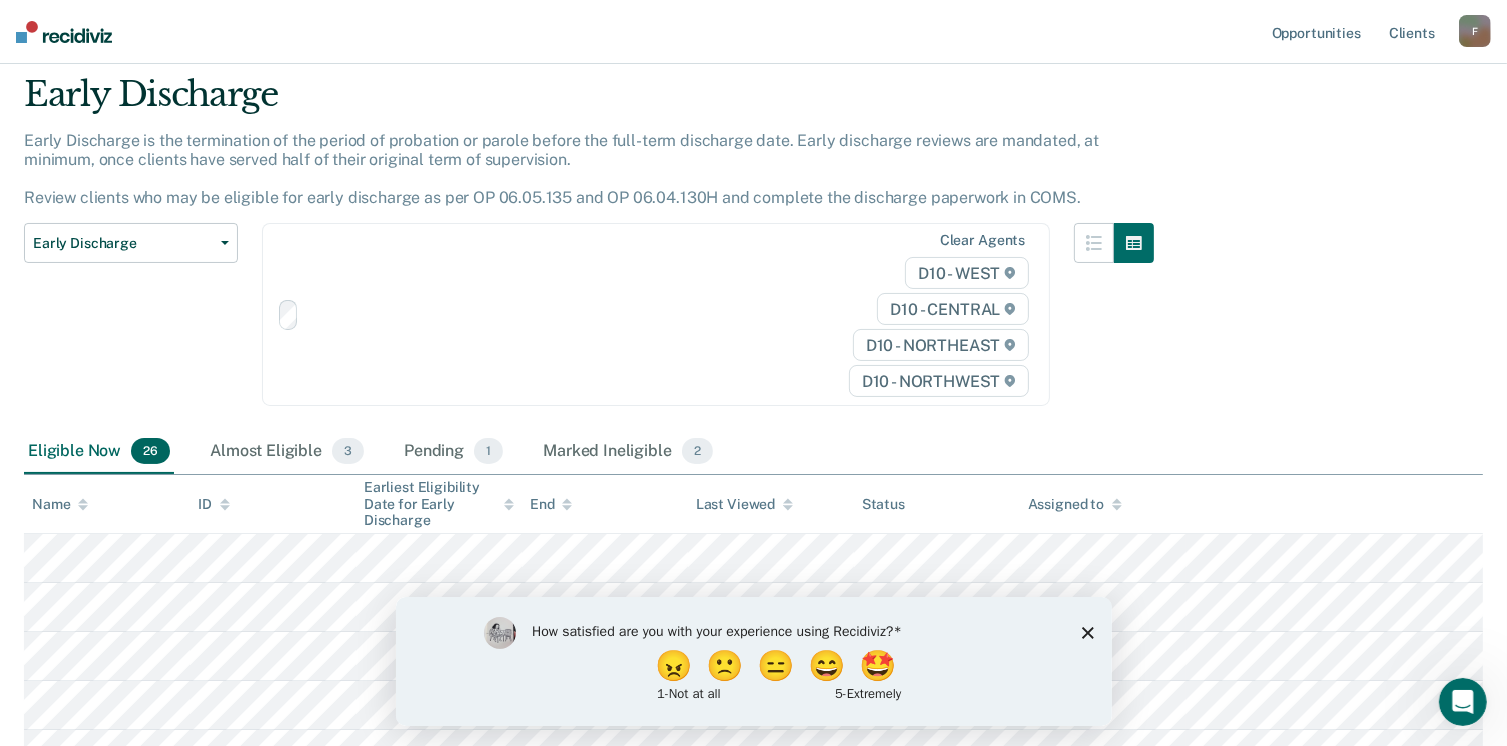 scroll, scrollTop: 0, scrollLeft: 0, axis: both 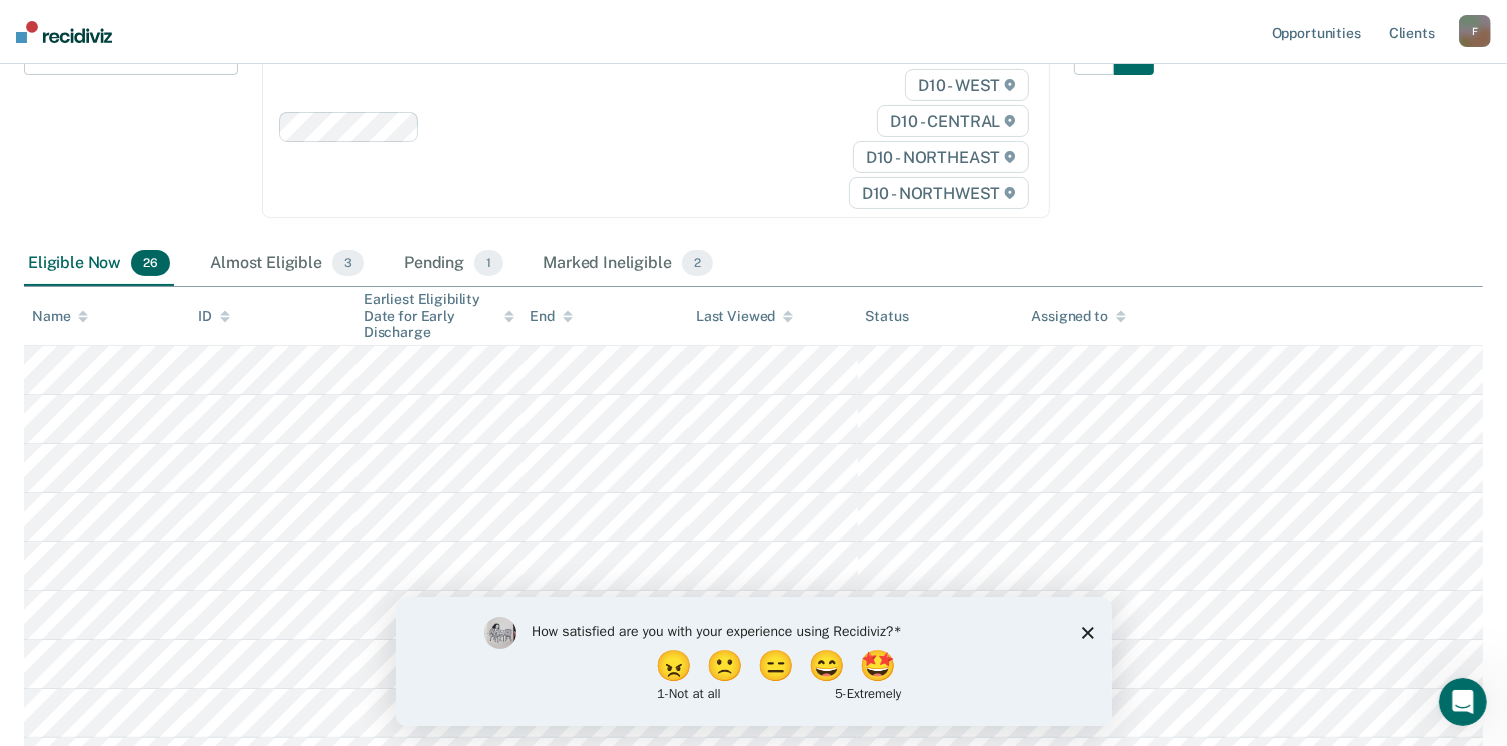 drag, startPoint x: 566, startPoint y: 85, endPoint x: 472, endPoint y: 92, distance: 94.26028 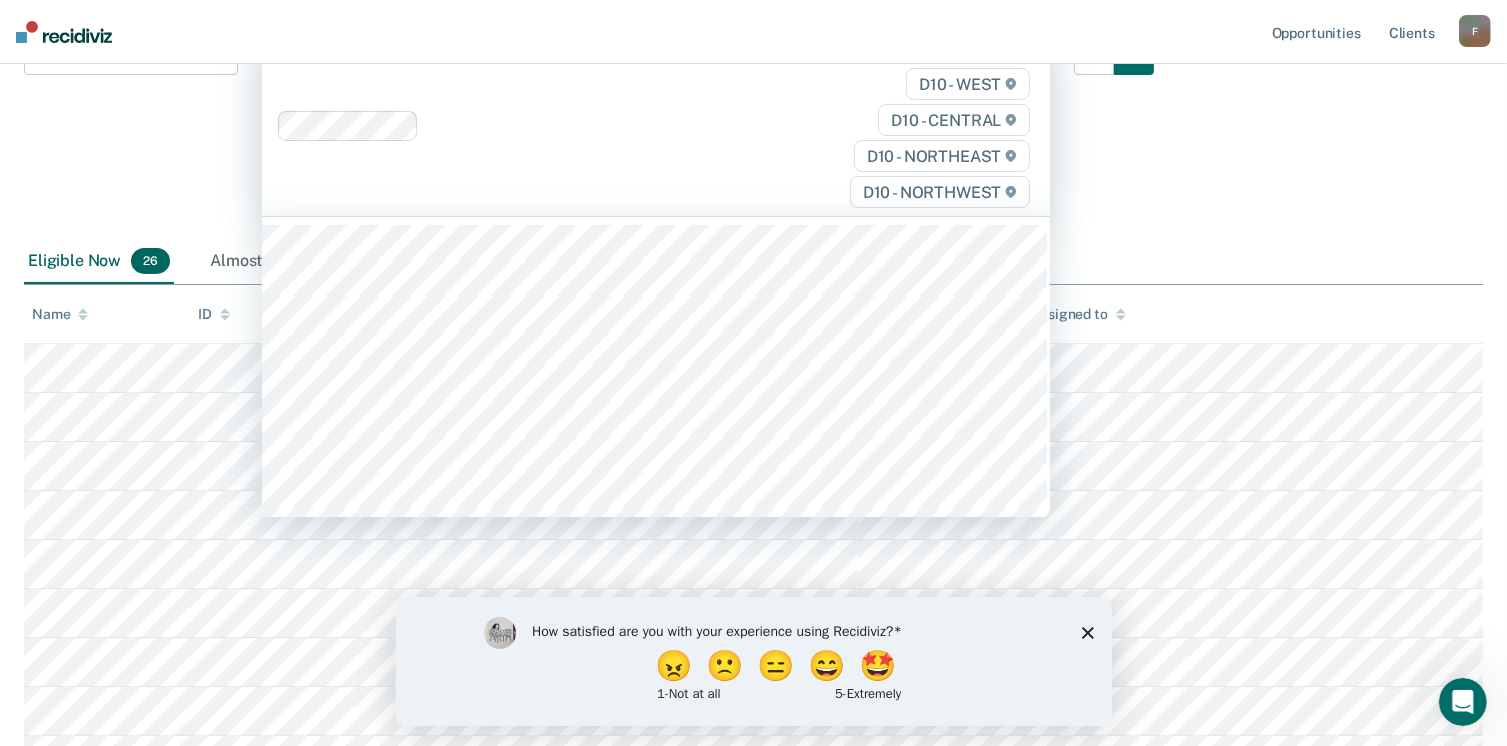 click on "Early Discharge   Early Discharge is the termination of the period of probation or parole before the full-term discharge date. Early discharge reviews are mandated, at minimum, once clients have served half of their original term of supervision. Review clients who may be eligible for early discharge as per OP 06.05.135 and OP 06.04.130H and complete the discharge paperwork in COMS. Early Discharge Classification Review Early Discharge Minimum Telephone Reporting Overdue for Discharge Supervision Level Mismatch 317 results available. Use Up and Down to choose options, press Enter to select the currently focused option, press Escape to exit the menu, press Tab to select the option and exit the menu. Clear   agents D10 - WEST   D10 - CENTRAL   D10 - NORTHEAST   D10 - NORTHWEST   Eligible Now 26 Almost Eligible 3 Pending 1 Marked Ineligible 2 Name ID Earliest Eligibility Date for Early Discharge End Last Viewed Status Assigned to" at bounding box center (753, 749) 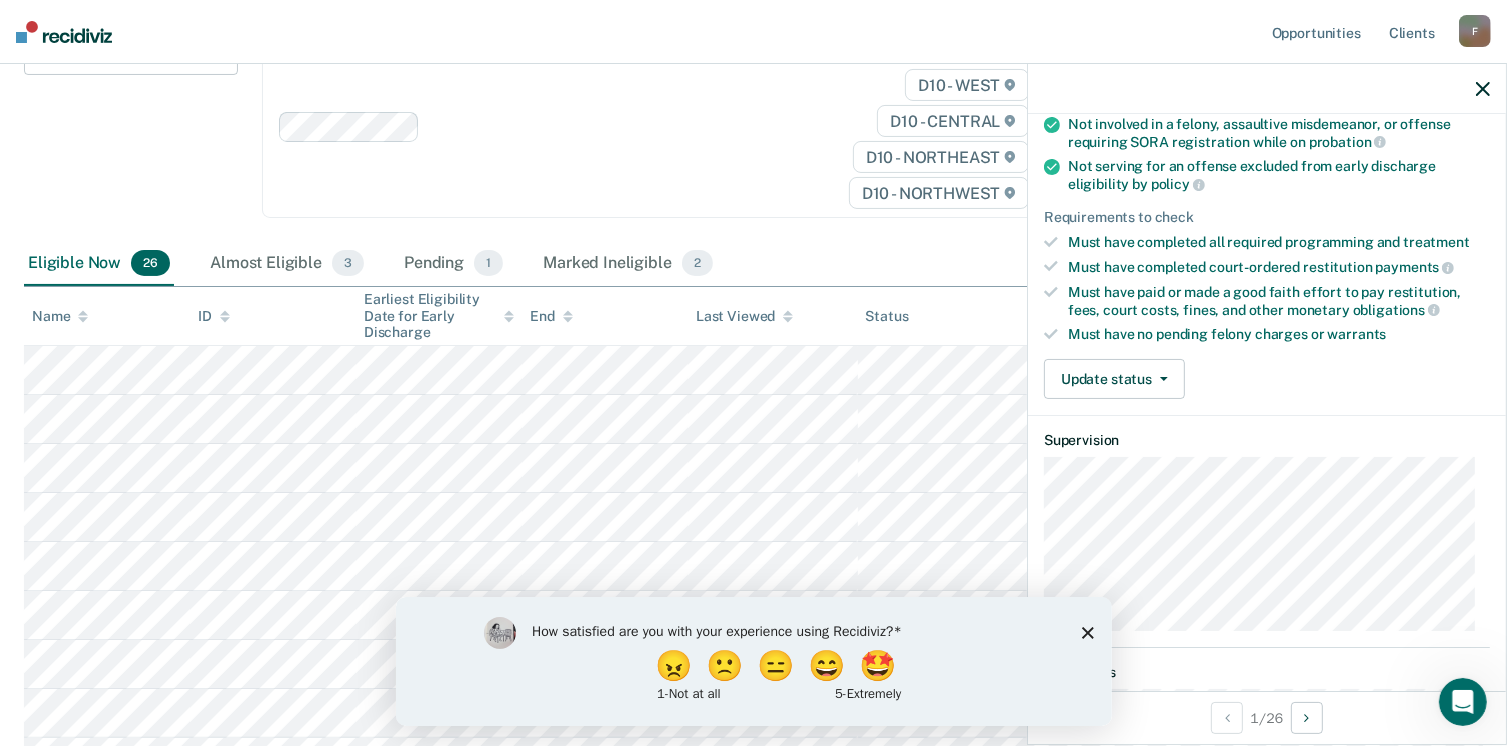 scroll, scrollTop: 318, scrollLeft: 0, axis: vertical 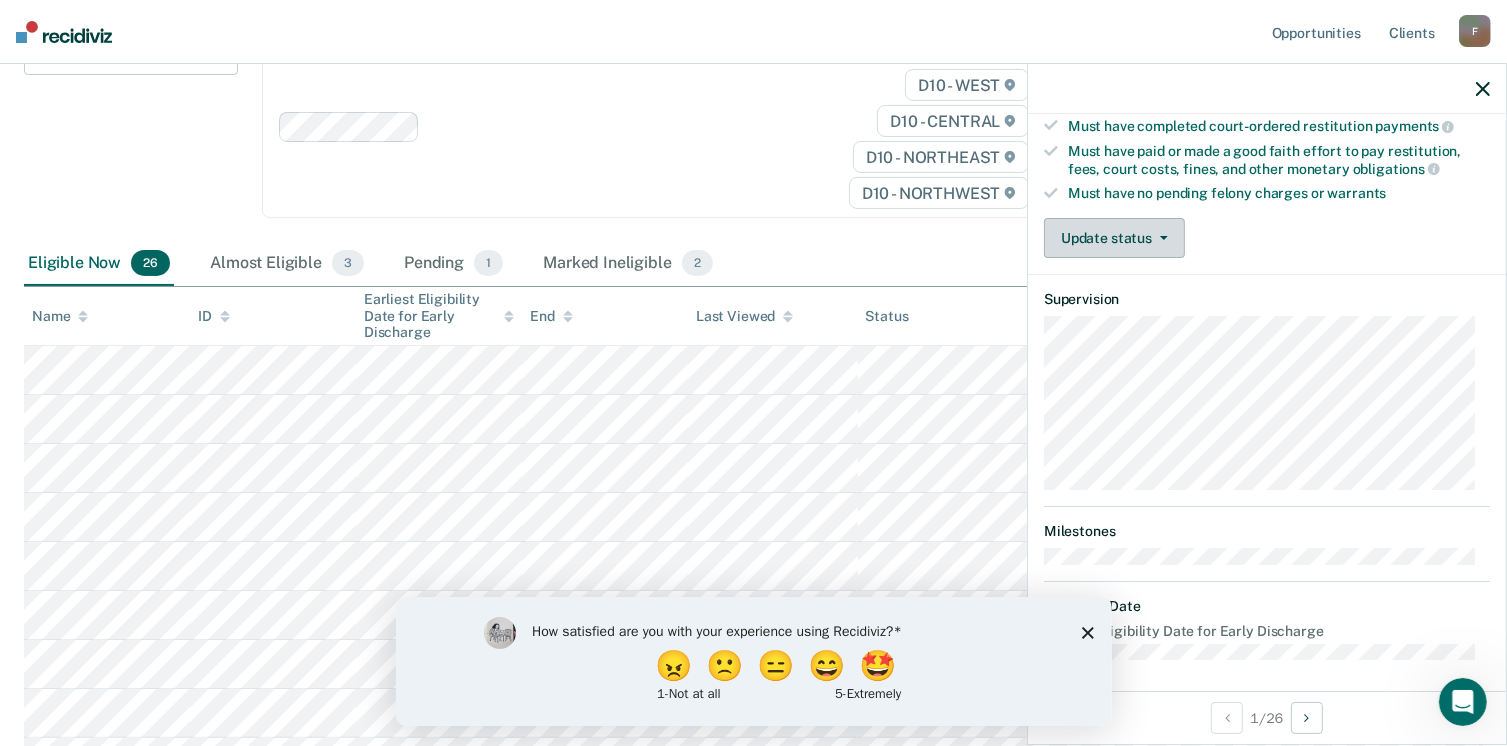 click at bounding box center (1160, 238) 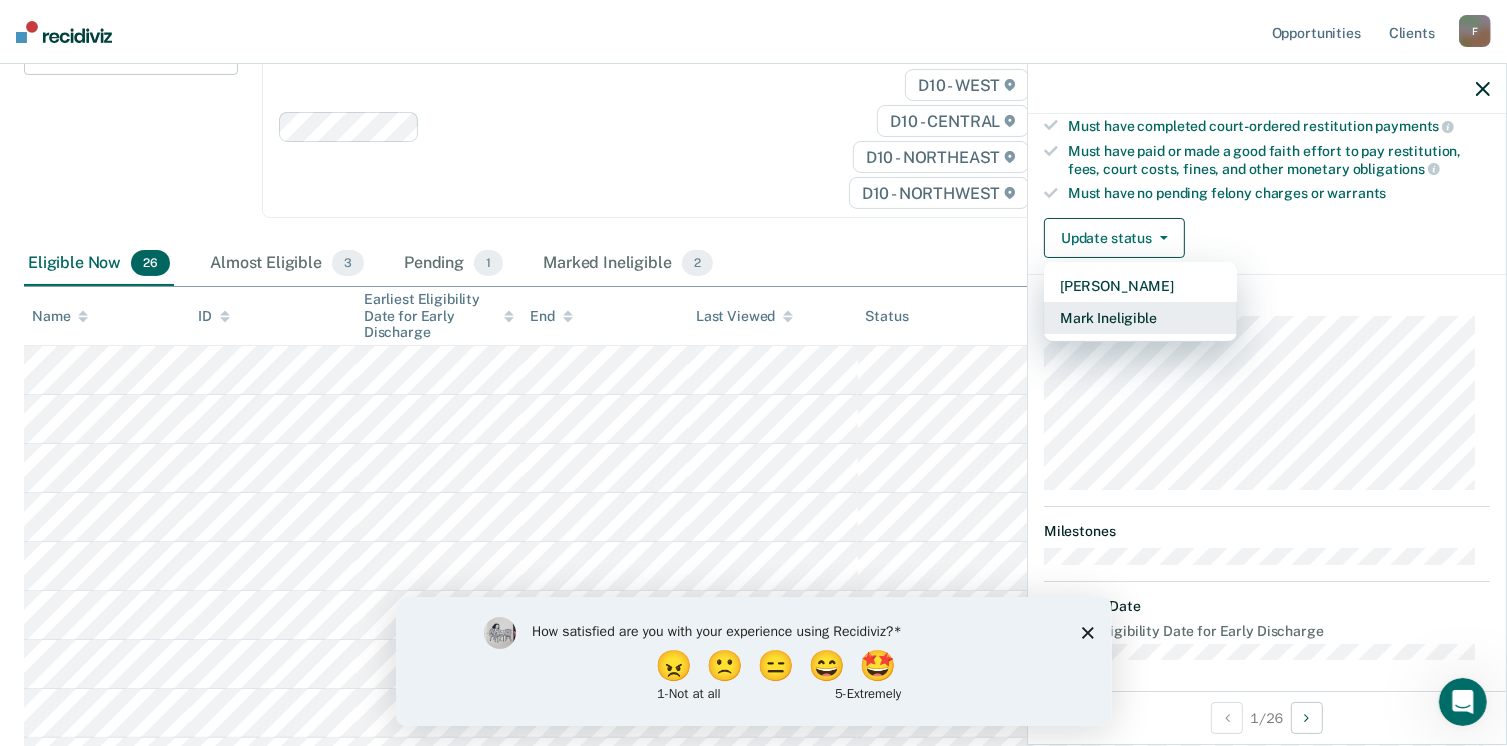 click on "Mark Ineligible" at bounding box center [1140, 318] 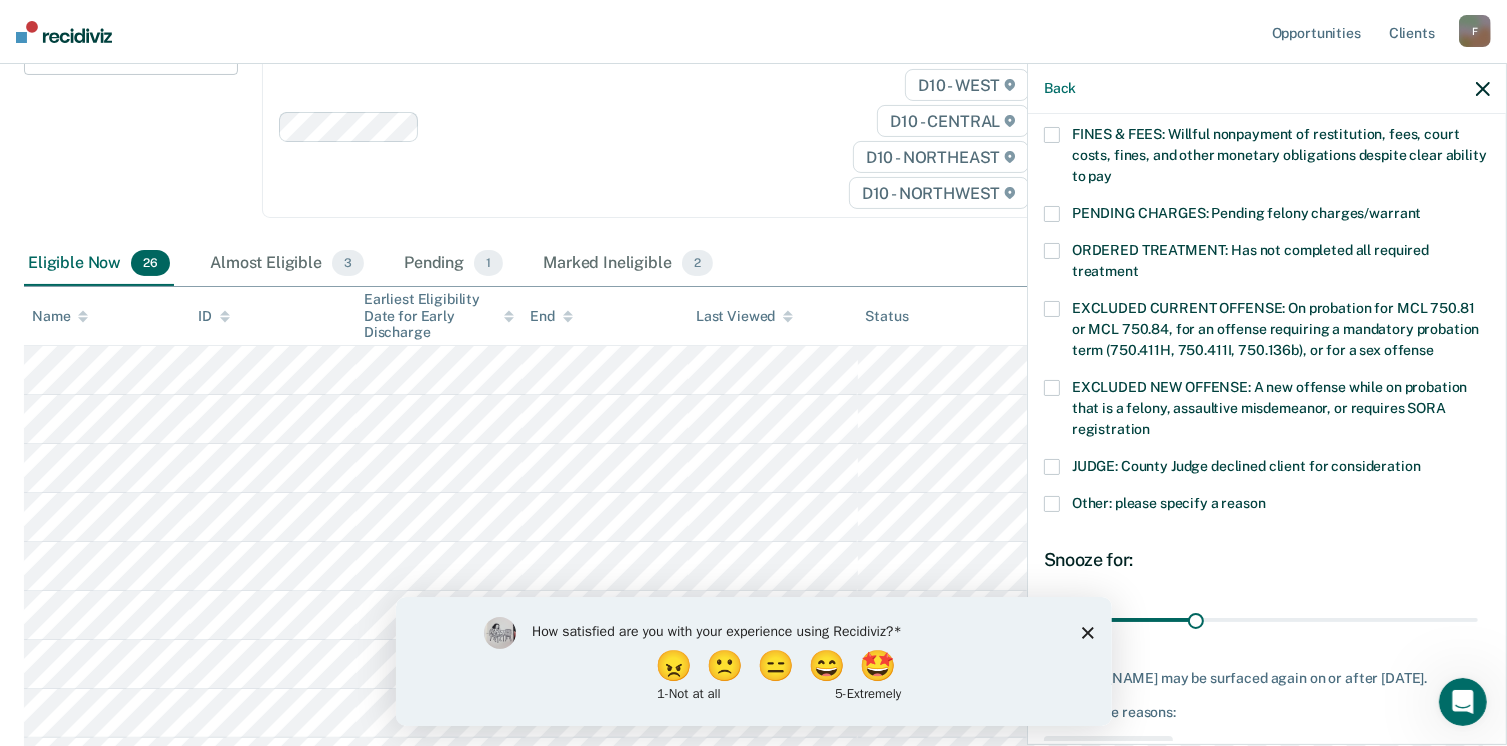 scroll, scrollTop: 647, scrollLeft: 0, axis: vertical 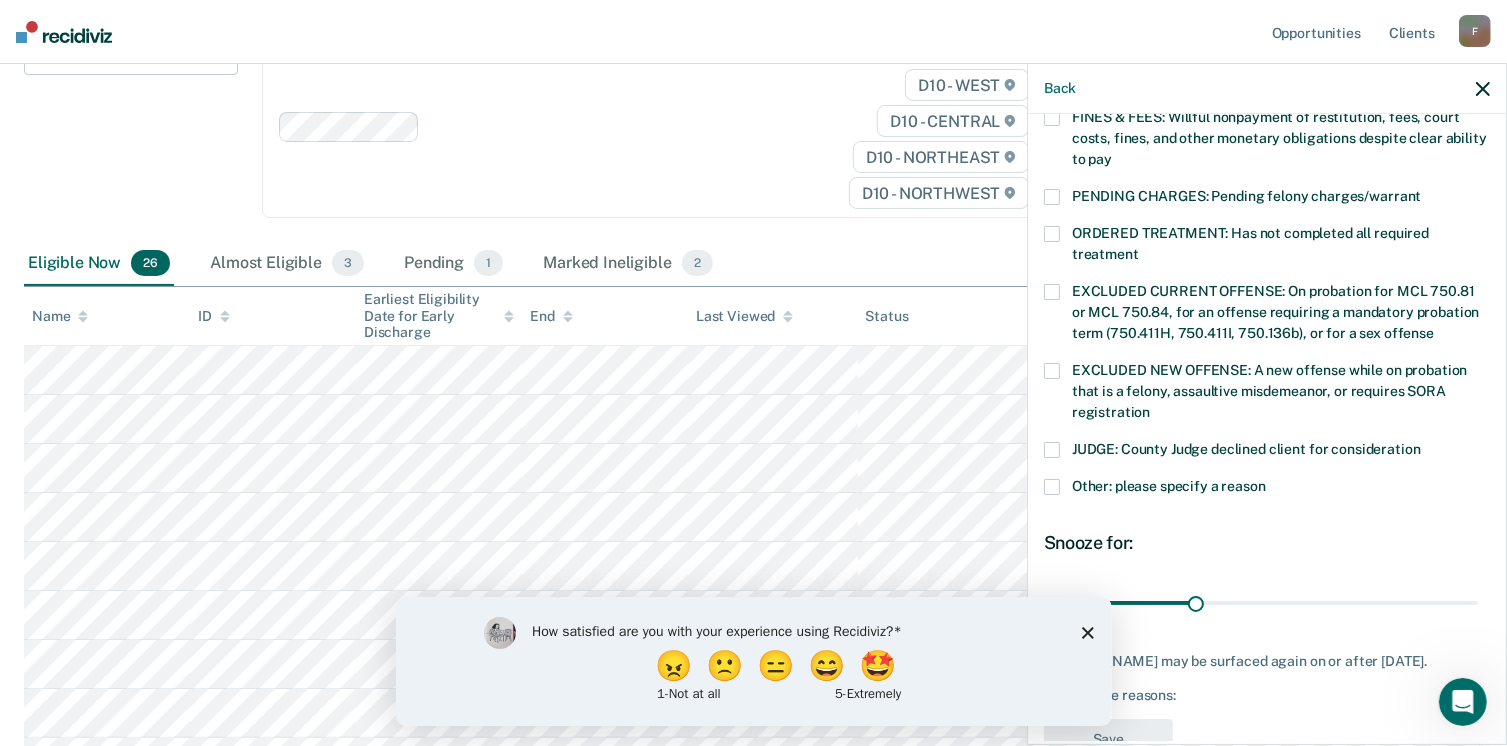 click at bounding box center (1052, 487) 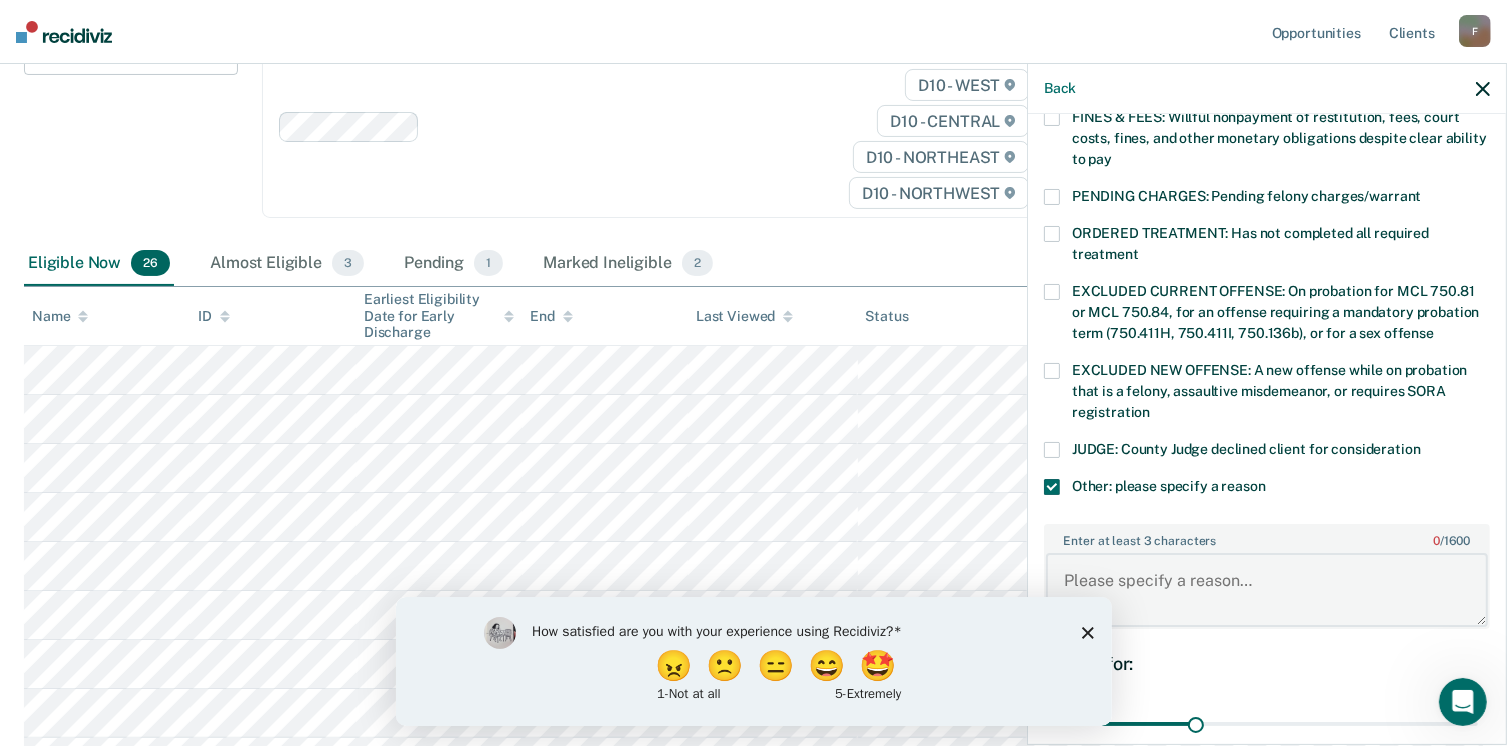 click on "Enter at least 3 characters 0  /  1600" at bounding box center [1267, 590] 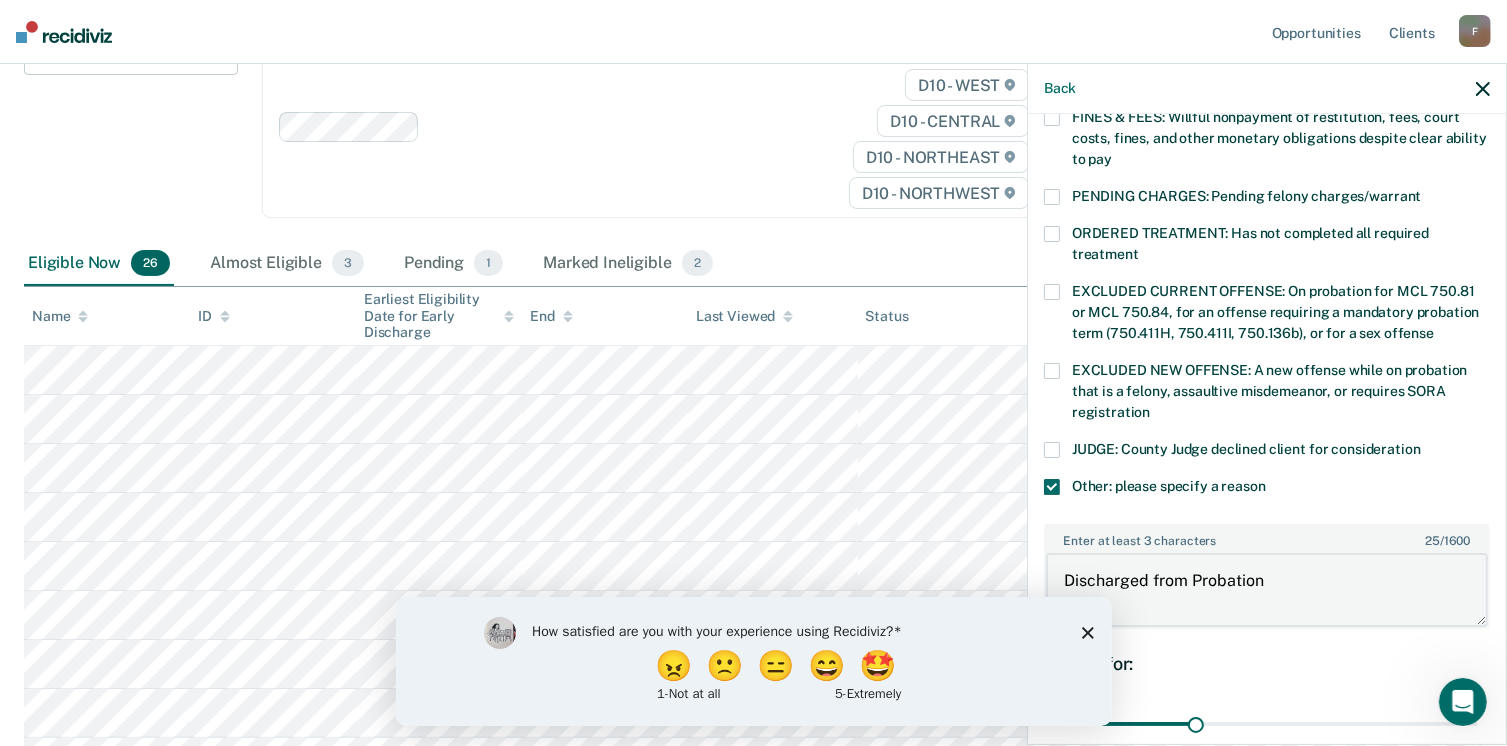 type on "Discharged from Probation" 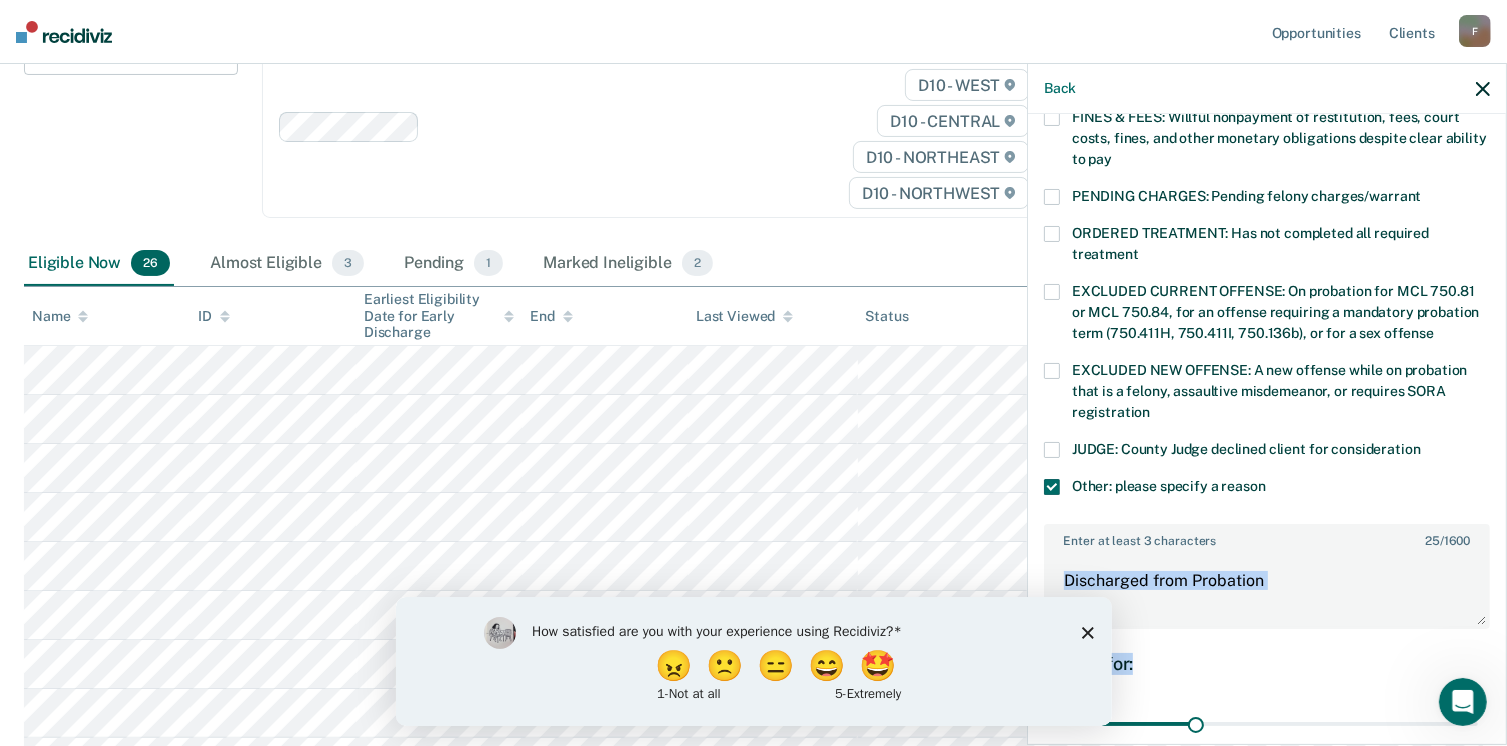 drag, startPoint x: 1488, startPoint y: 571, endPoint x: 1494, endPoint y: 649, distance: 78.23043 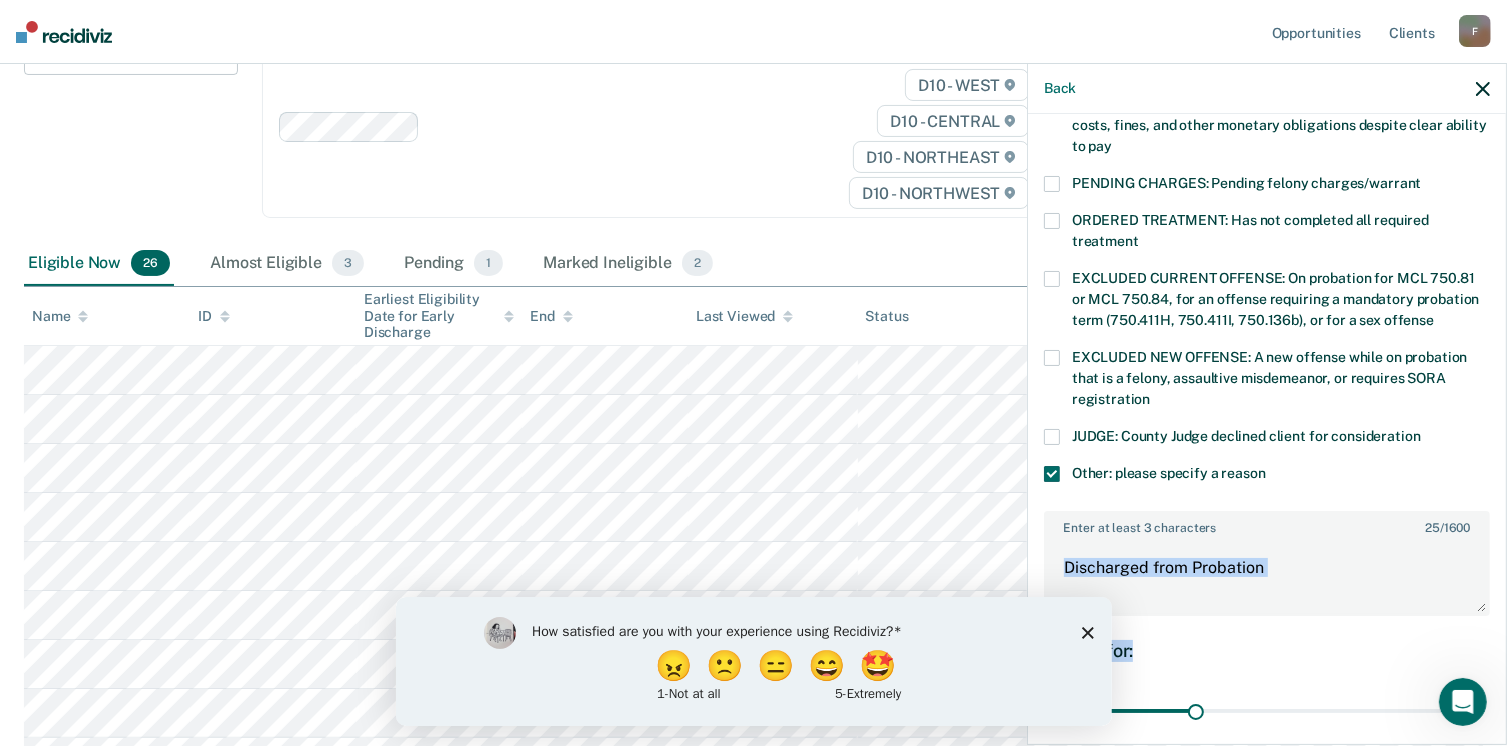 scroll, scrollTop: 766, scrollLeft: 0, axis: vertical 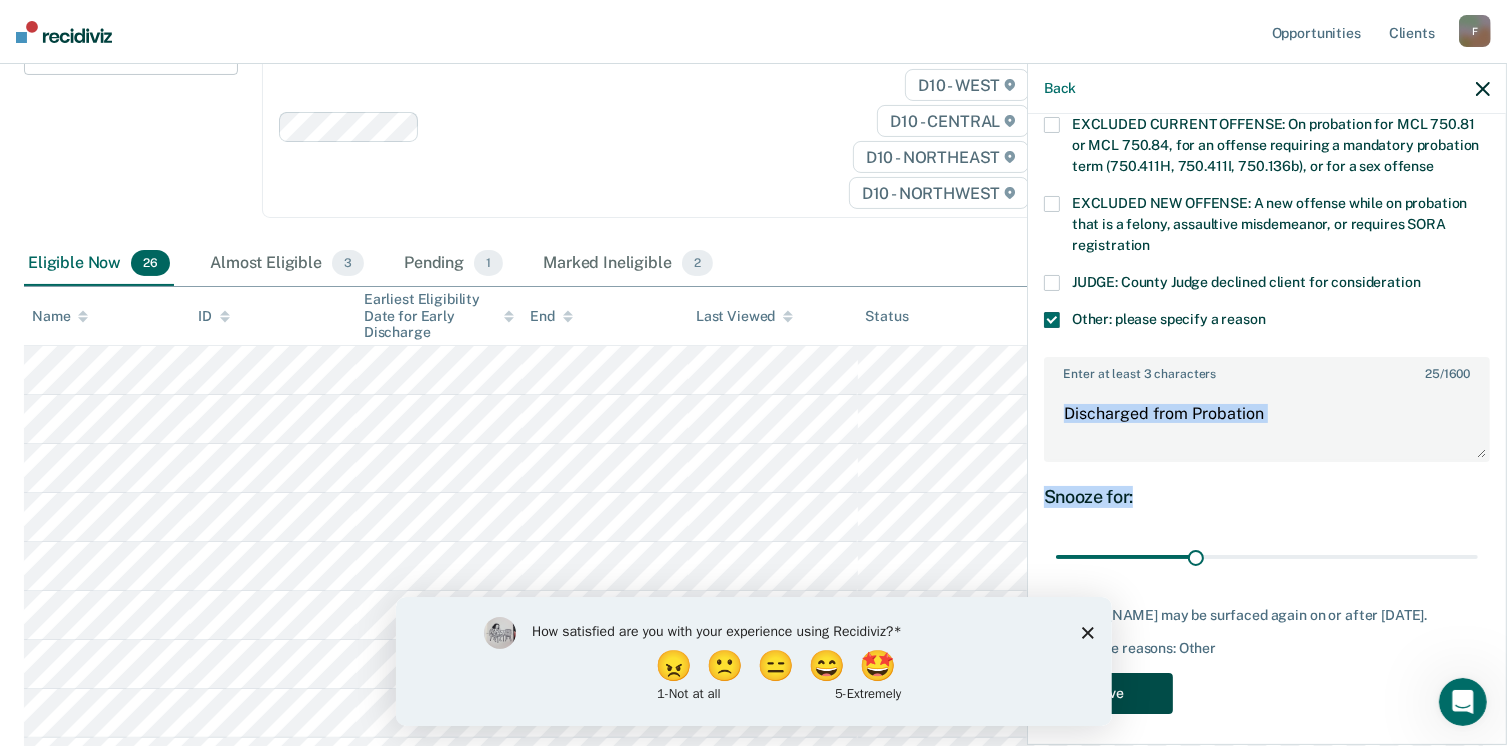 click on "Save" at bounding box center [1108, 693] 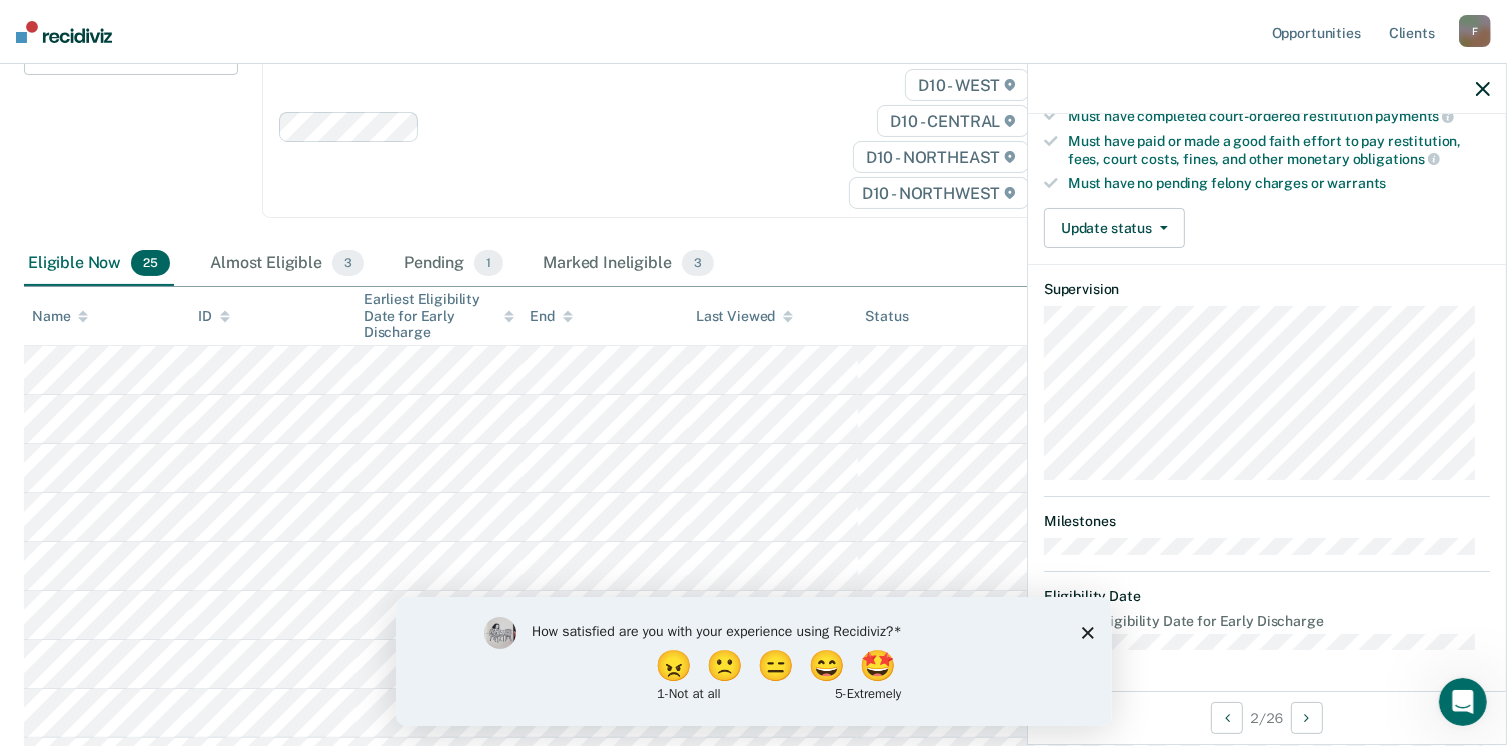 scroll, scrollTop: 371, scrollLeft: 0, axis: vertical 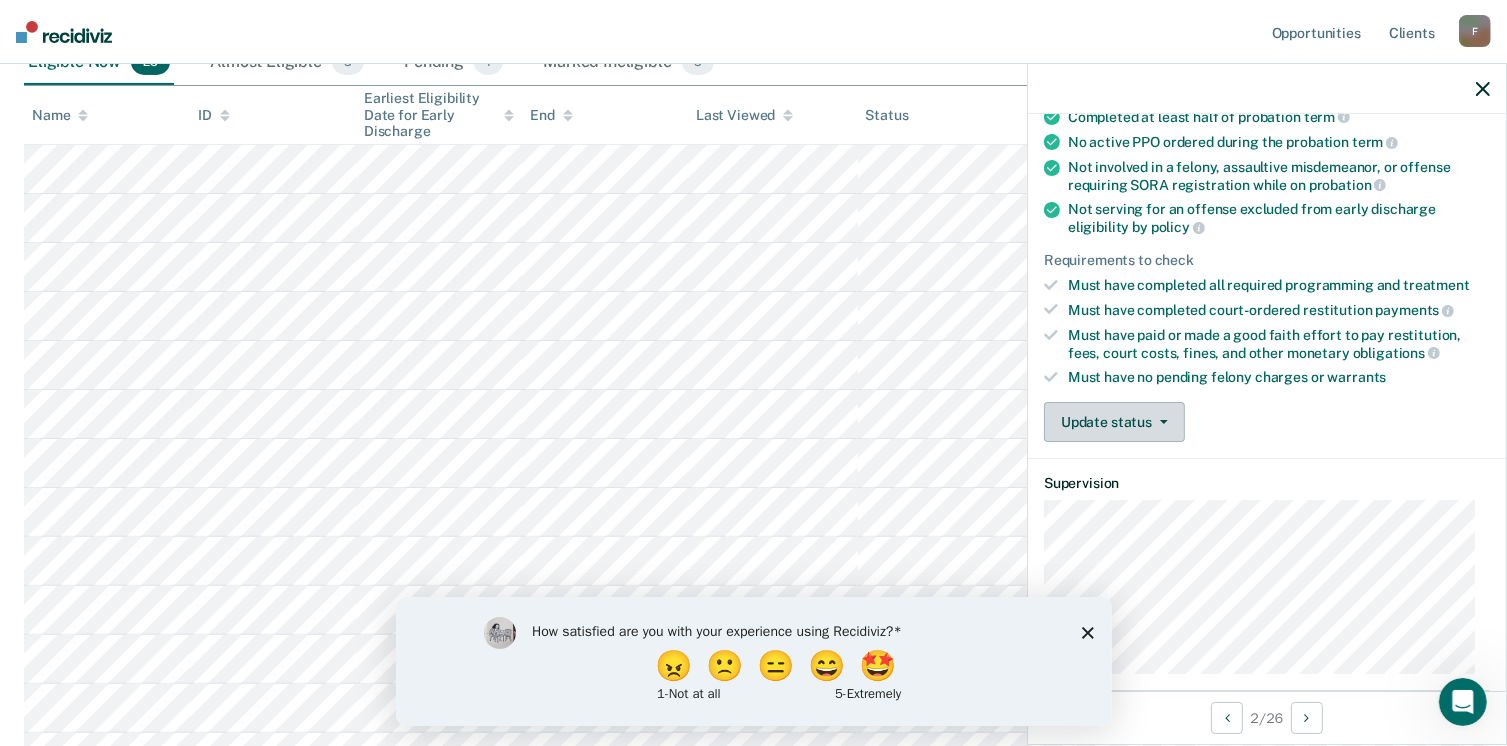 click on "Update status" at bounding box center [1114, 422] 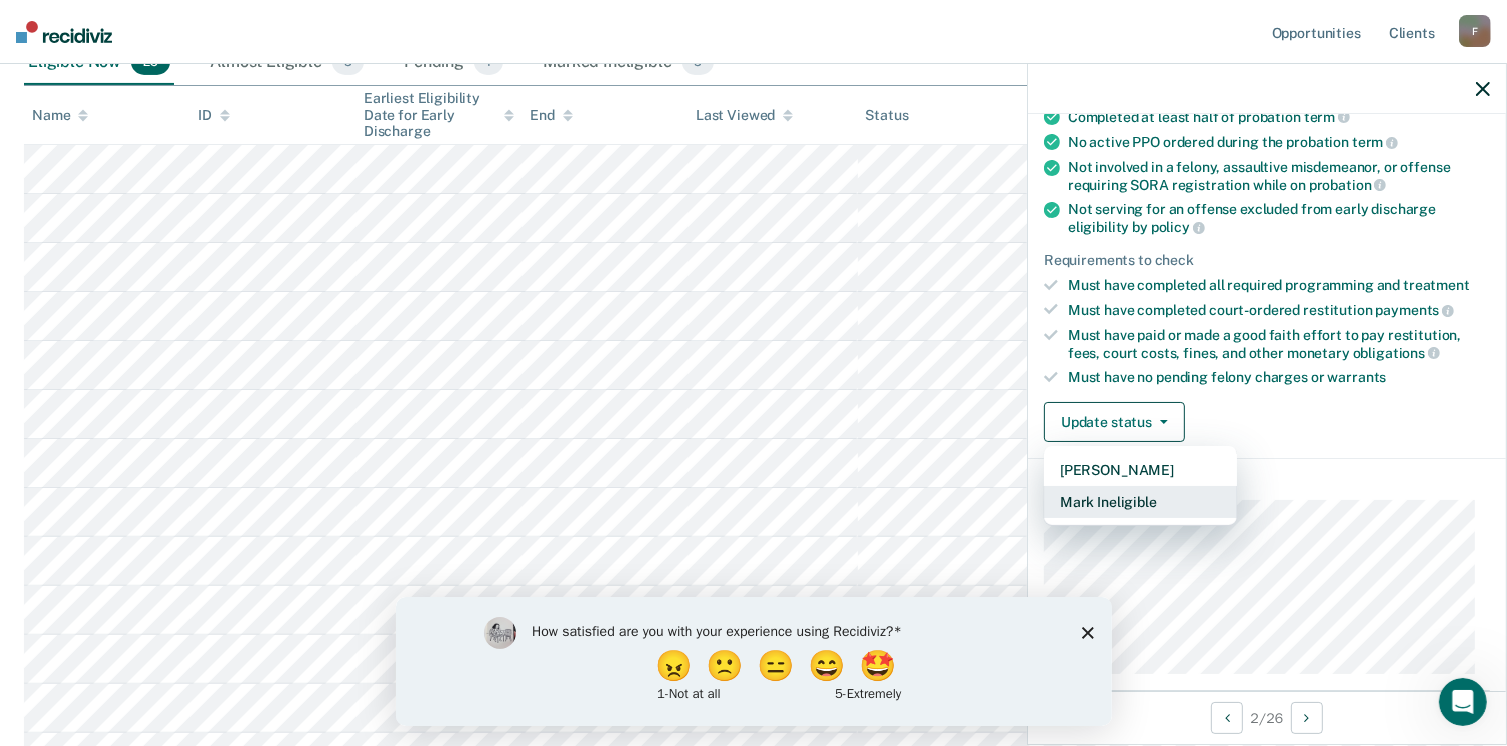 click on "Mark Ineligible" at bounding box center (1140, 502) 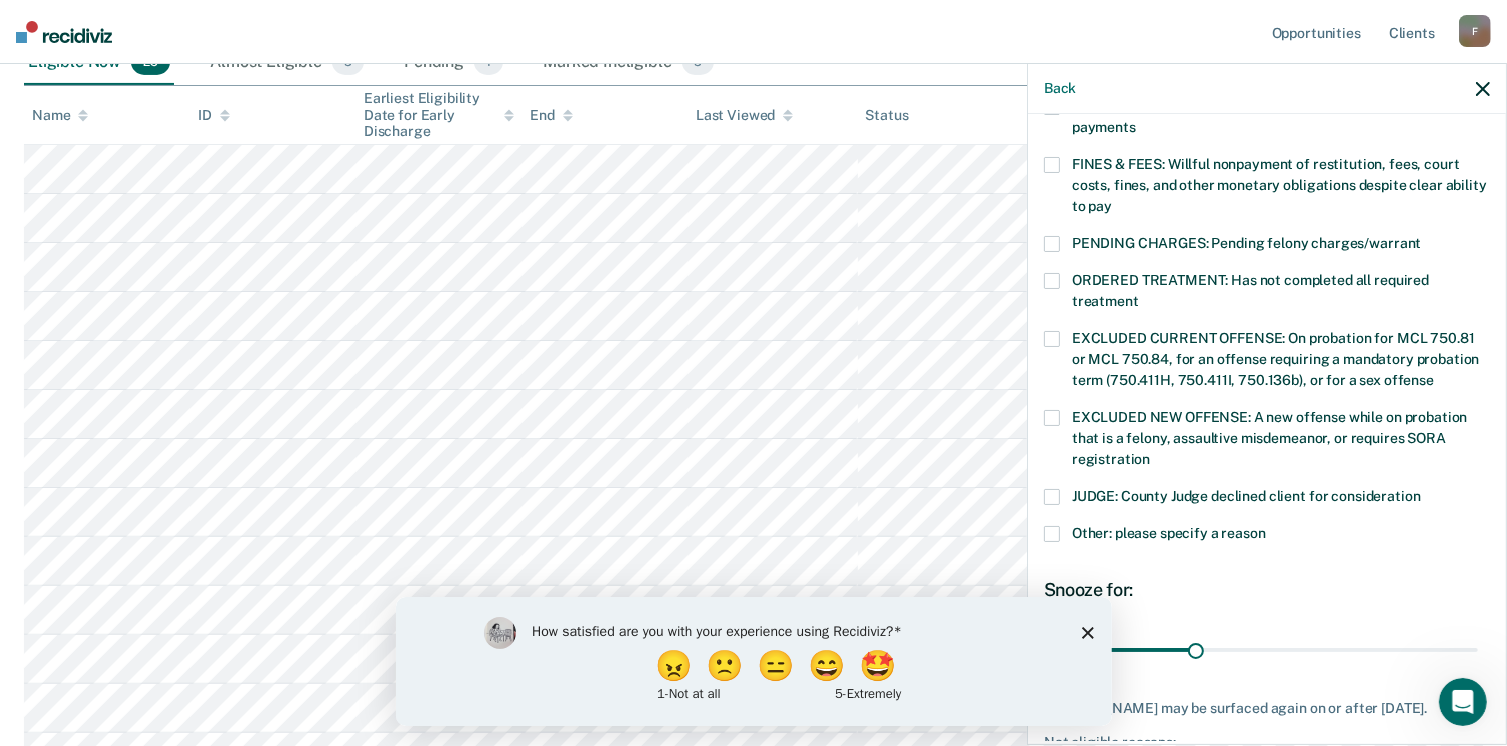 scroll, scrollTop: 574, scrollLeft: 0, axis: vertical 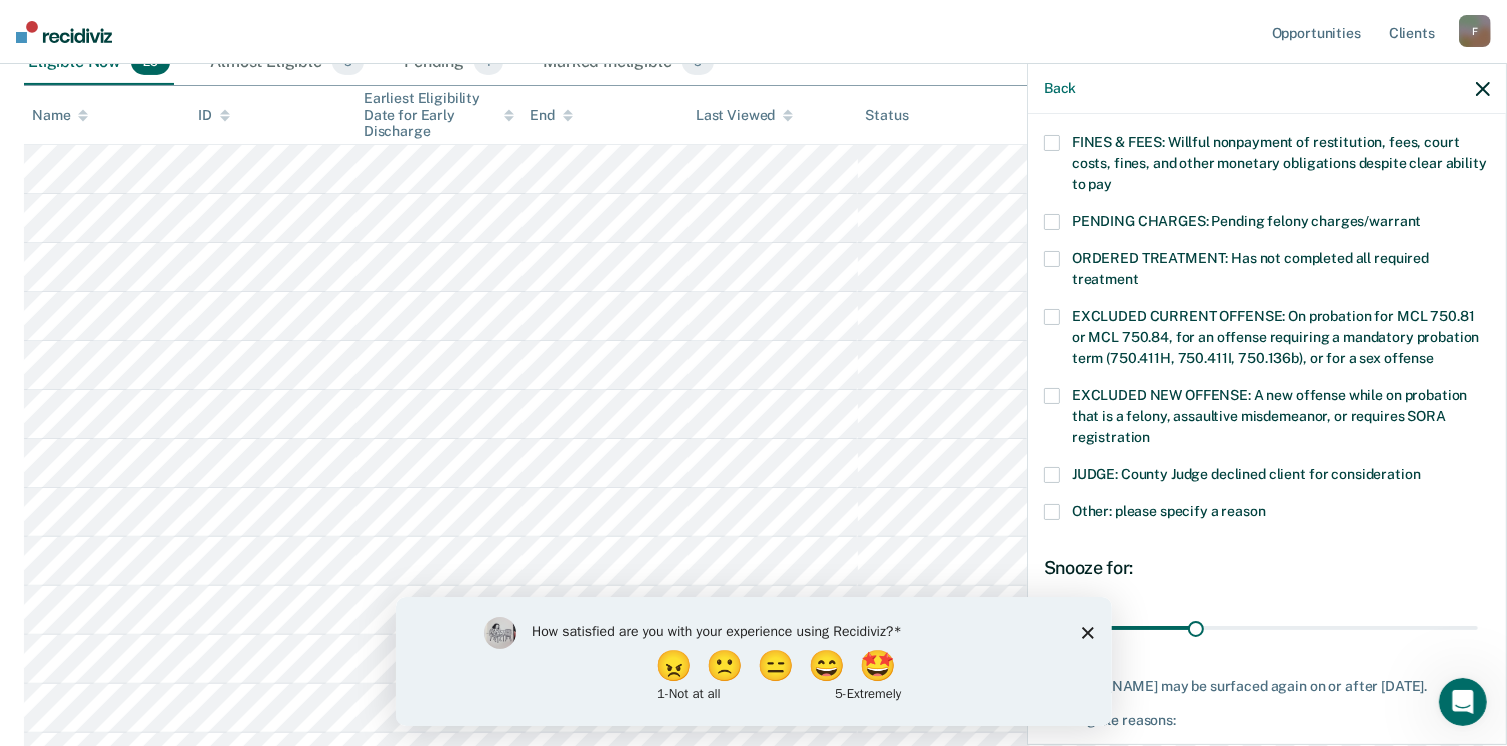 click at bounding box center [1052, 512] 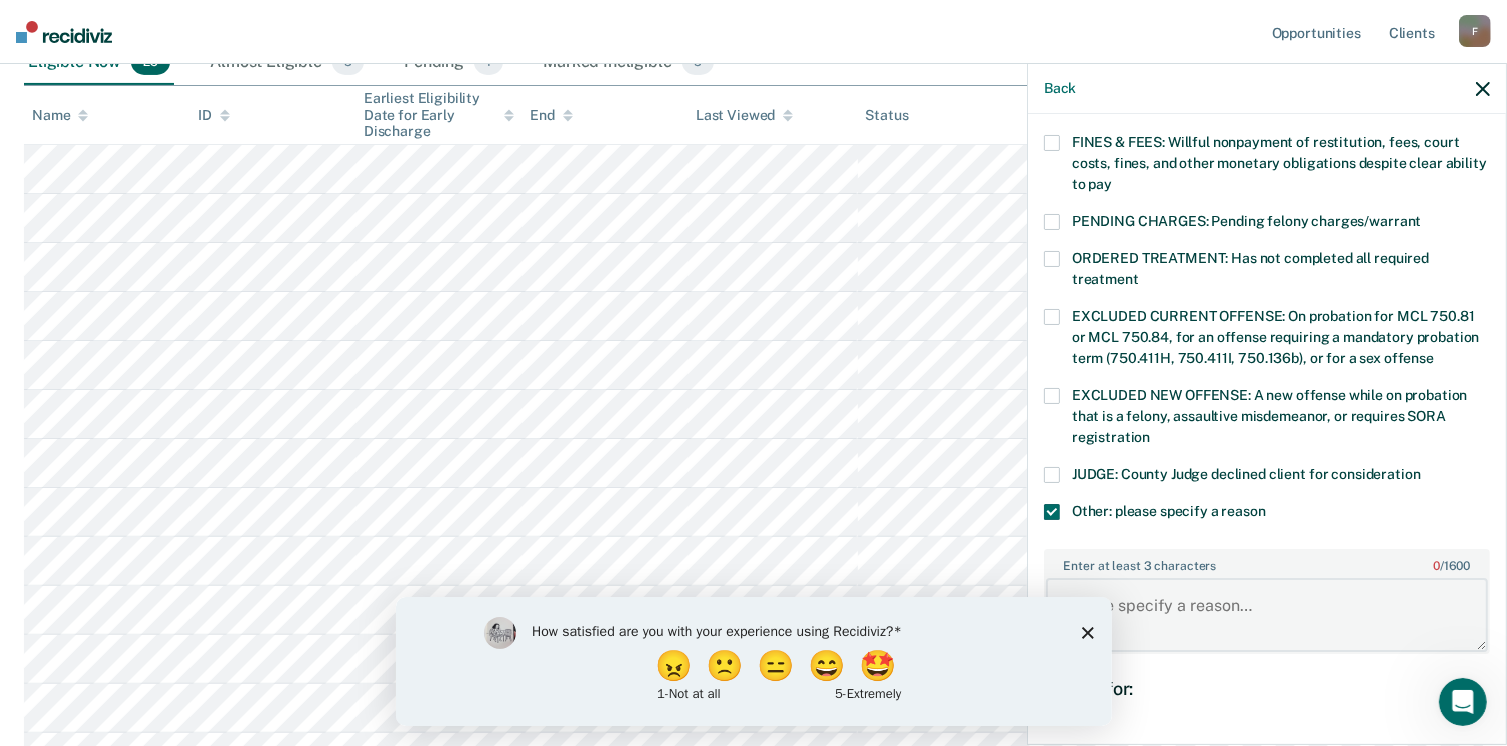click on "Enter at least 3 characters 0  /  1600" at bounding box center [1267, 615] 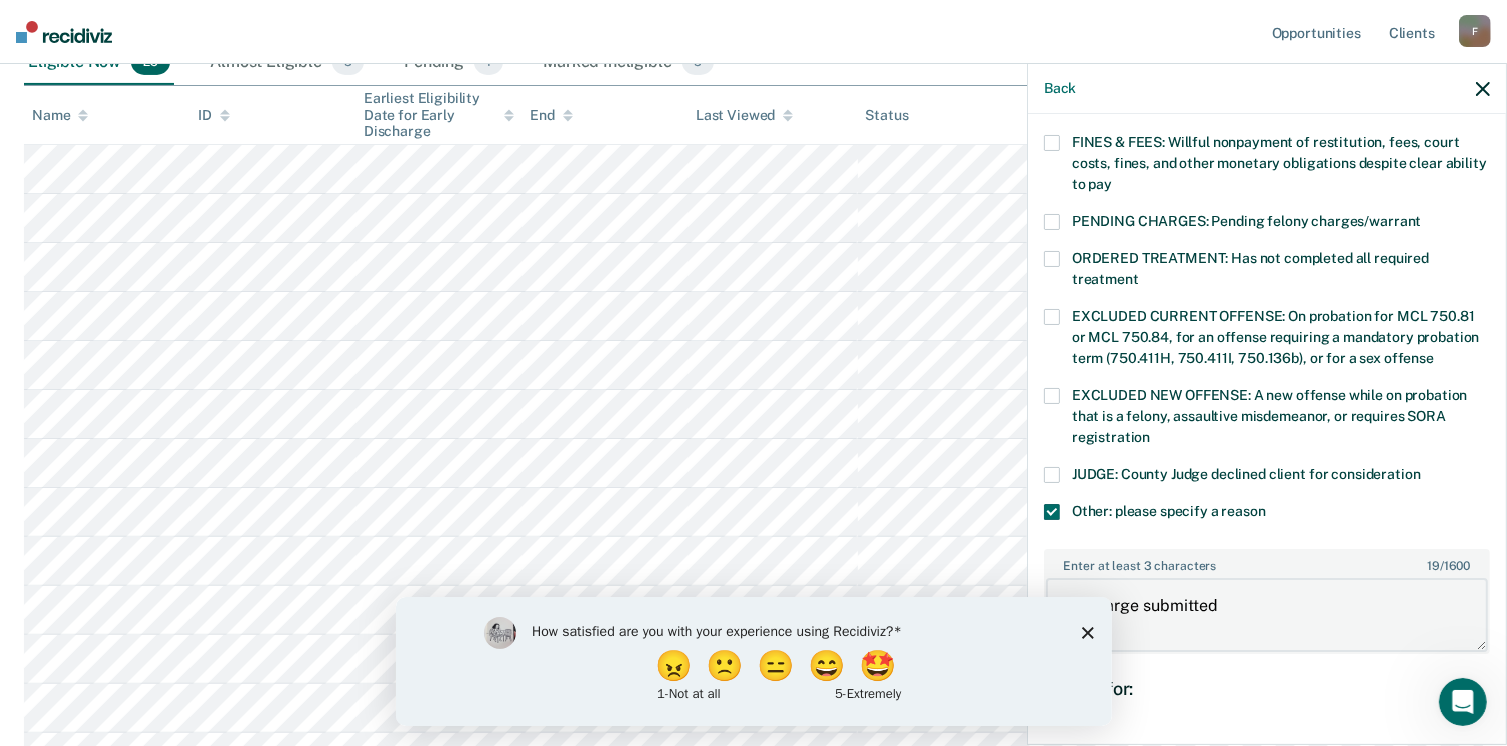 type on "Discharge submitted" 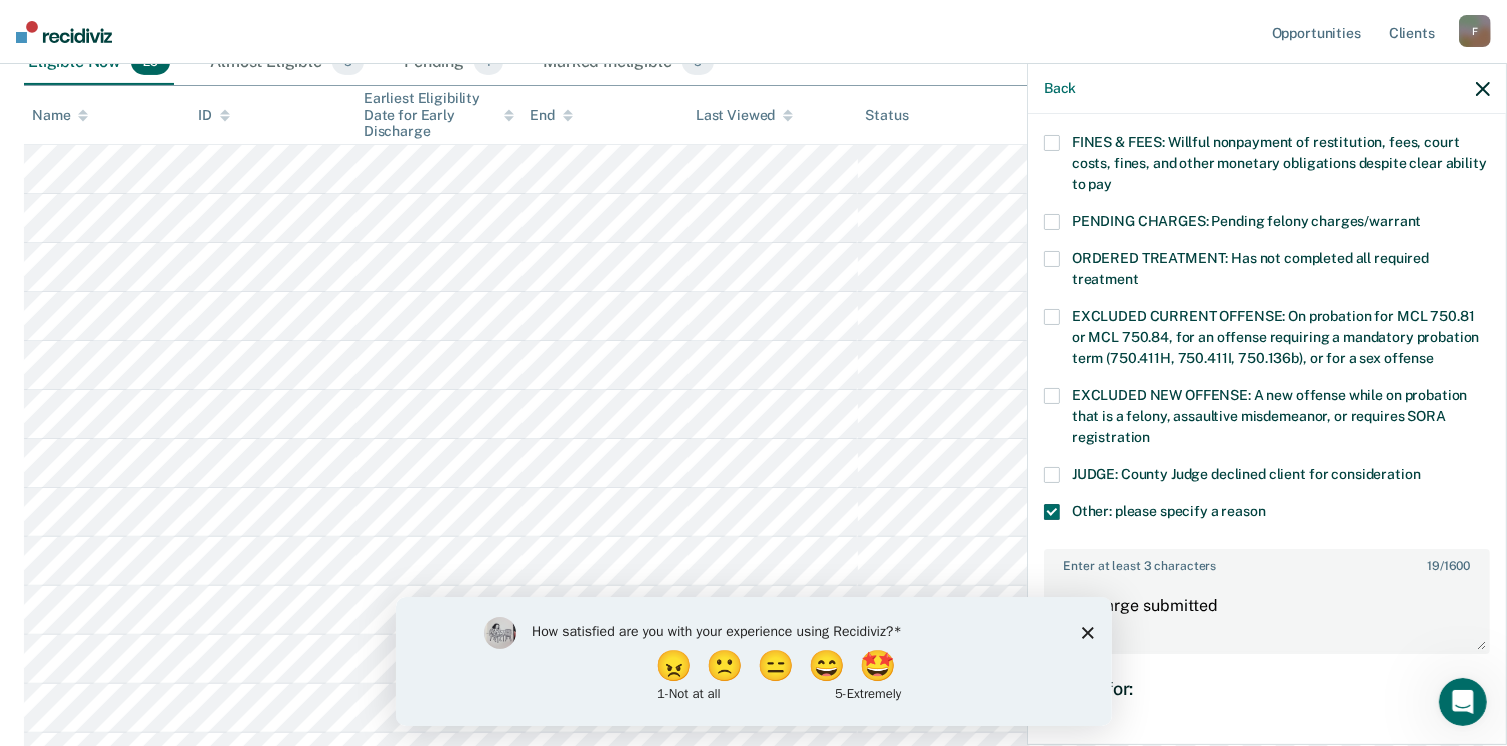 click on "Enter at least 3 characters 19  /  1600 Discharge submitted" at bounding box center [1267, 601] 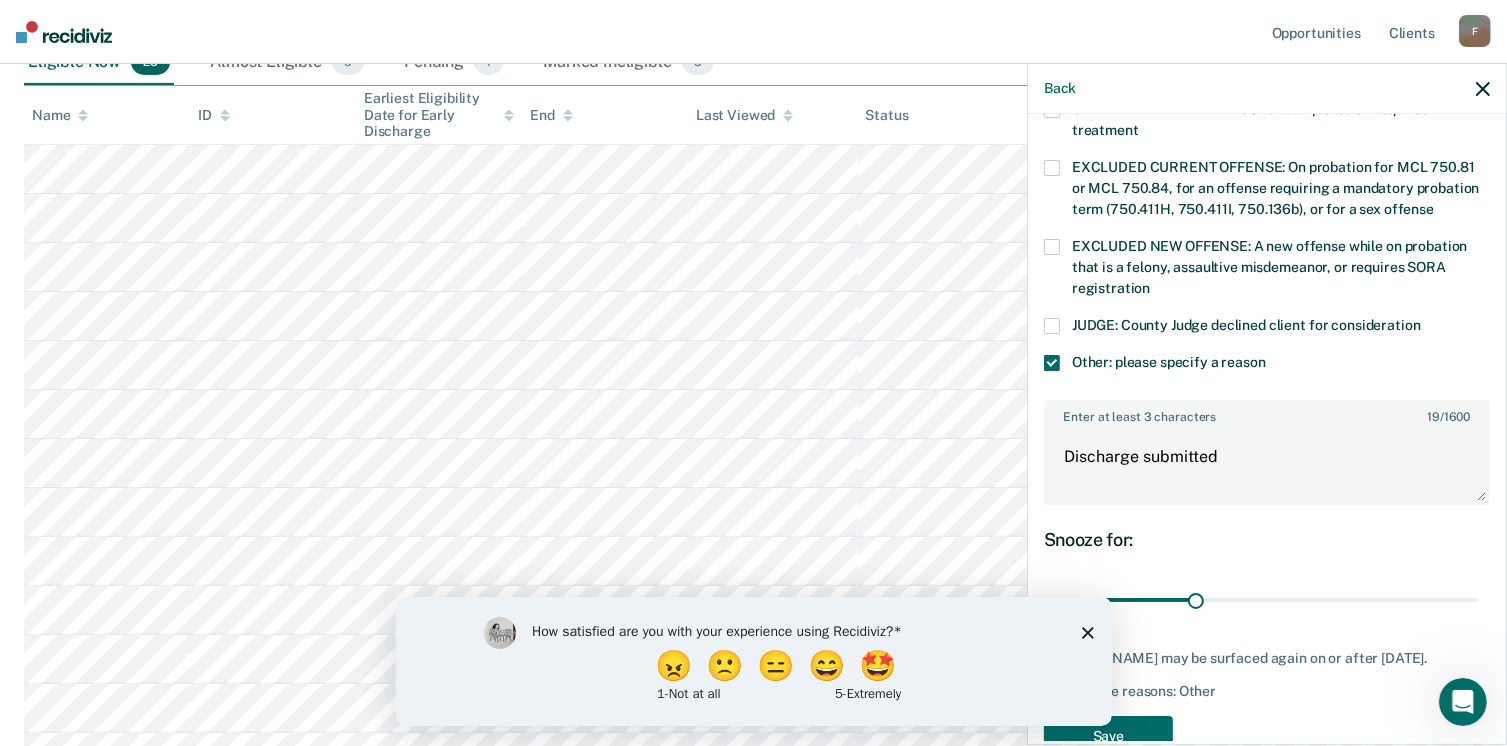 scroll, scrollTop: 740, scrollLeft: 0, axis: vertical 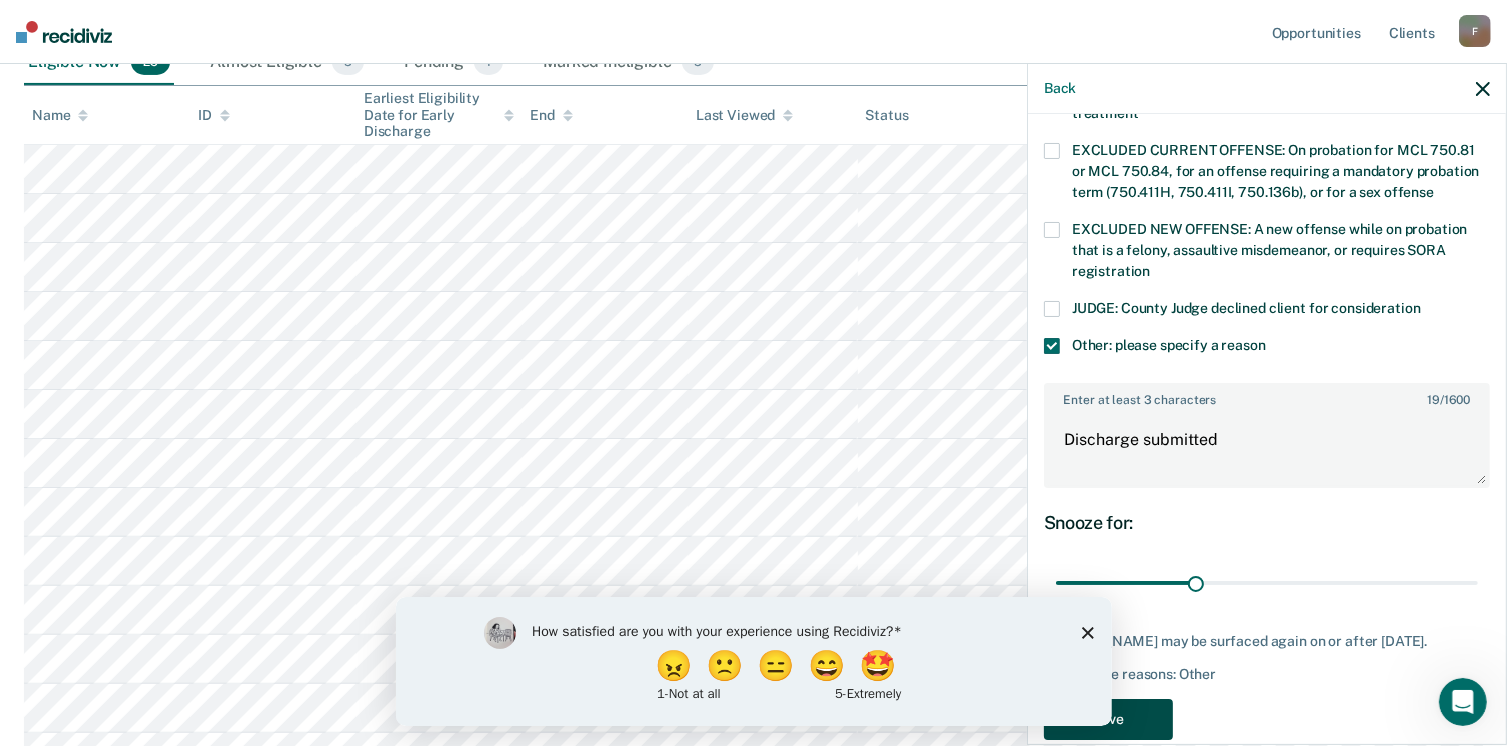 click on "Save" at bounding box center (1108, 719) 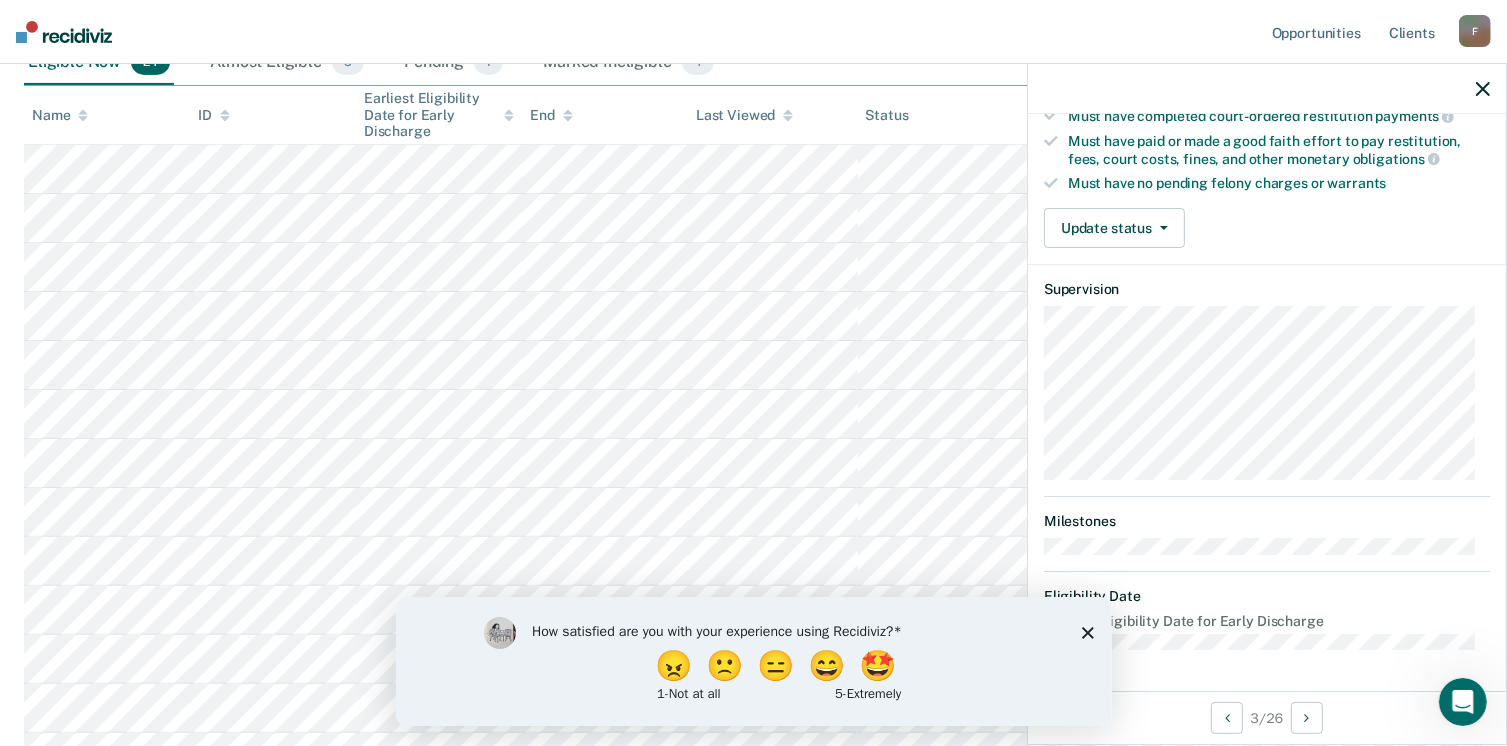 scroll, scrollTop: 371, scrollLeft: 0, axis: vertical 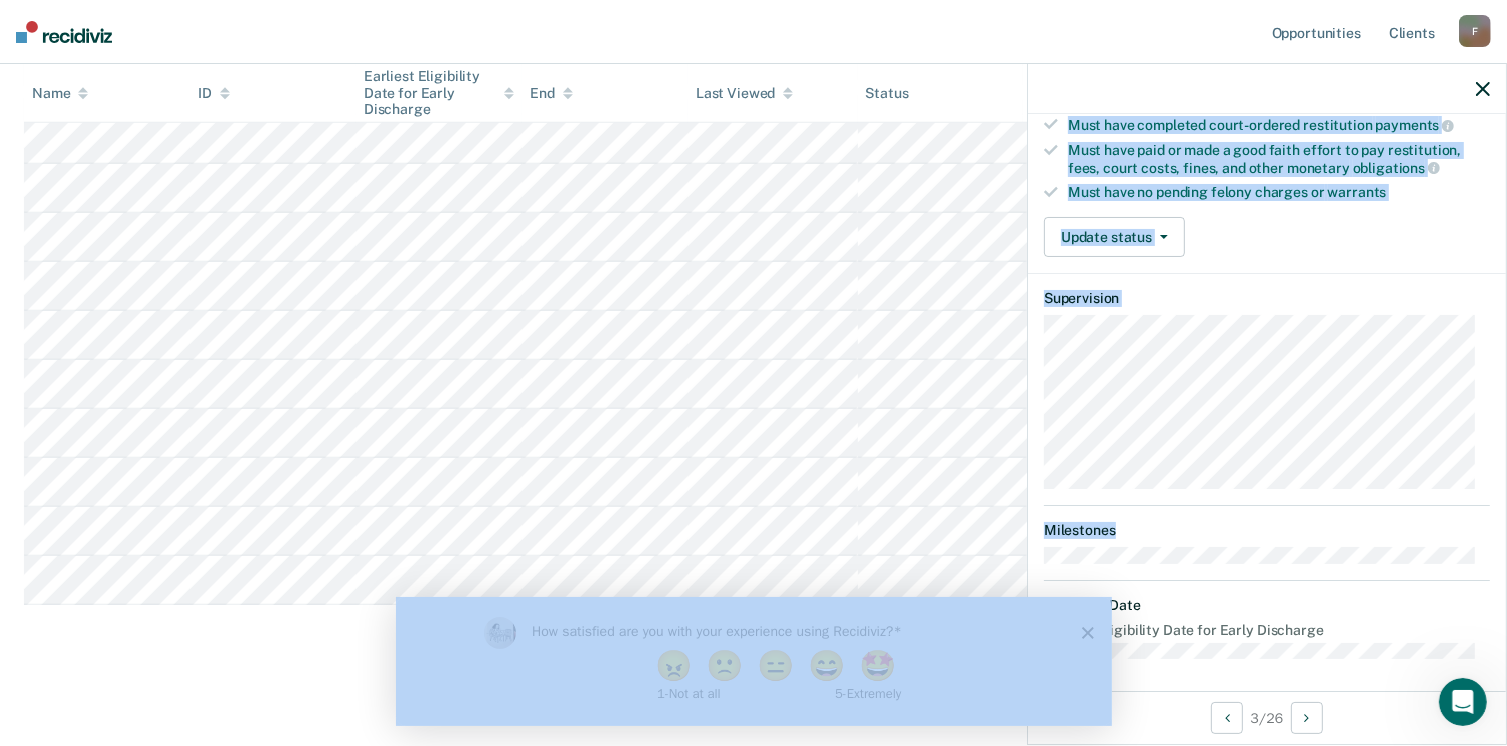 drag, startPoint x: 1506, startPoint y: 501, endPoint x: 1521, endPoint y: 648, distance: 147.76332 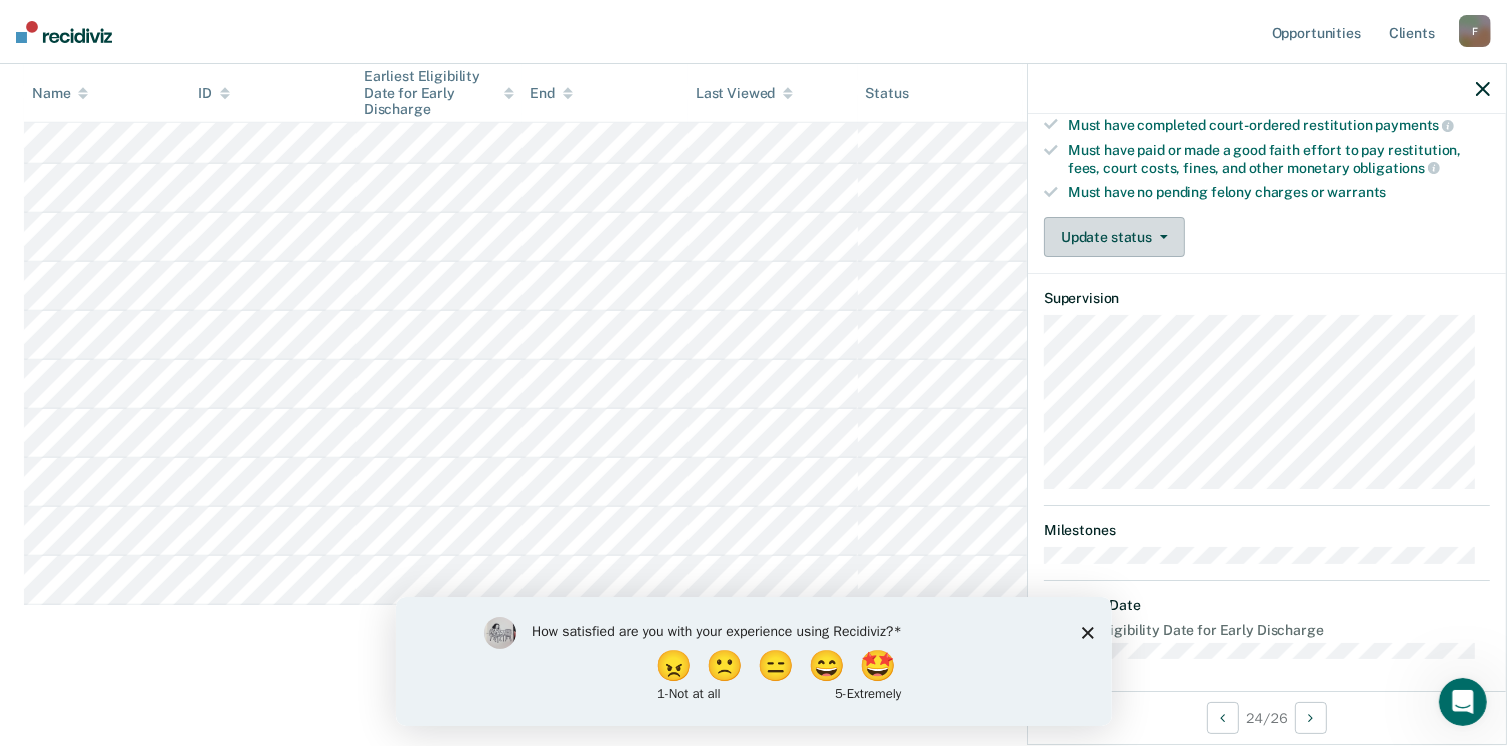 click 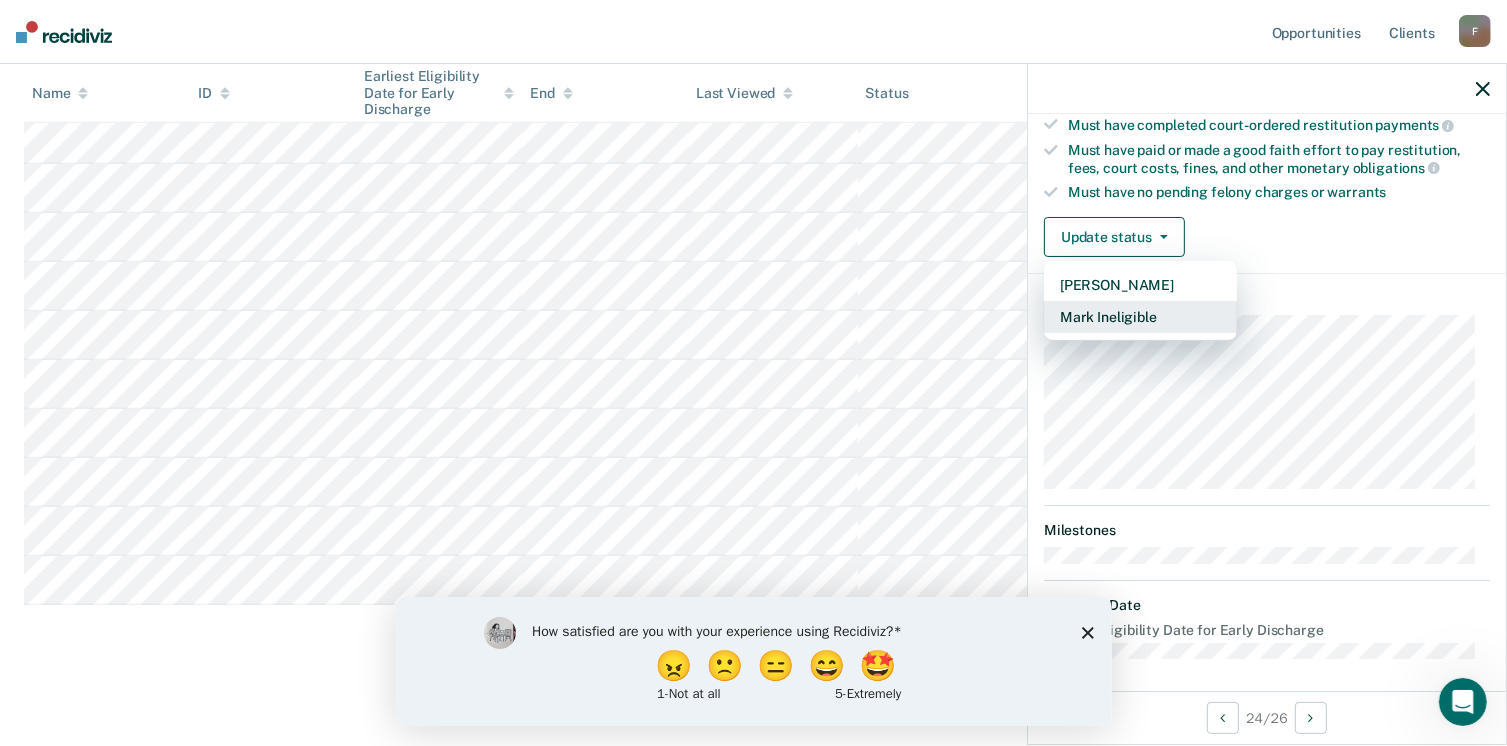 click on "Mark Ineligible" at bounding box center [1140, 317] 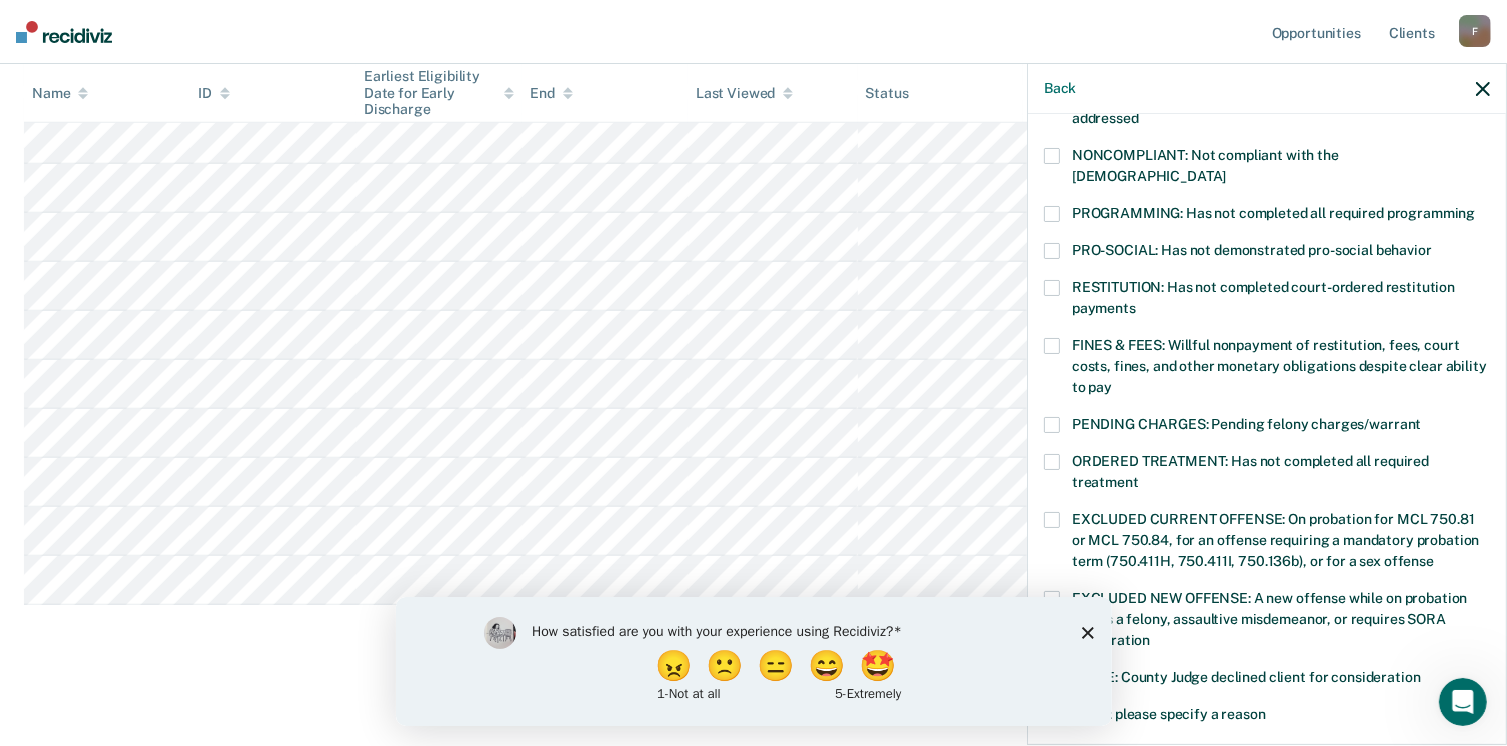 scroll, scrollTop: 630, scrollLeft: 0, axis: vertical 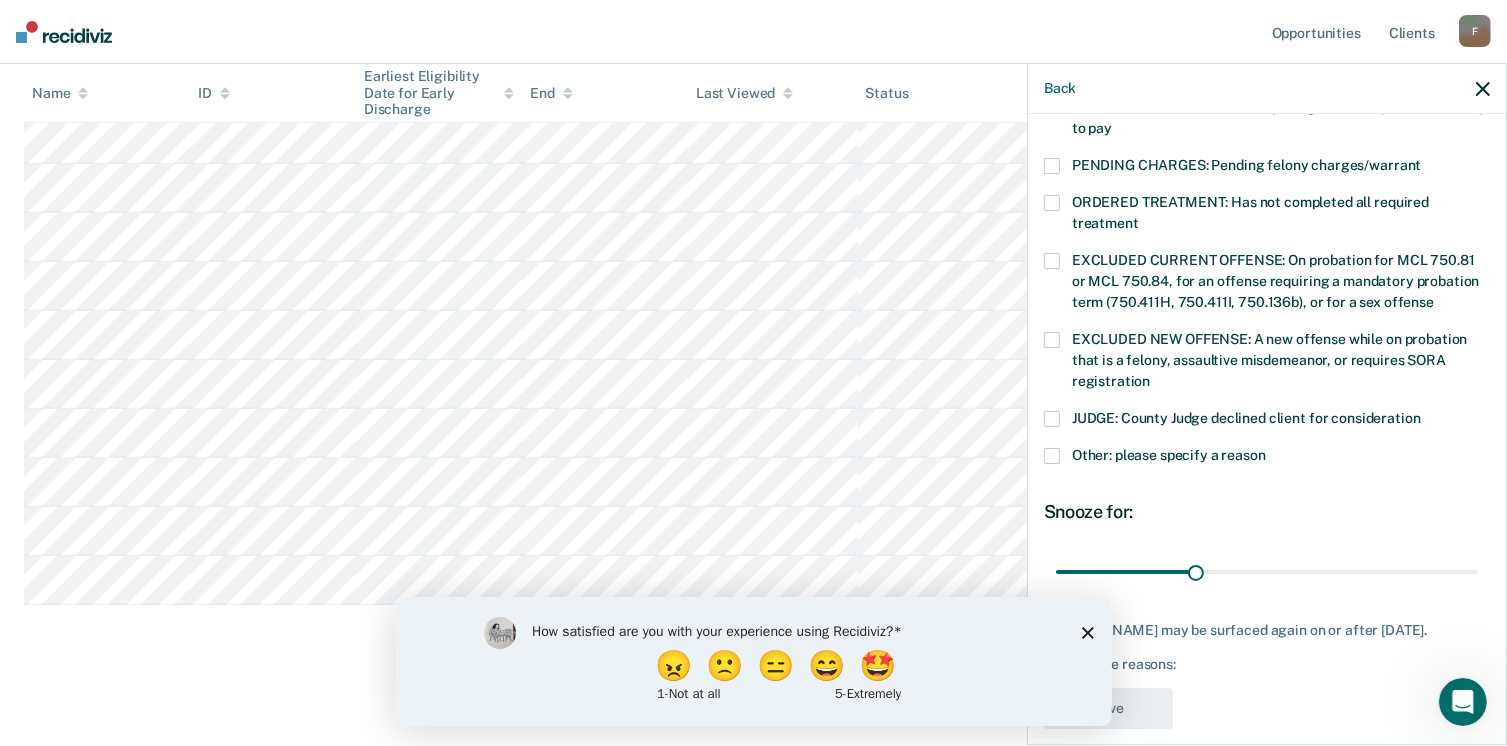 click on "Other: please specify a reason" at bounding box center (1267, 458) 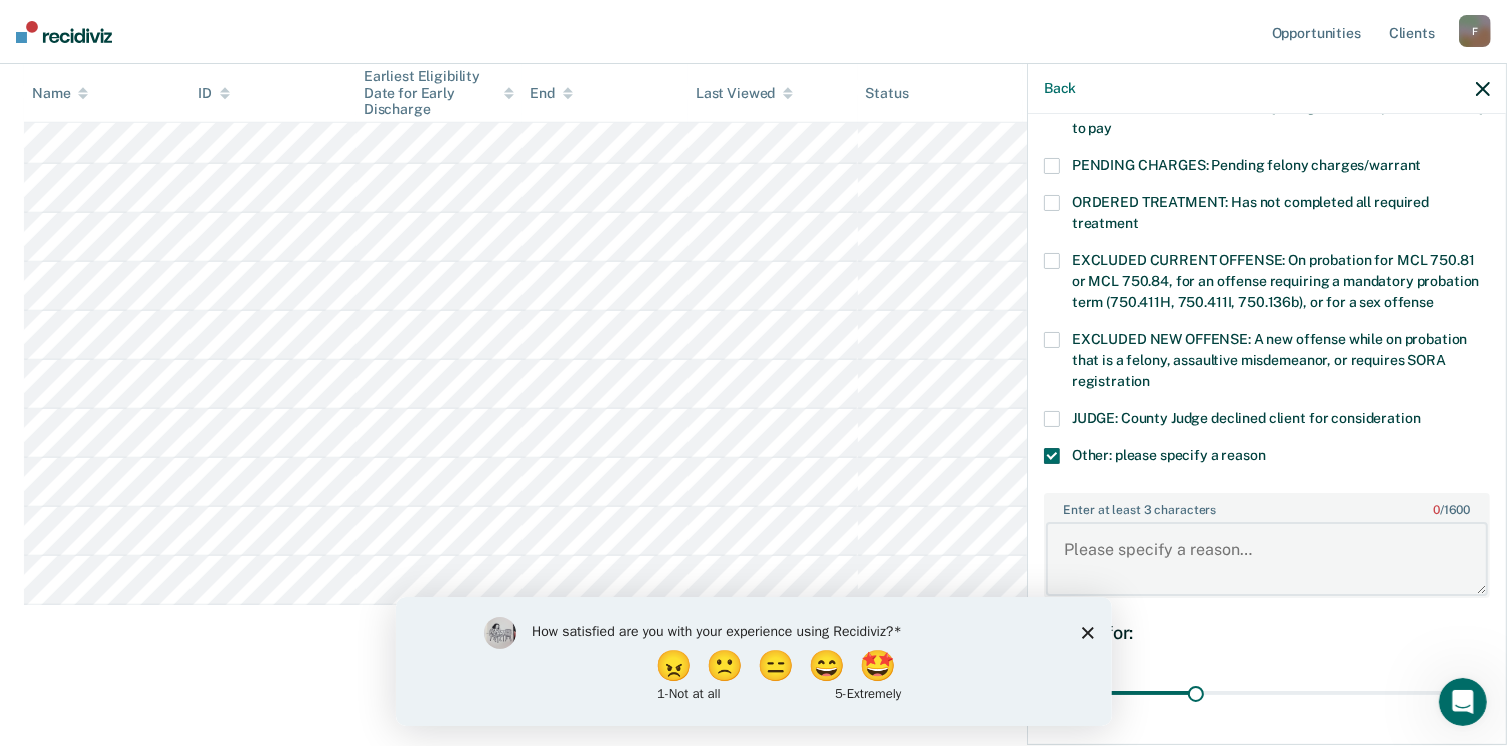 click on "Enter at least 3 characters 0  /  1600" at bounding box center (1267, 559) 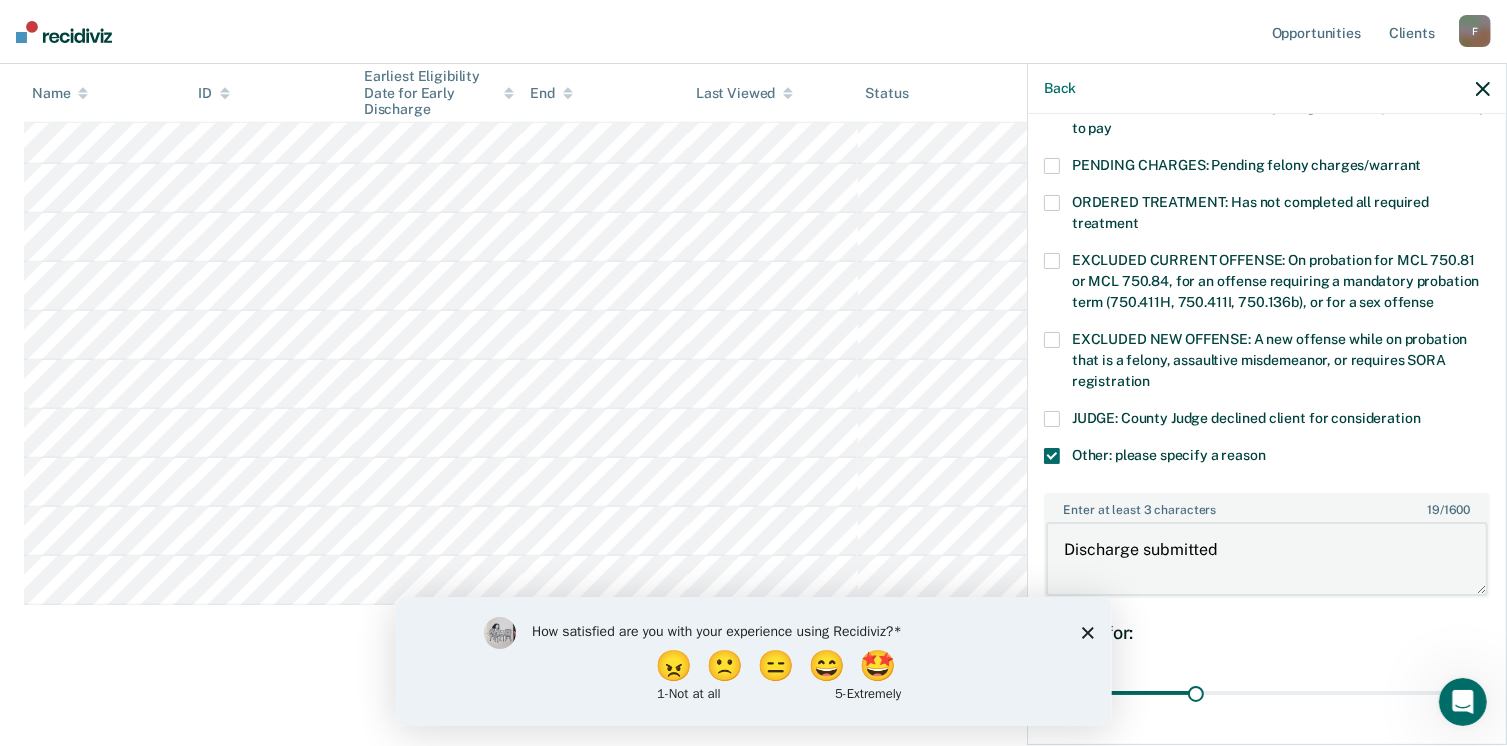 type on "Discharge submitted" 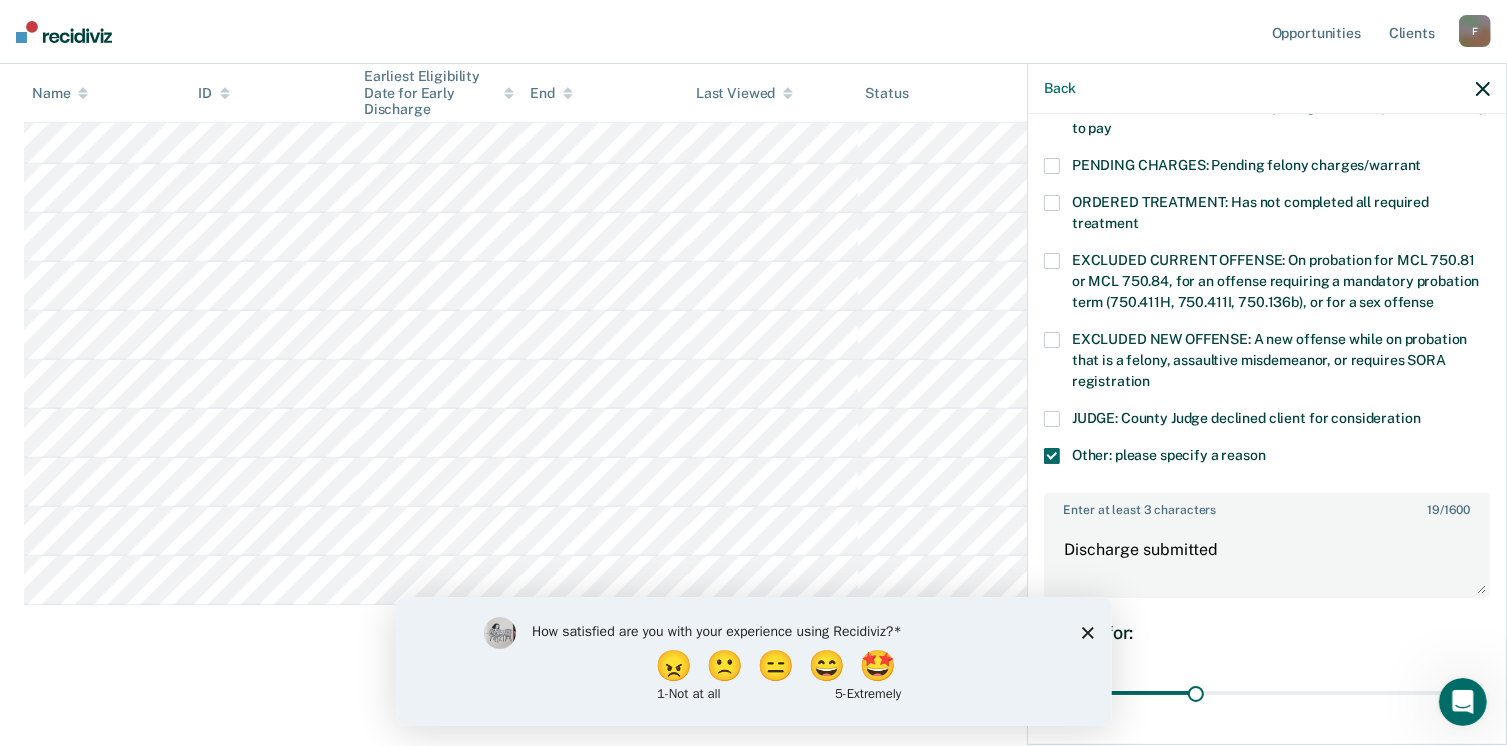 scroll, scrollTop: 749, scrollLeft: 0, axis: vertical 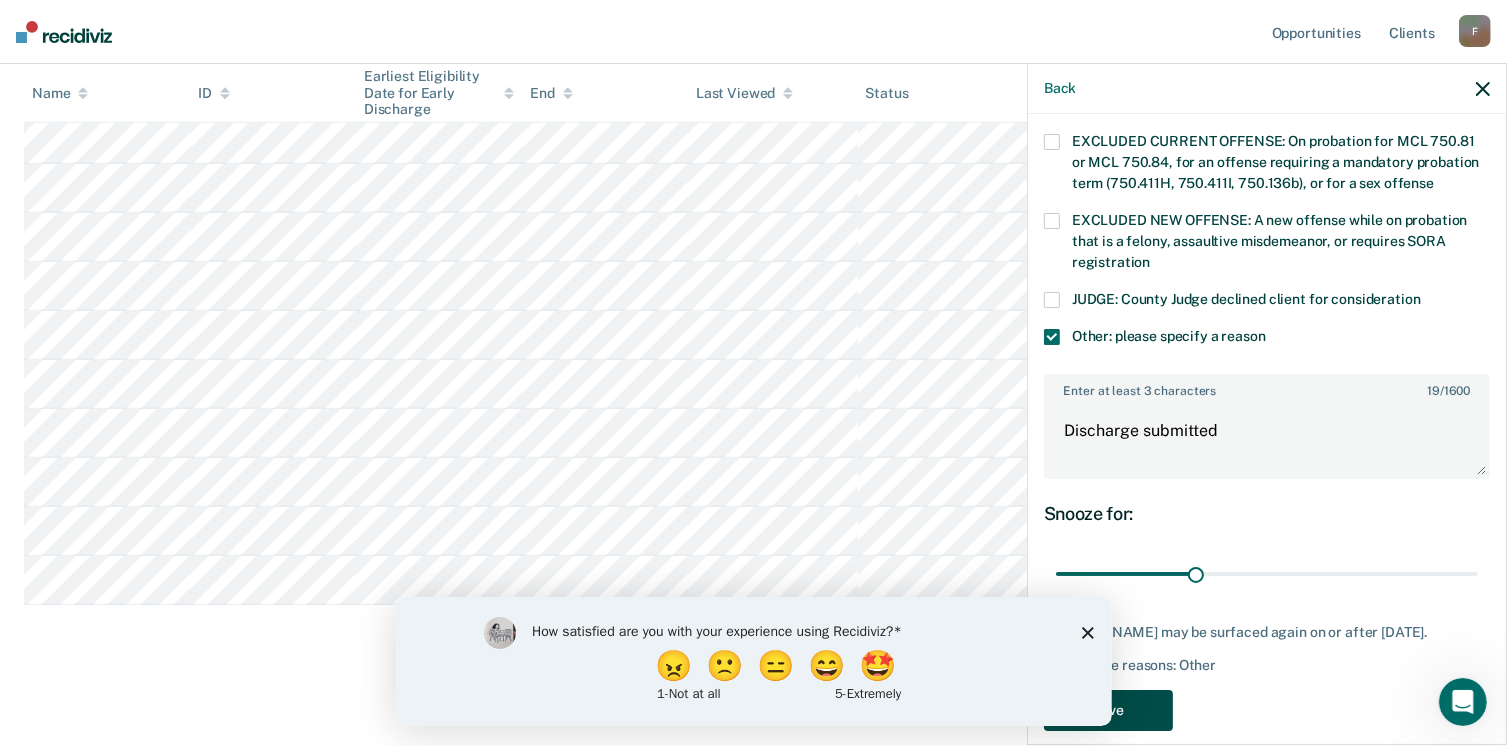 click on "Save" at bounding box center (1108, 710) 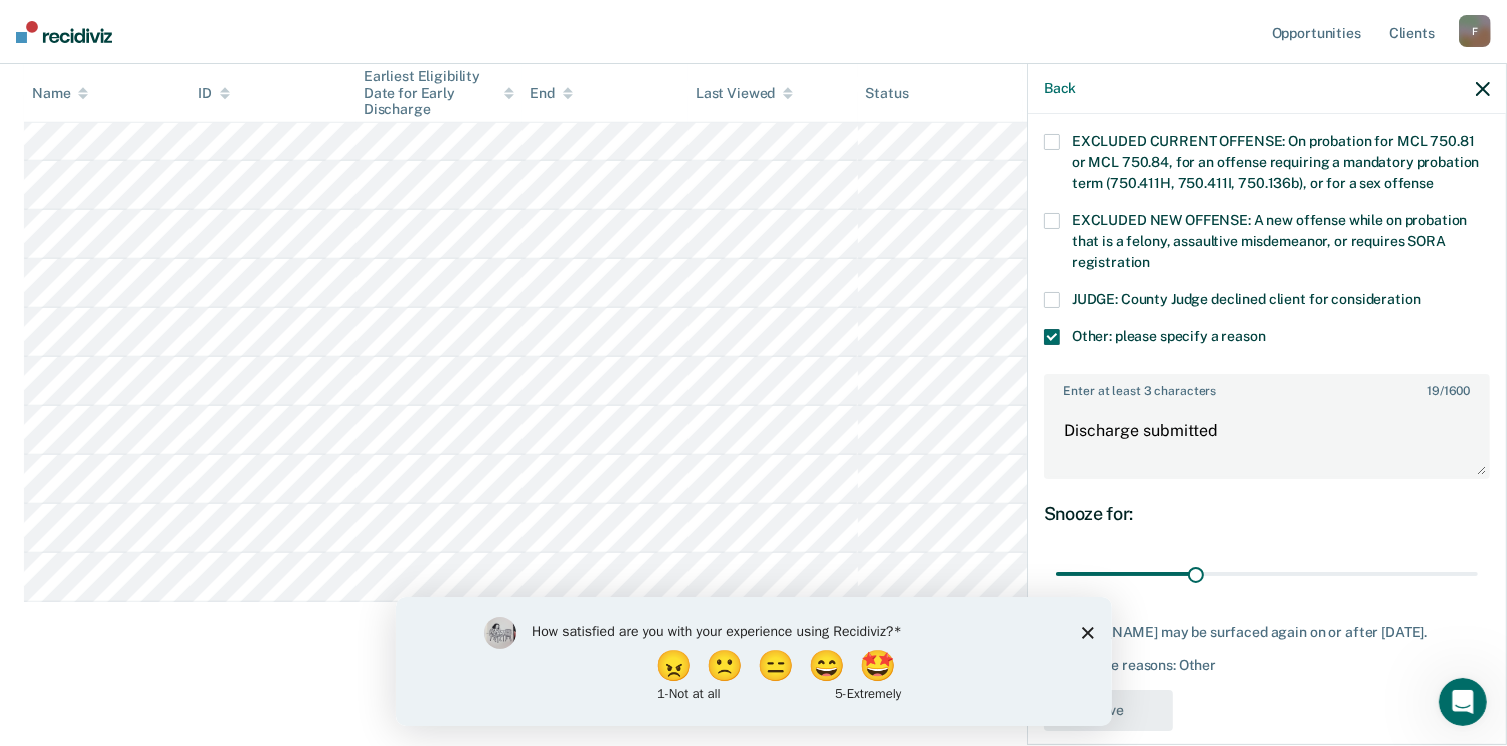 scroll, scrollTop: 1120, scrollLeft: 0, axis: vertical 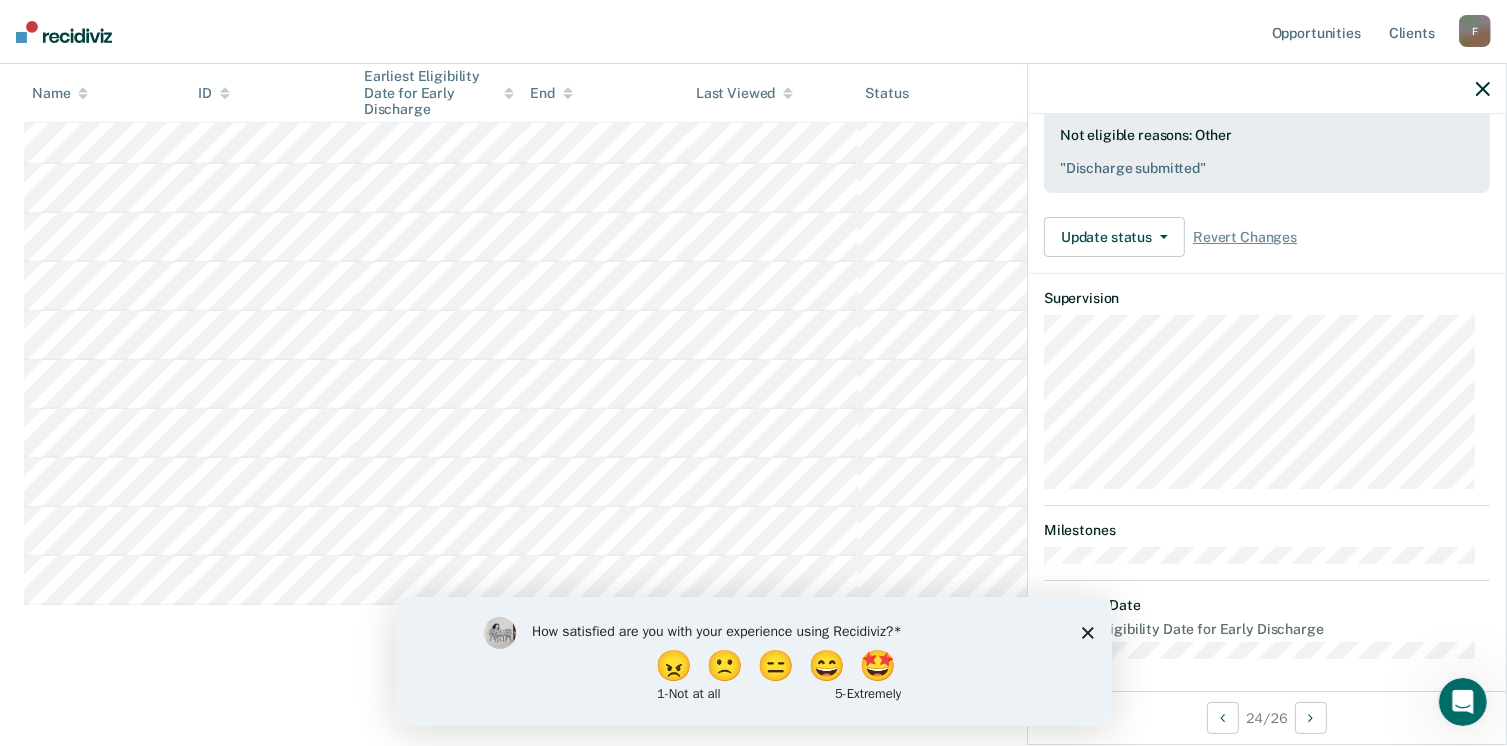 click on "How satisfied are you with your experience using Recidiviz? 😠 🙁 😑 😄 🤩 1  -  Not at all 5  -  Extremely" at bounding box center (777, 660) 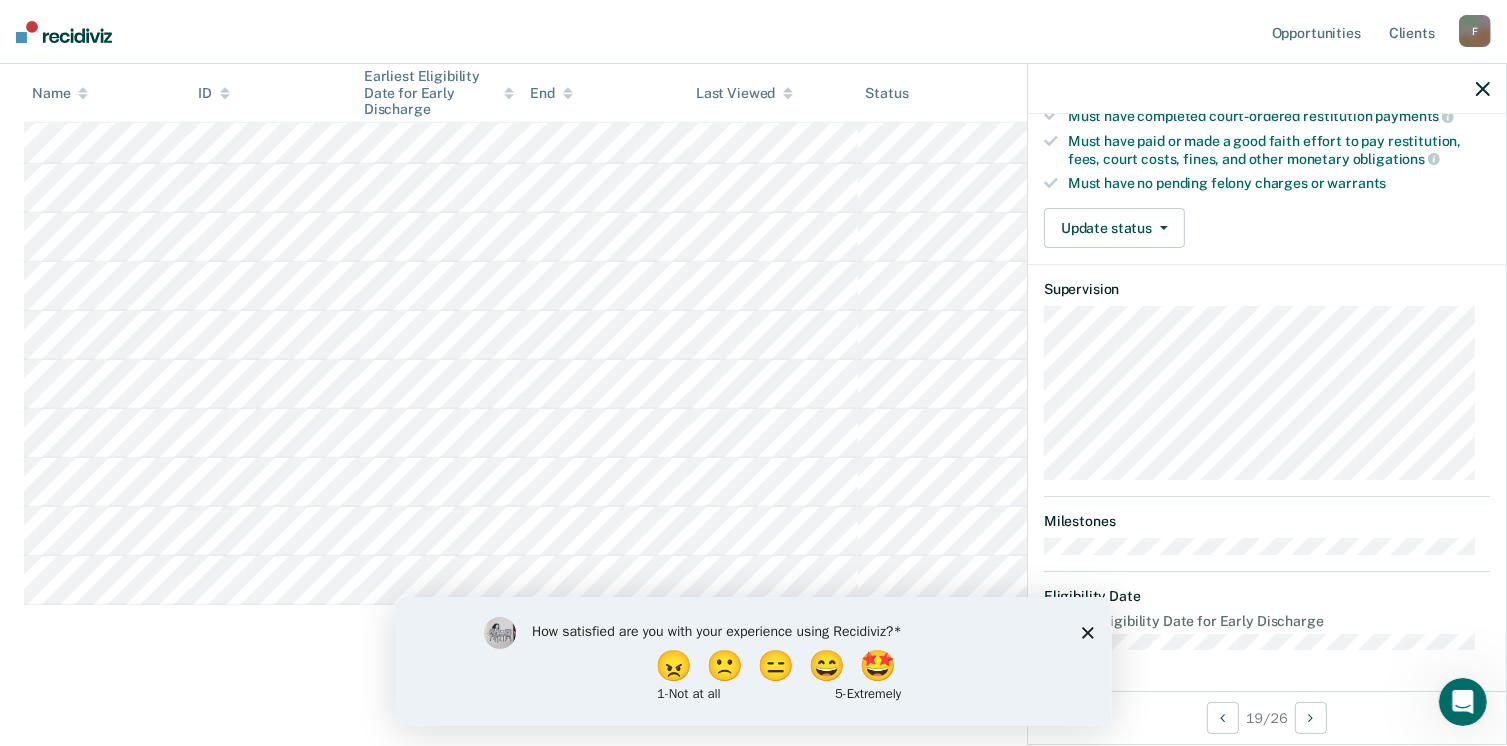 scroll, scrollTop: 371, scrollLeft: 0, axis: vertical 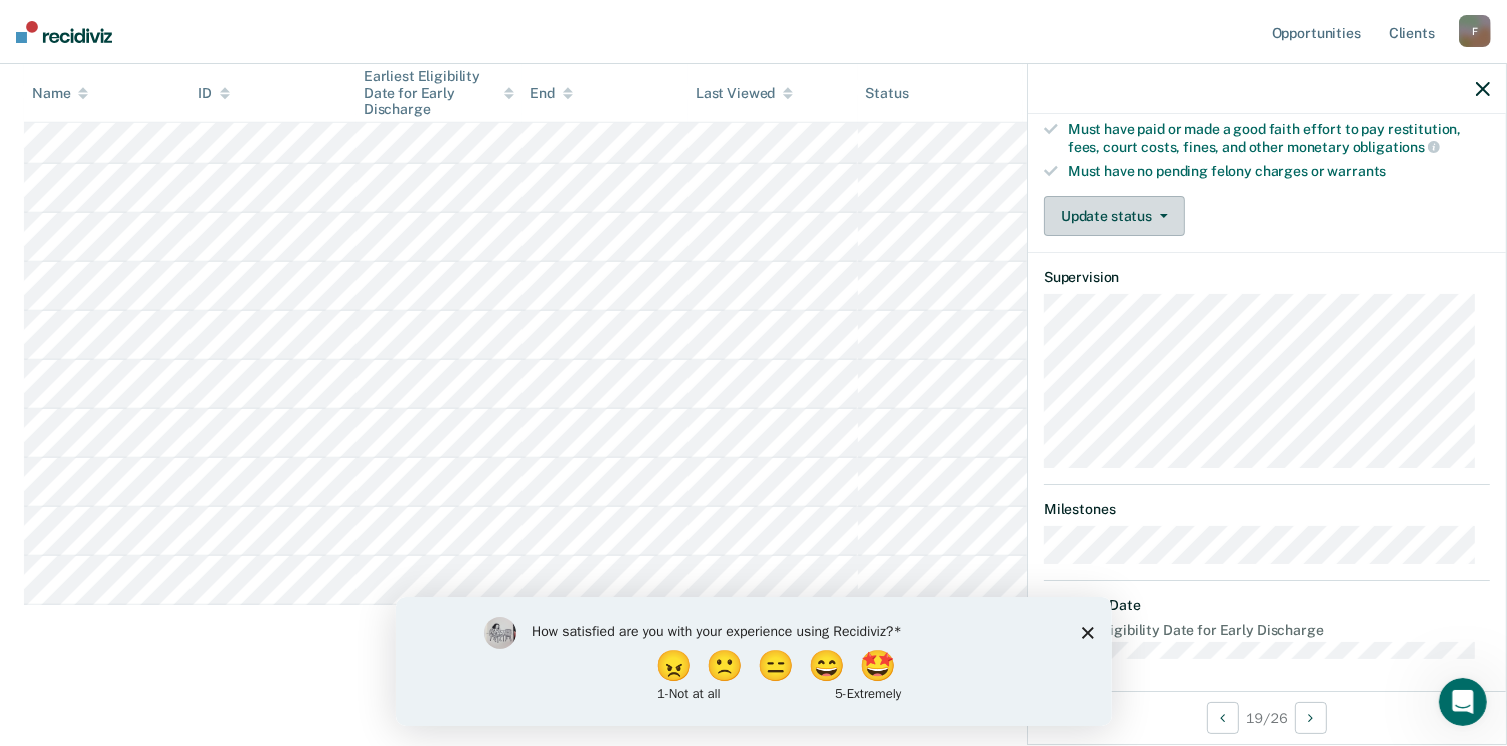 click on "Update status" at bounding box center [1114, 216] 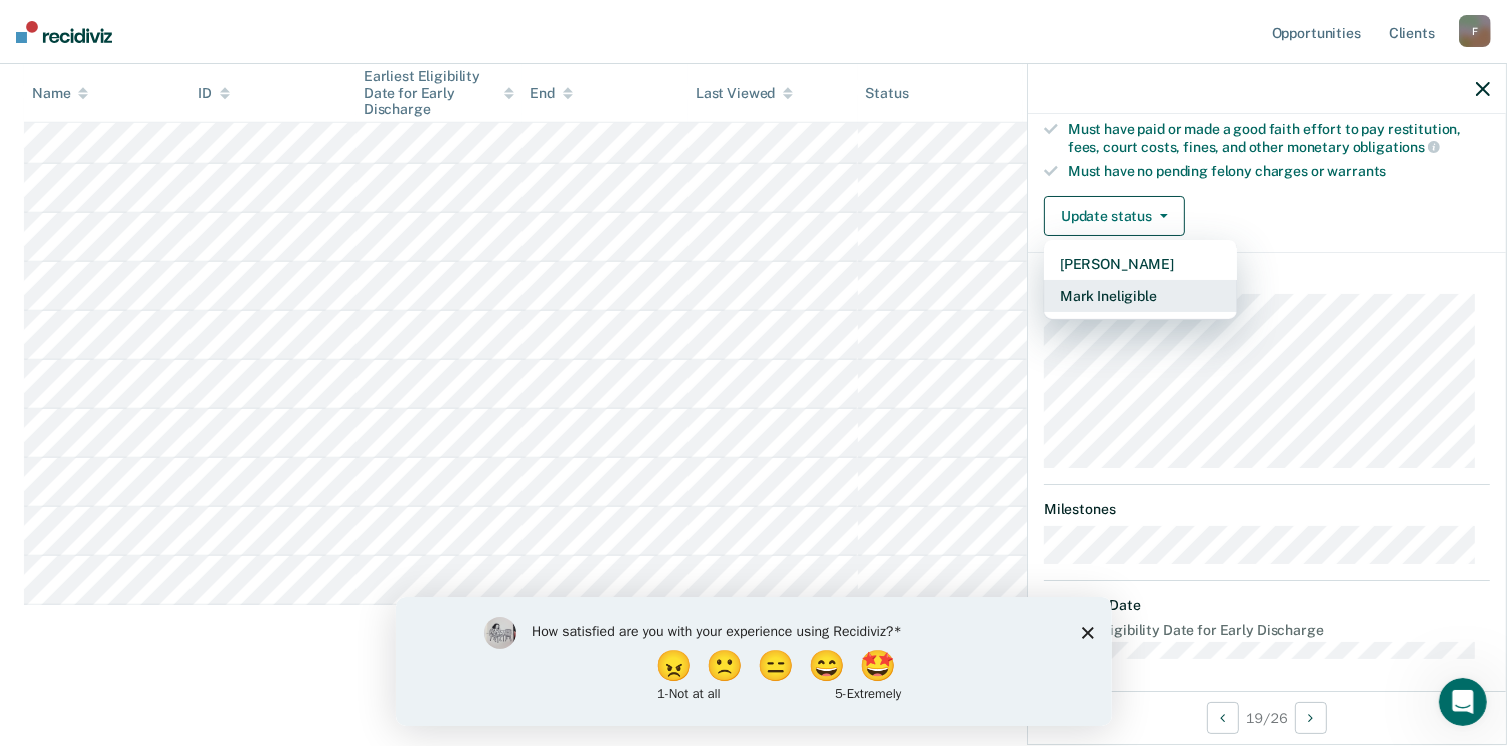 click on "Mark Ineligible" at bounding box center [1140, 296] 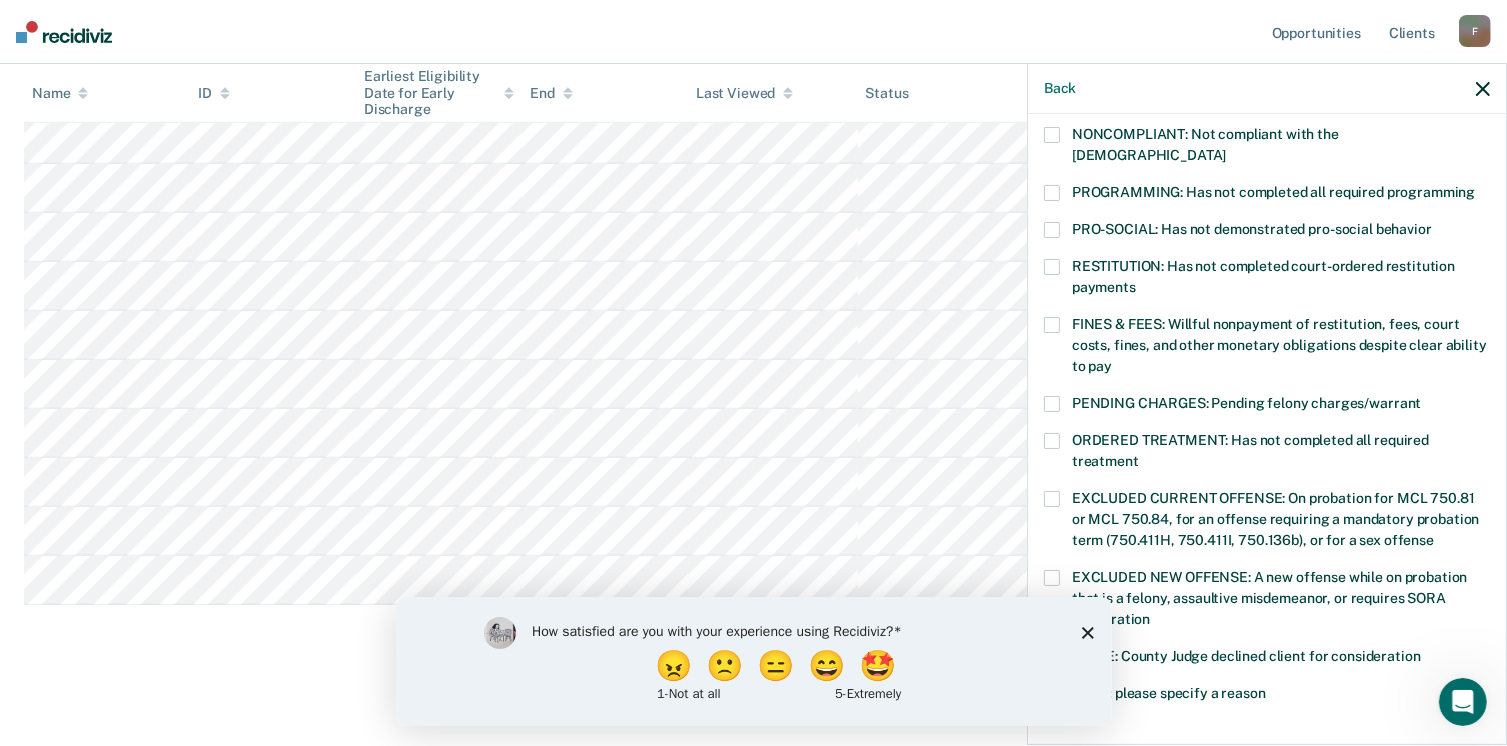 scroll, scrollTop: 647, scrollLeft: 0, axis: vertical 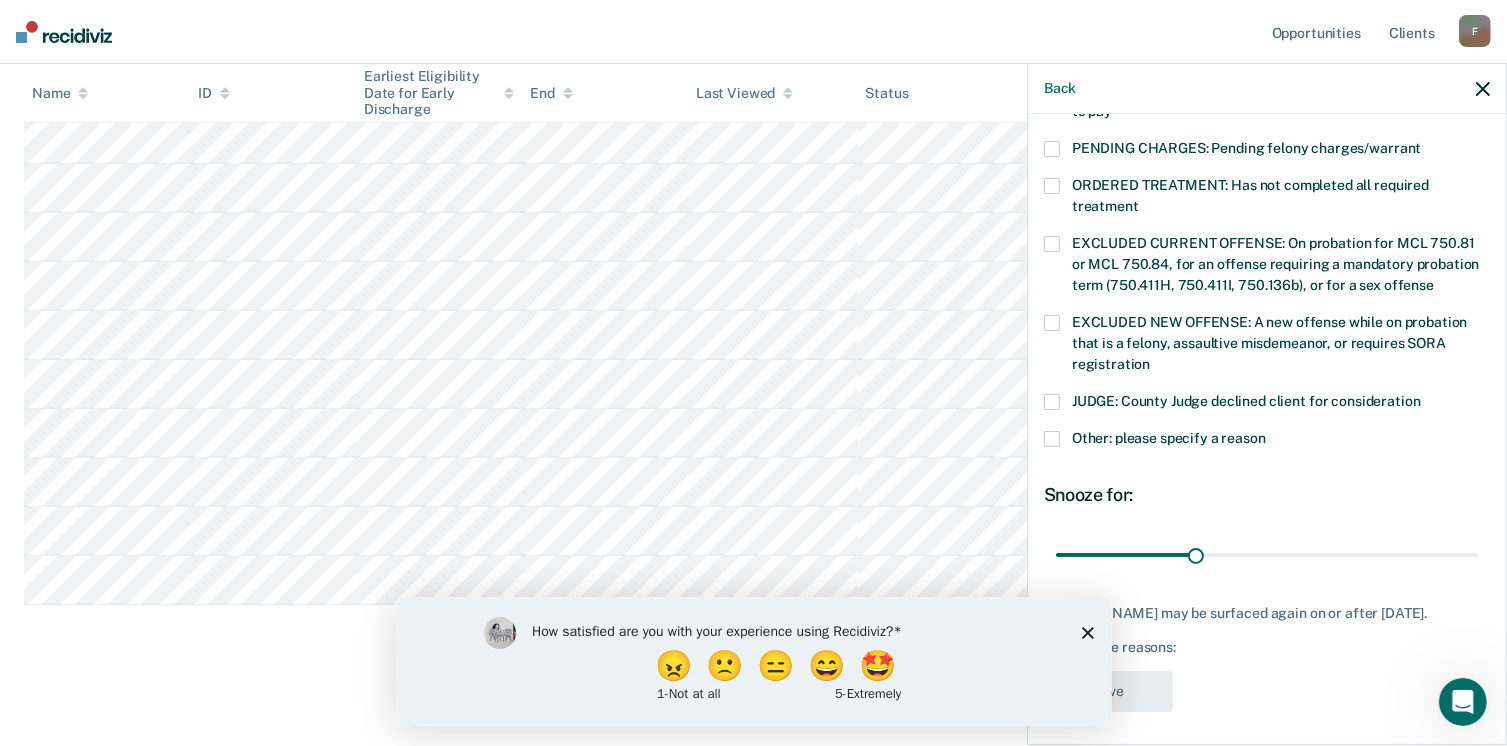 click on "Other: please specify a reason" at bounding box center [1267, 441] 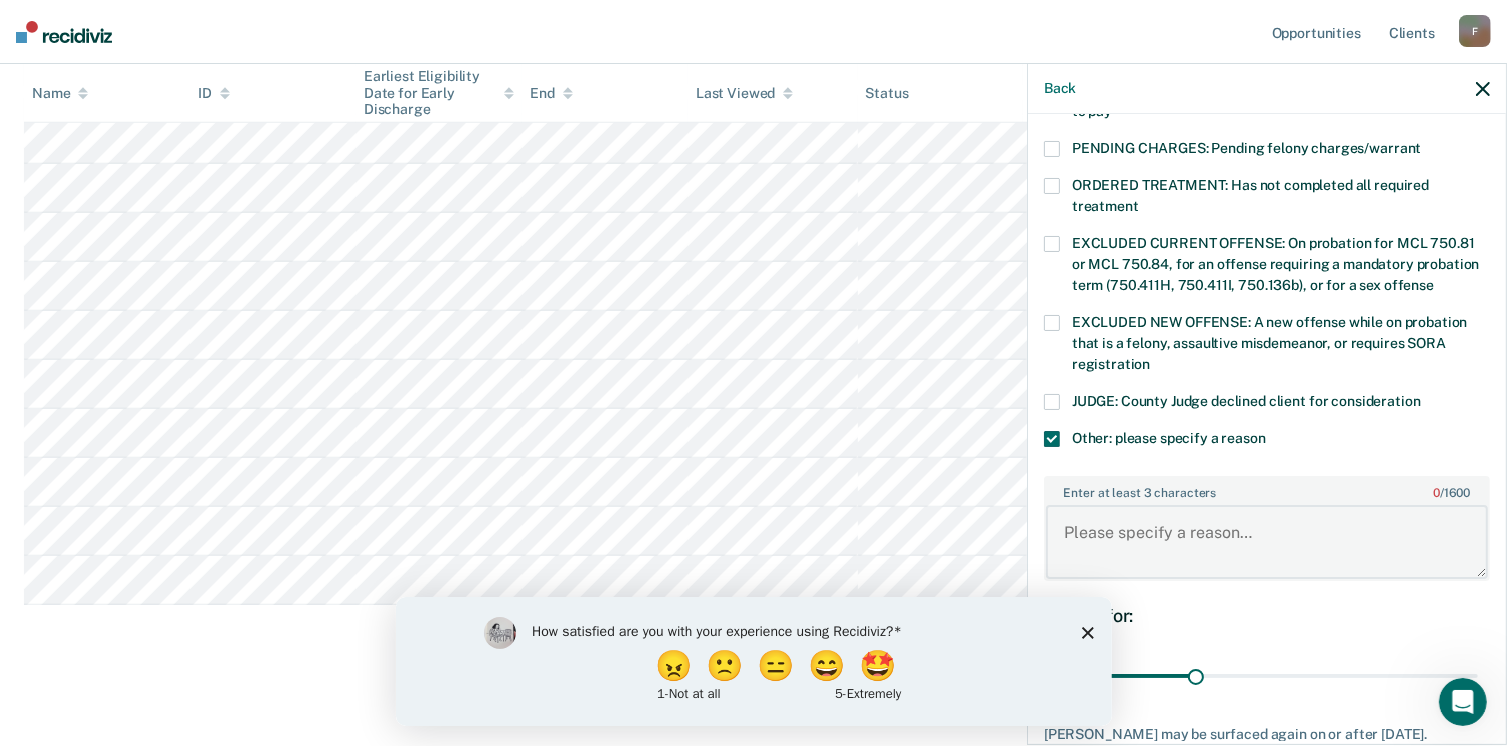 click on "Enter at least 3 characters 0  /  1600" at bounding box center [1267, 542] 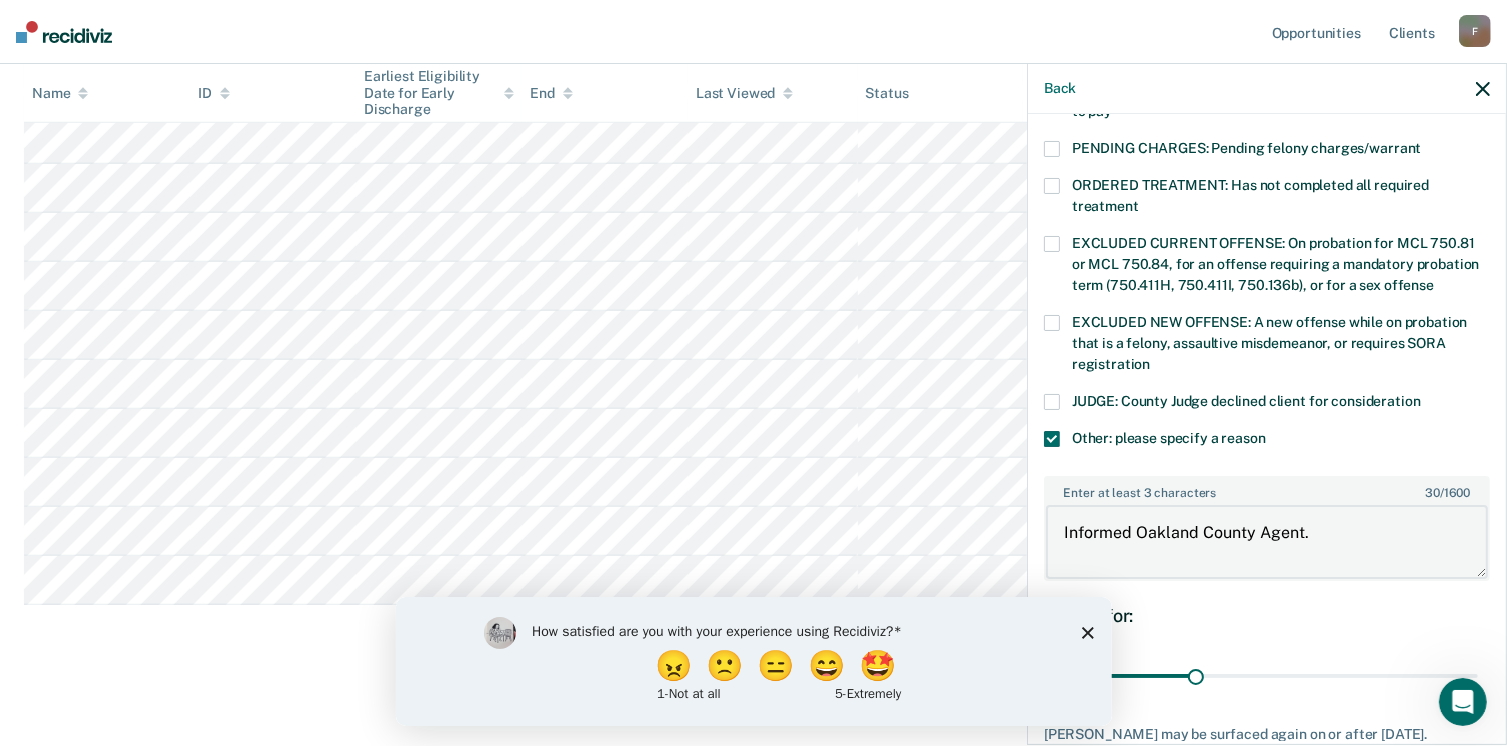type on "Informed Oakland County Agent." 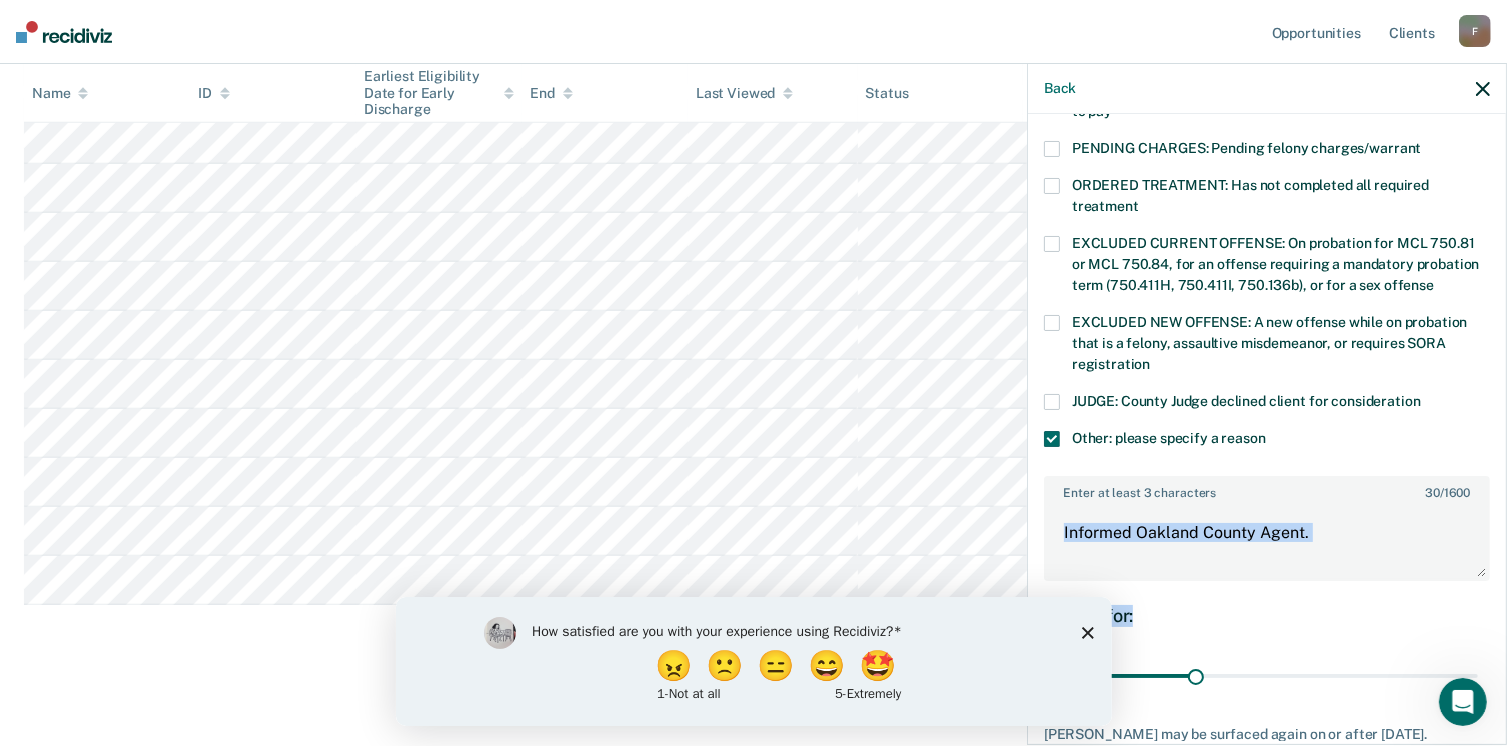 drag, startPoint x: 1487, startPoint y: 529, endPoint x: 1488, endPoint y: 590, distance: 61.008198 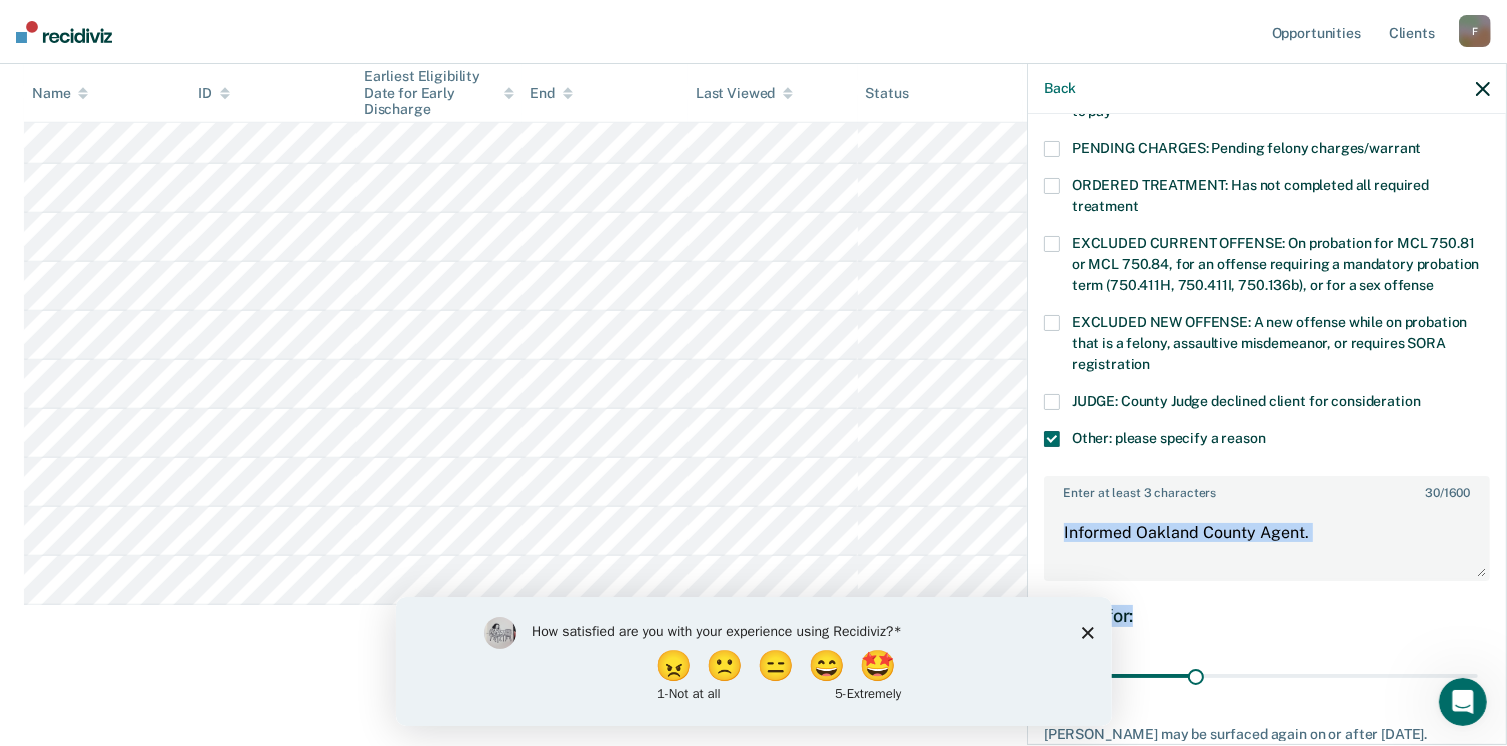 click on "SB   Which of the following requirements has Sylvan Billingsley not met? CHILD ABUSE ORDER: Child abuse prevention order filed during supervision period SUSPECTED OFFENSE: Suspected of a felony, assaultive misdemeanor, OWI, or offense requiring SORA registration FELONY/STATE PROBATION: On parole and also on other state or federal probation supervision for an offense committed during the current period NEEDS: On parole and all criminogenic needs have not been addressed NONCOMPLIANT: Not compliant with the order of supervision PROGRAMMING: Has not completed all required programming PRO-SOCIAL: Has not demonstrated pro-social behavior RESTITUTION: Has not completed court-ordered restitution payments FINES & FEES: Willful nonpayment of restitution, fees, court costs, fines, and other monetary obligations despite clear ability to pay PENDING CHARGES: Pending felony charges/warrant ORDERED TREATMENT: Has not completed all required treatment JUDGE: County Judge declined client for consideration 30  /  1600 30 days" at bounding box center (1267, 427) 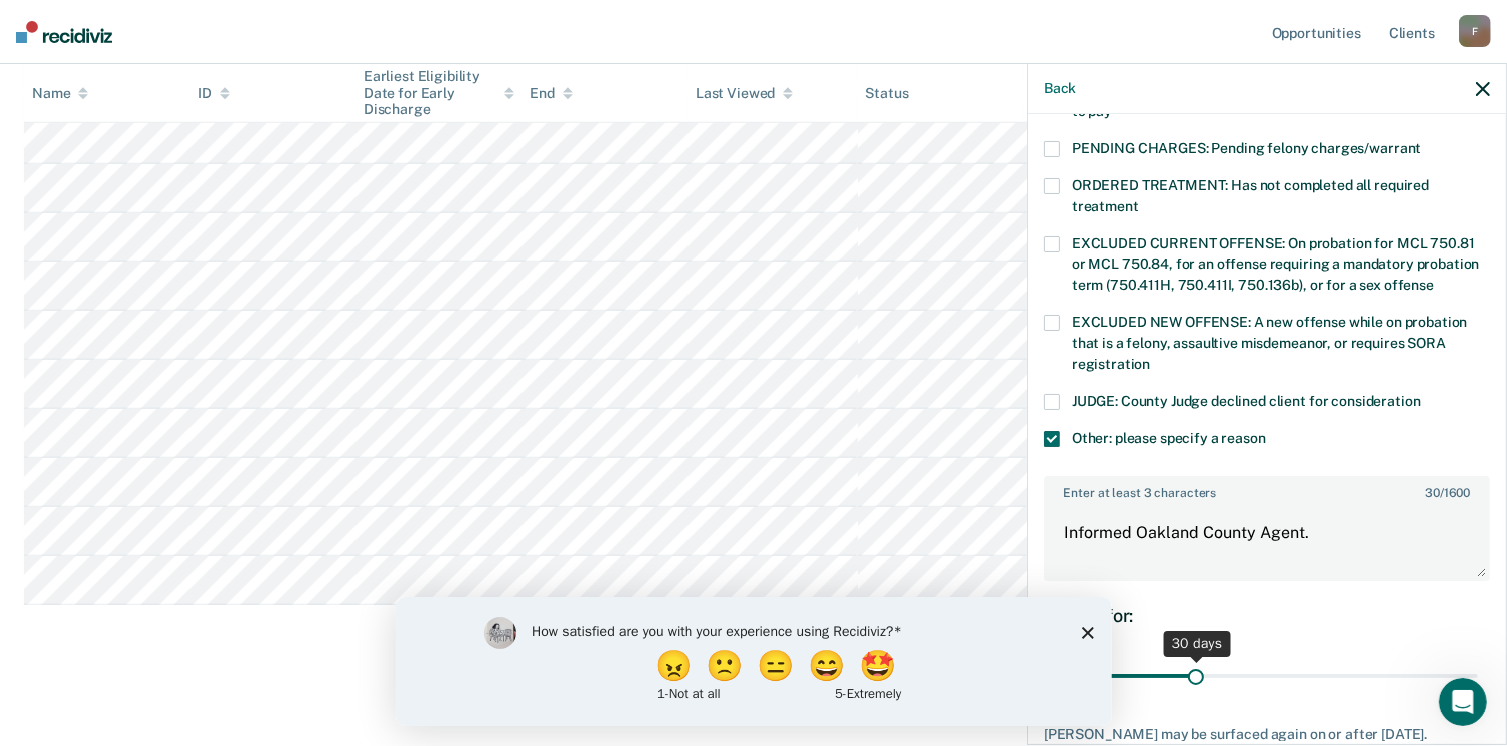 click on "30 days" at bounding box center (1197, 644) 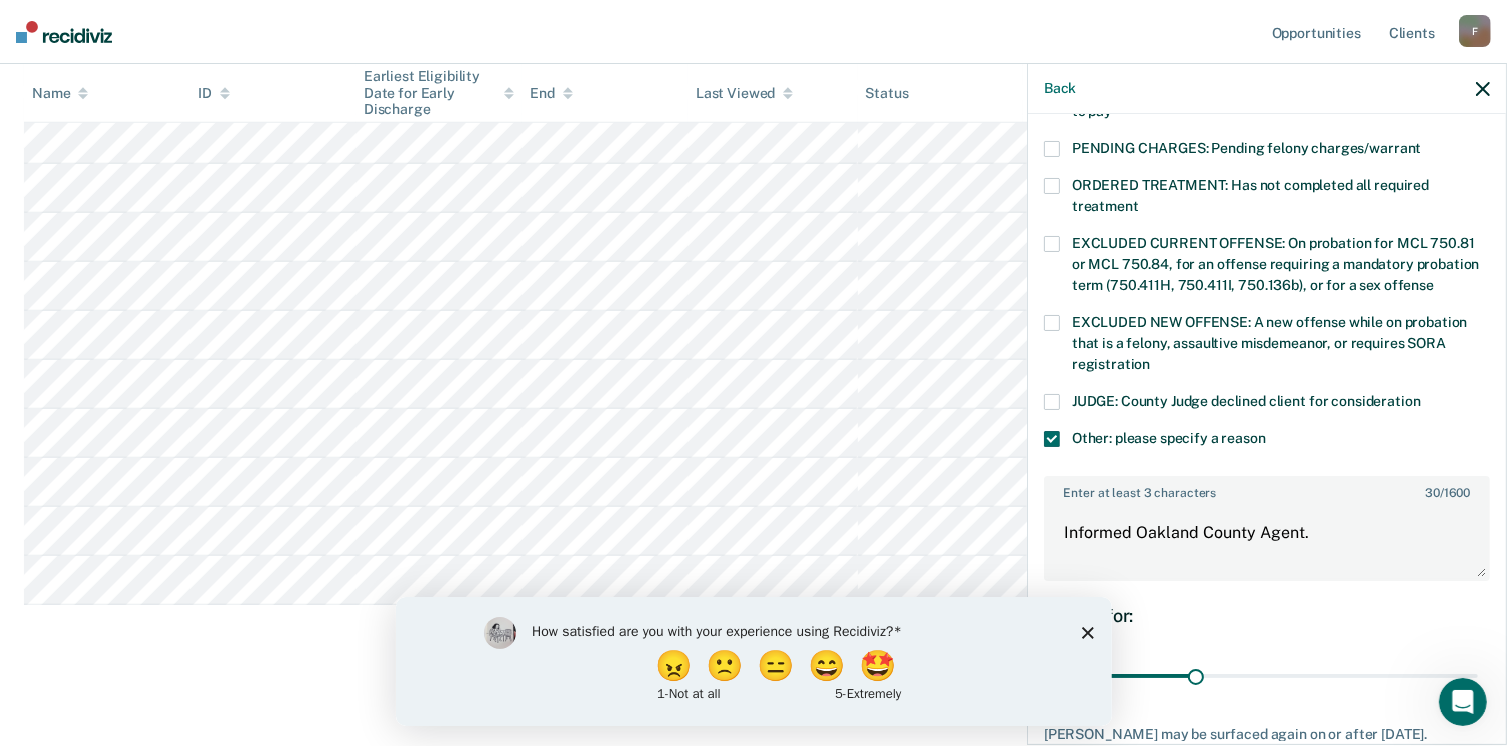 click 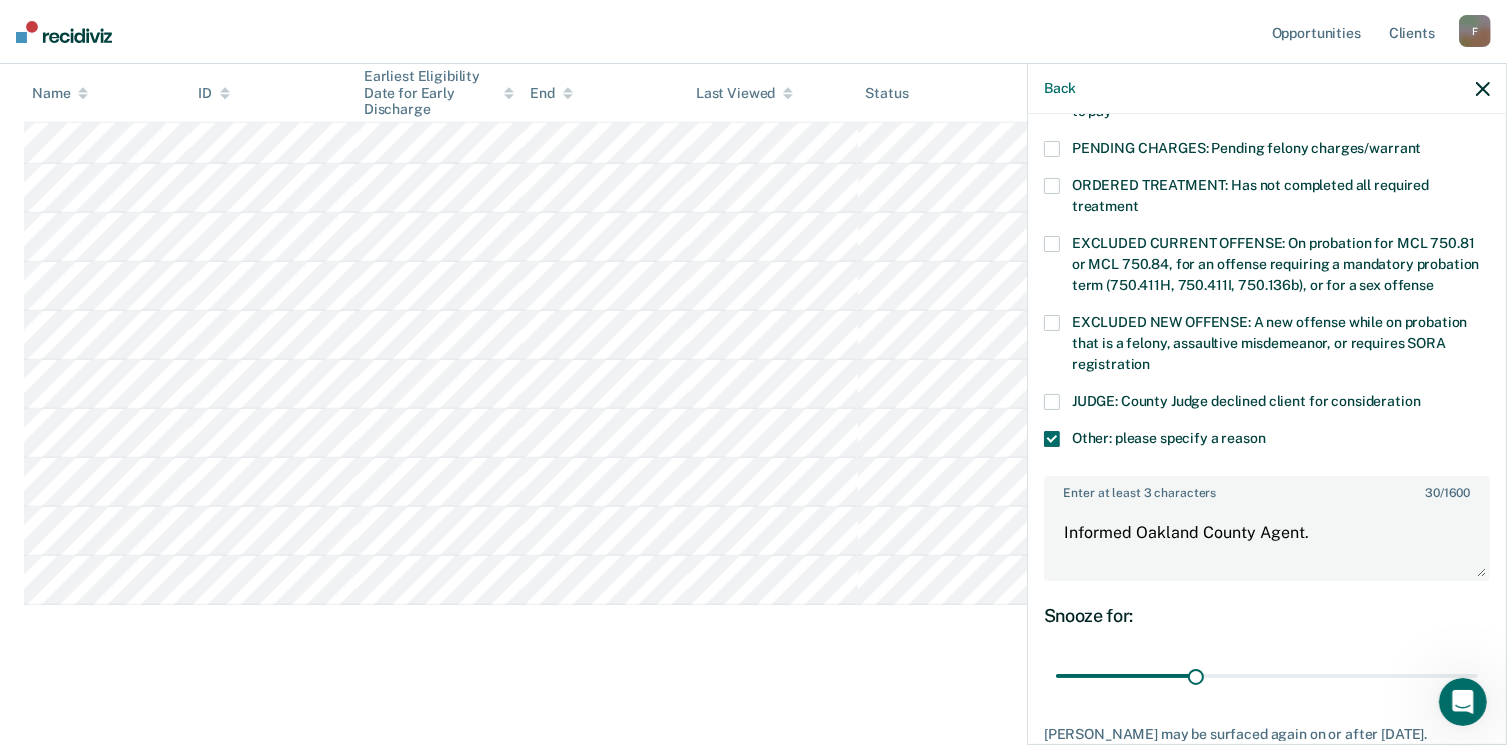 click at bounding box center [1052, 439] 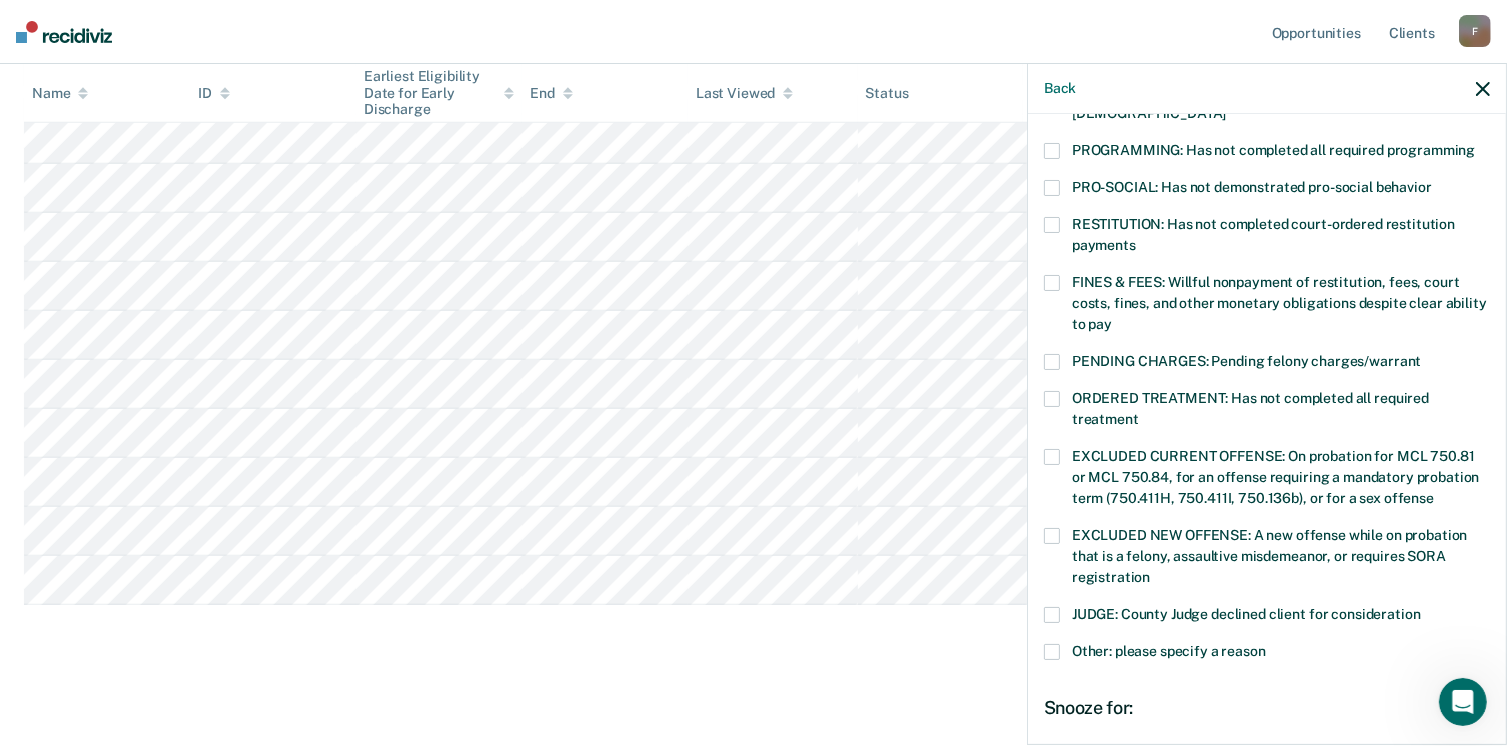 scroll, scrollTop: 404, scrollLeft: 0, axis: vertical 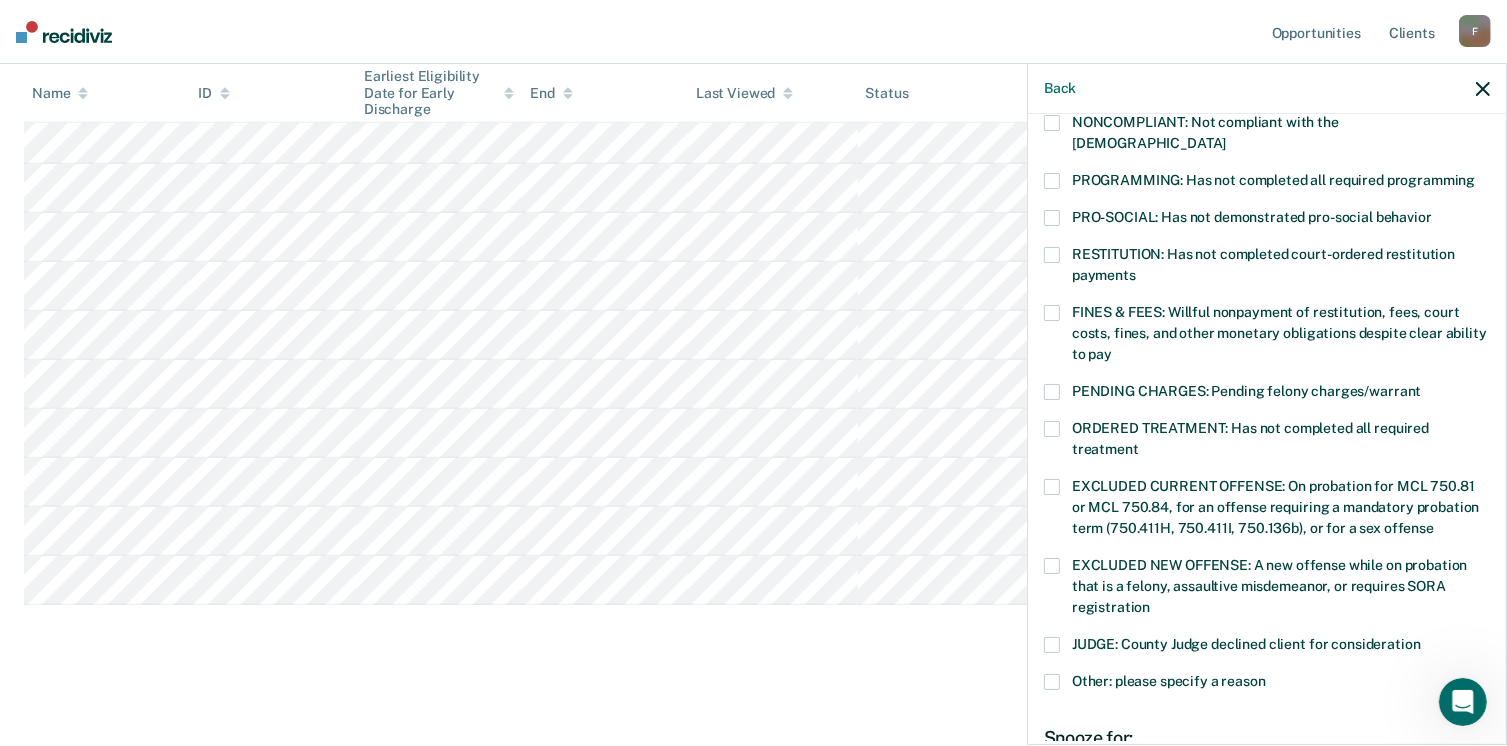 click at bounding box center (1052, 682) 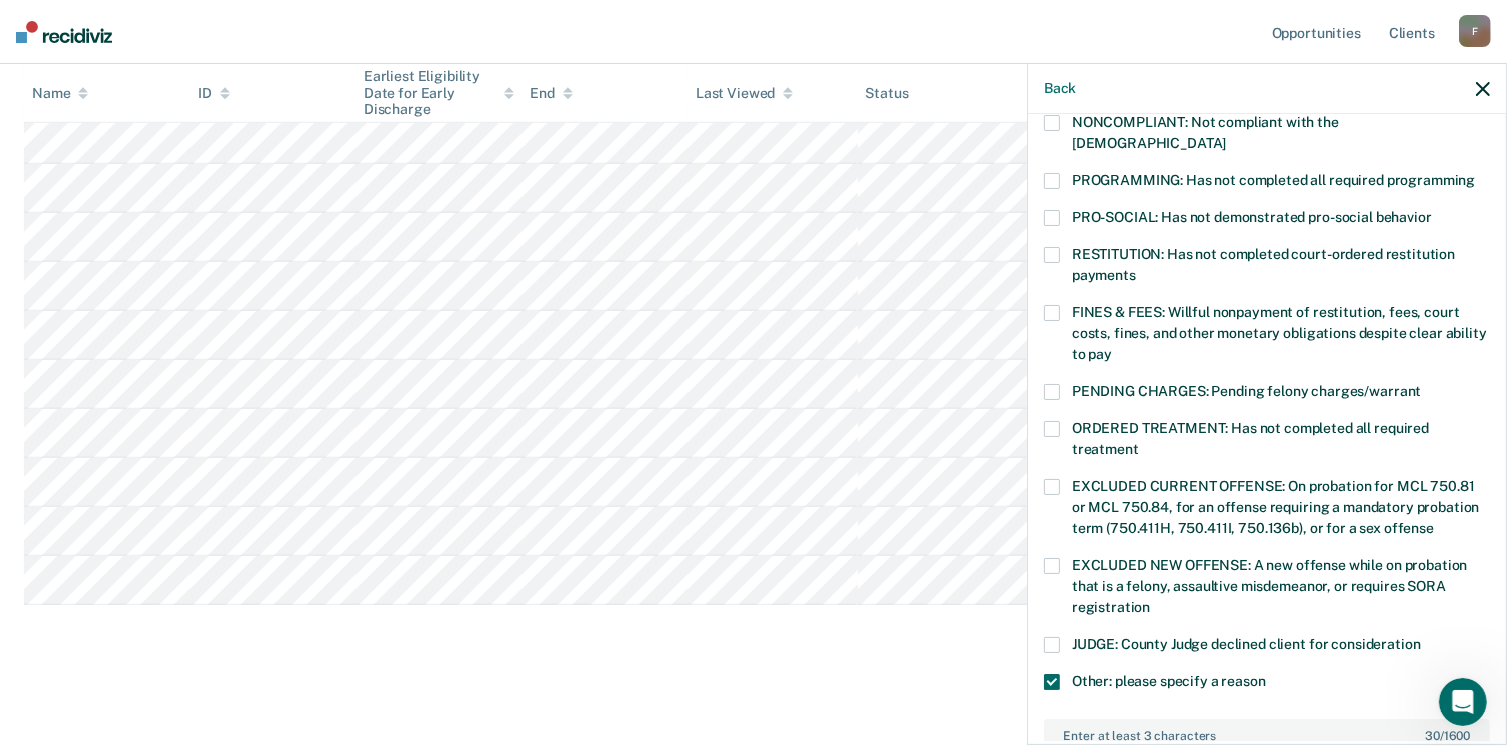 scroll, scrollTop: 684, scrollLeft: 0, axis: vertical 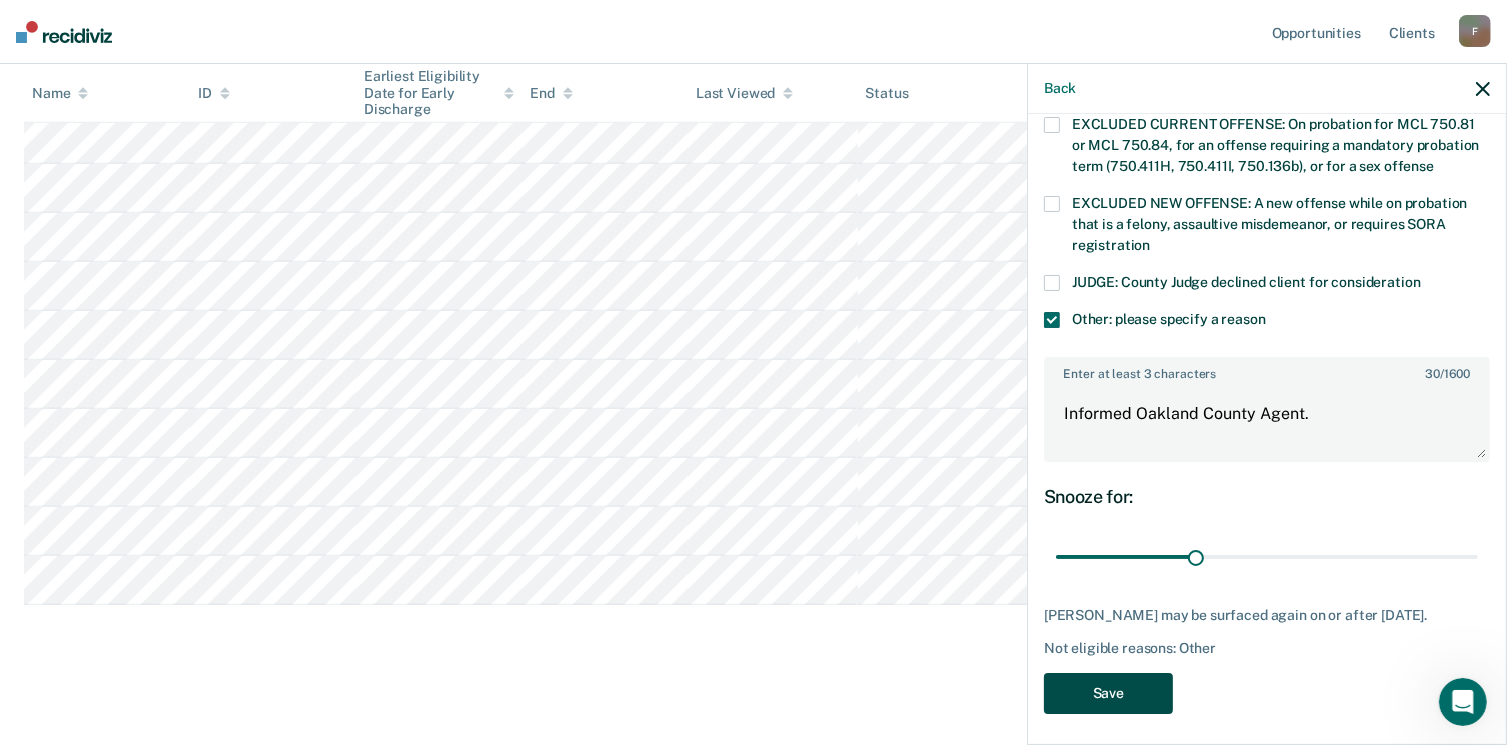click on "Save" at bounding box center [1108, 693] 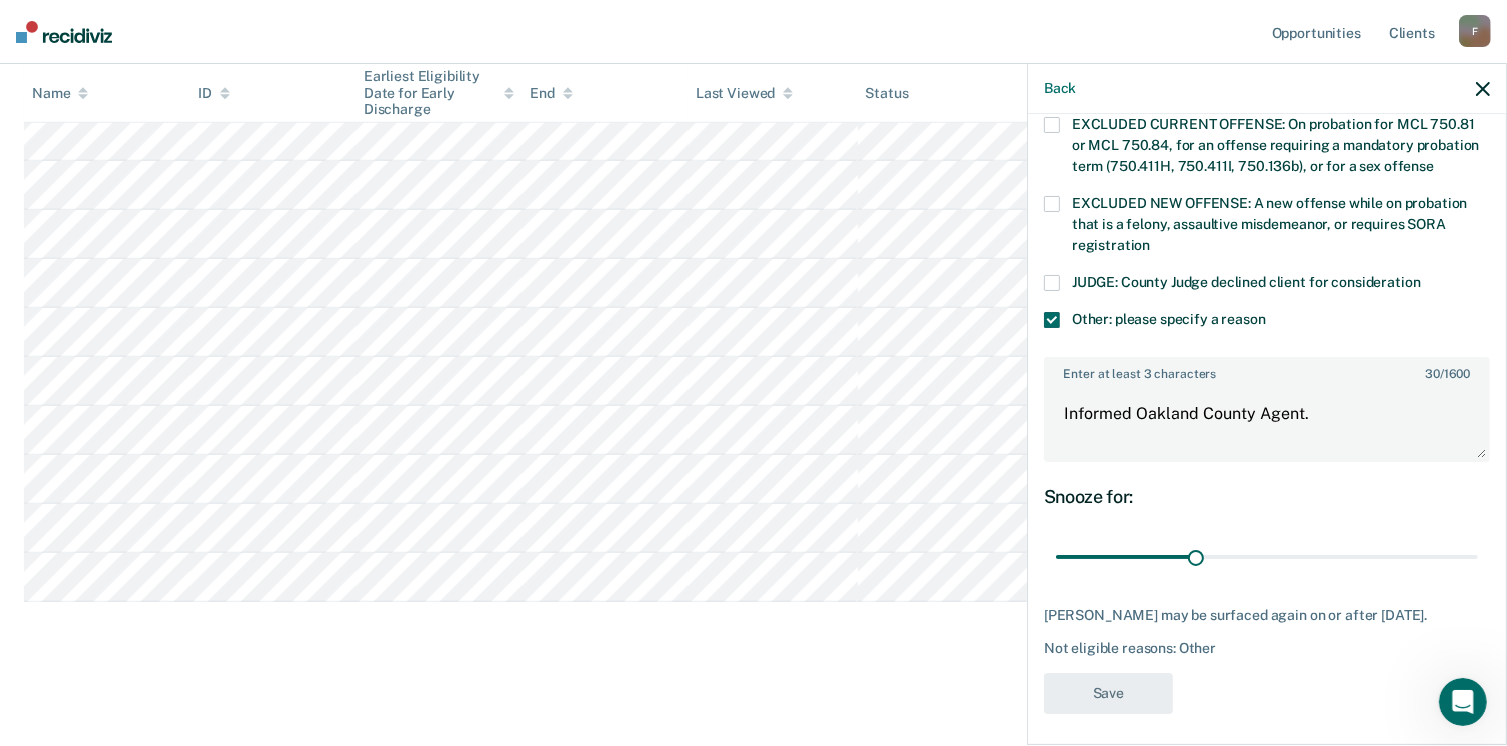 scroll, scrollTop: 1072, scrollLeft: 0, axis: vertical 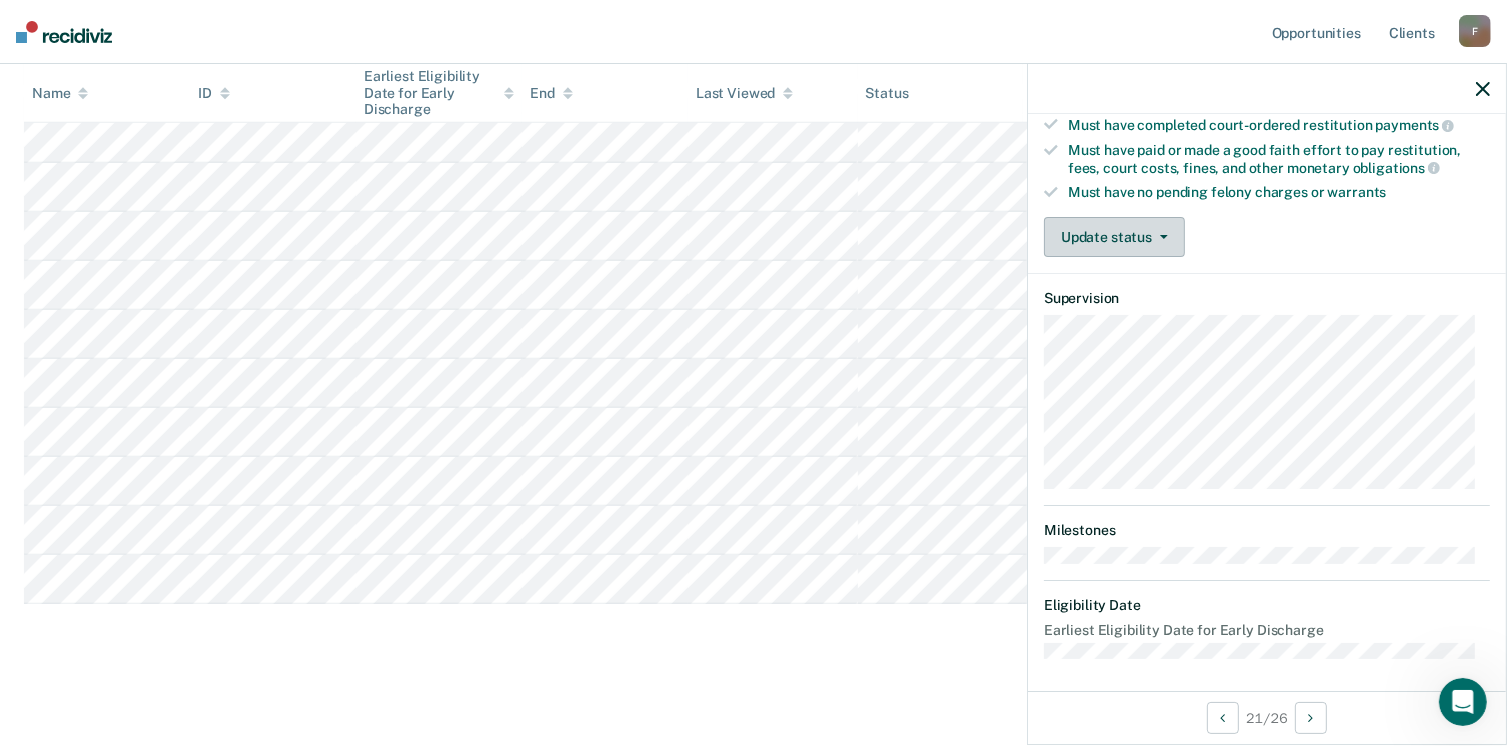 click 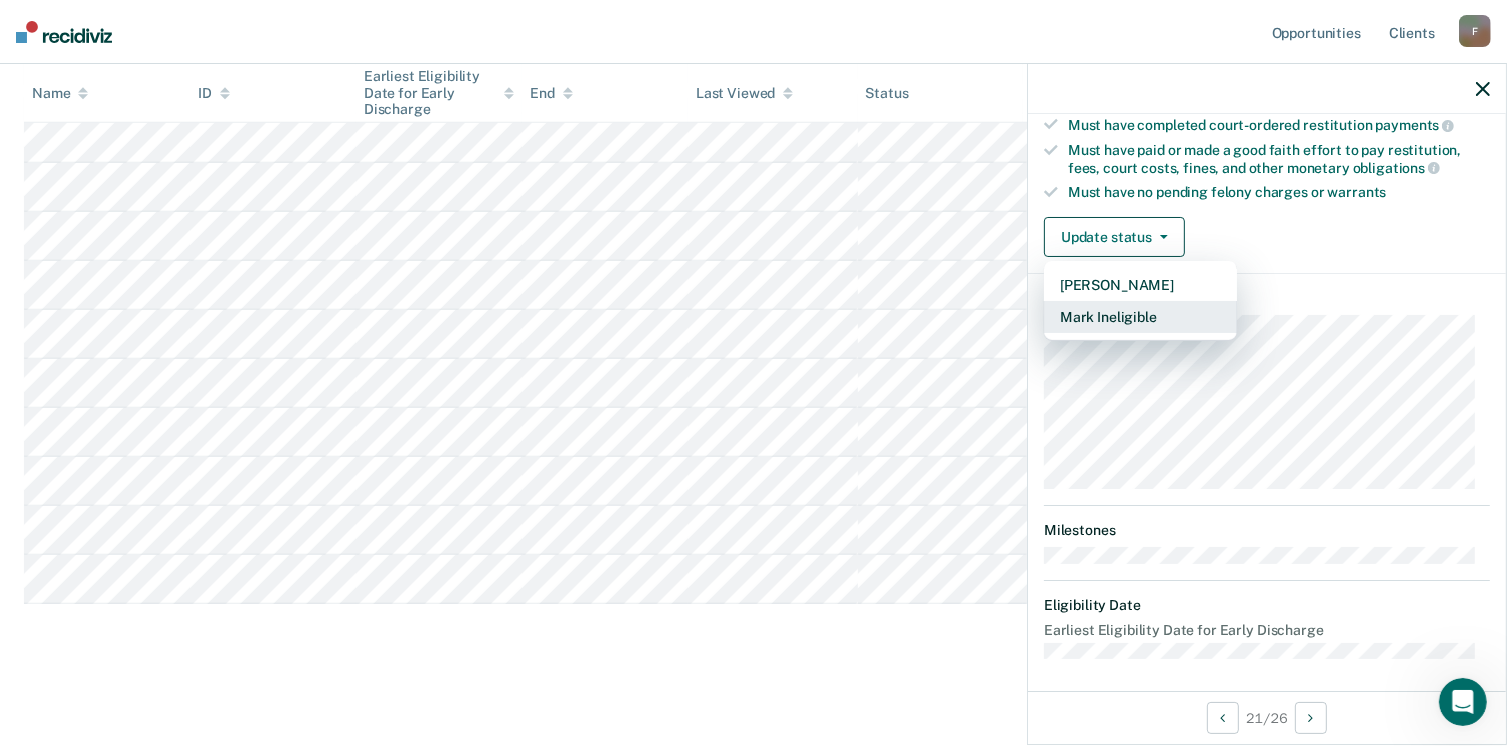 click on "Mark Ineligible" at bounding box center [1140, 317] 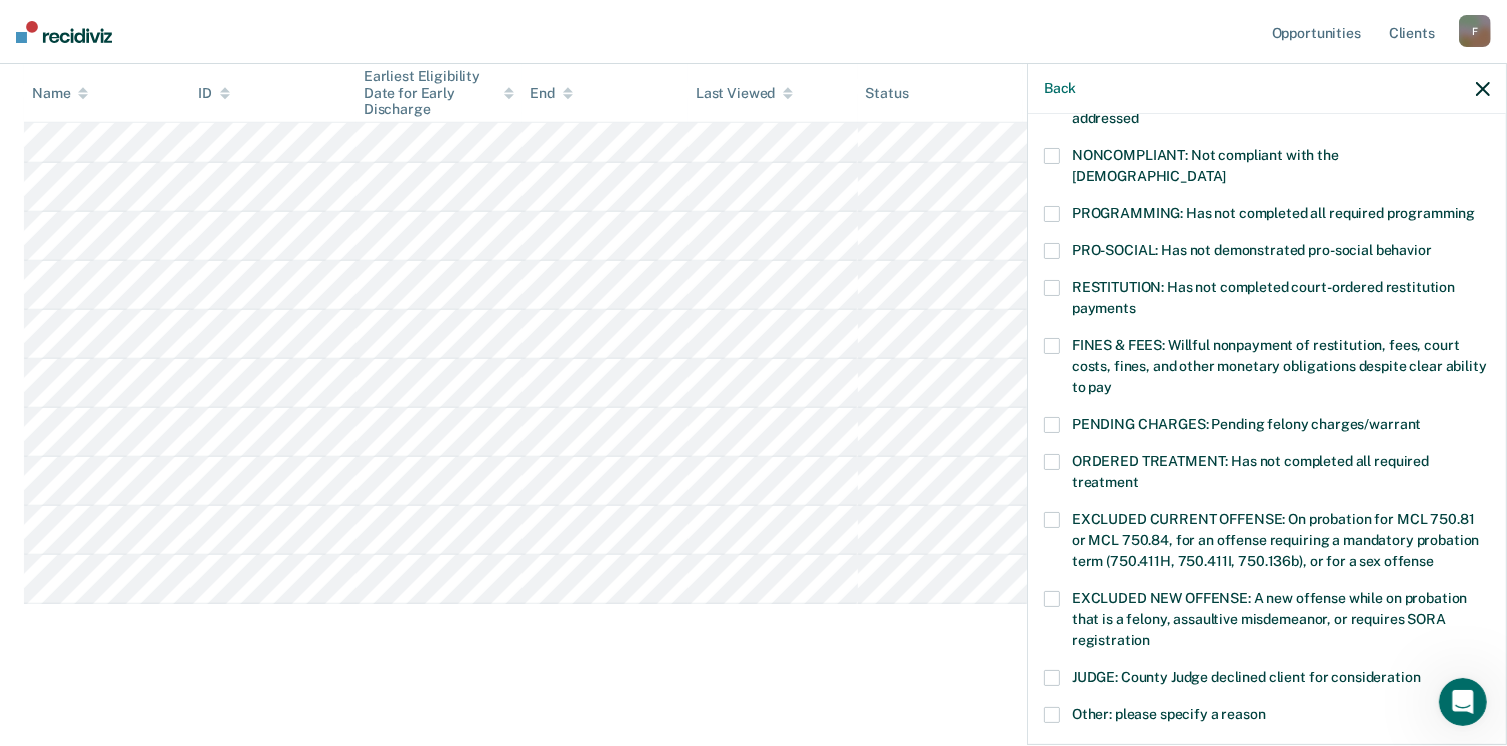 scroll, scrollTop: 647, scrollLeft: 0, axis: vertical 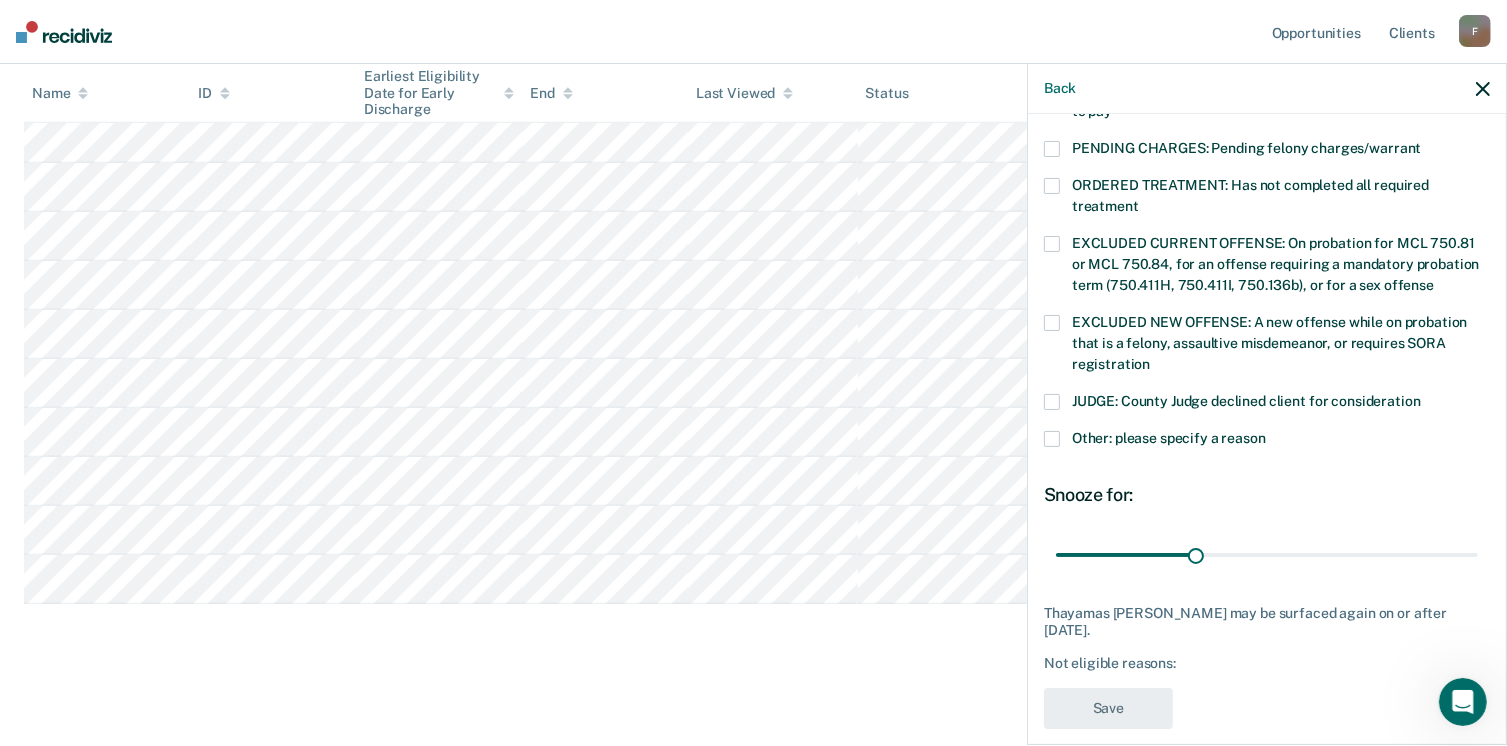 click at bounding box center (1052, 439) 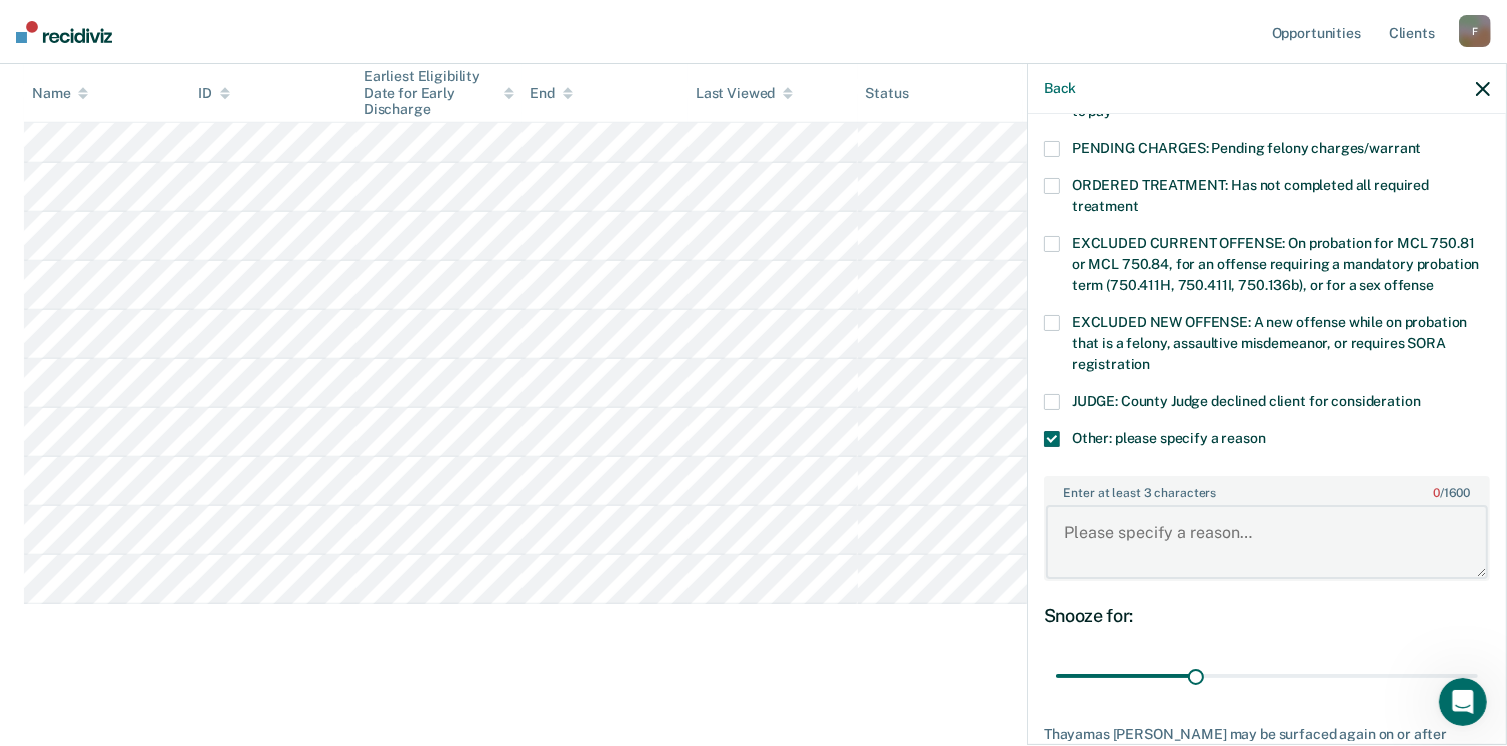 click on "Enter at least 3 characters 0  /  1600" at bounding box center [1267, 542] 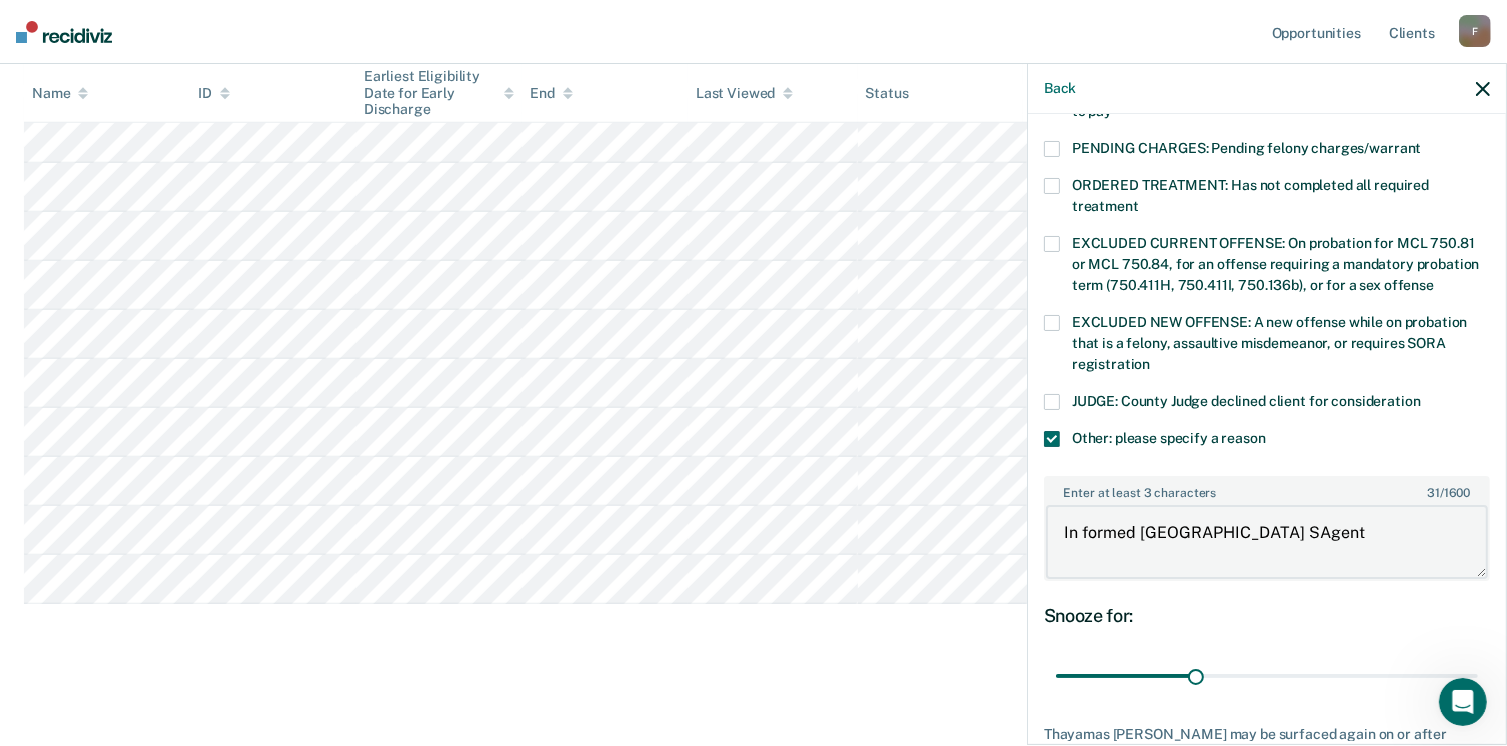 click on "In formed Oakland County SAgent" at bounding box center [1267, 542] 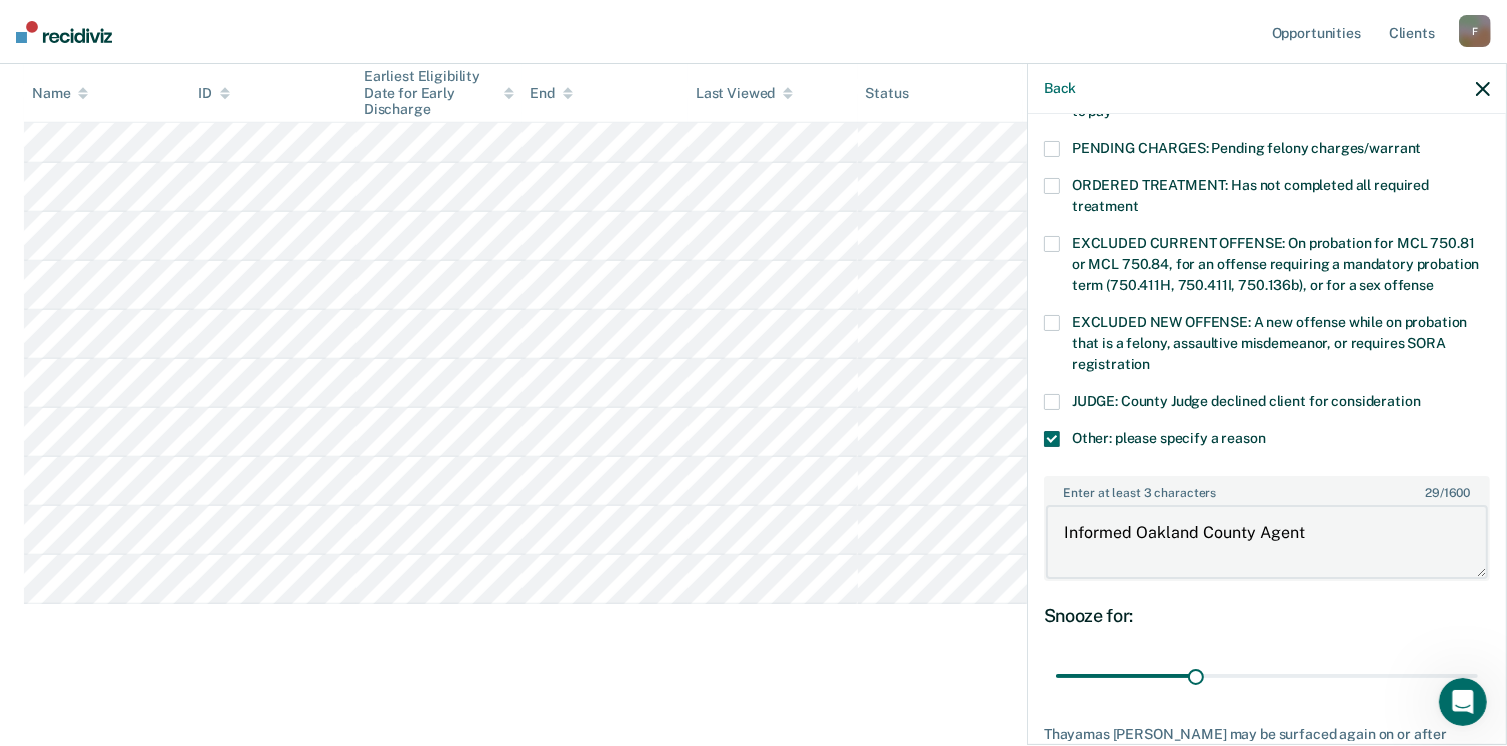 type on "Informed Oakland County Agent" 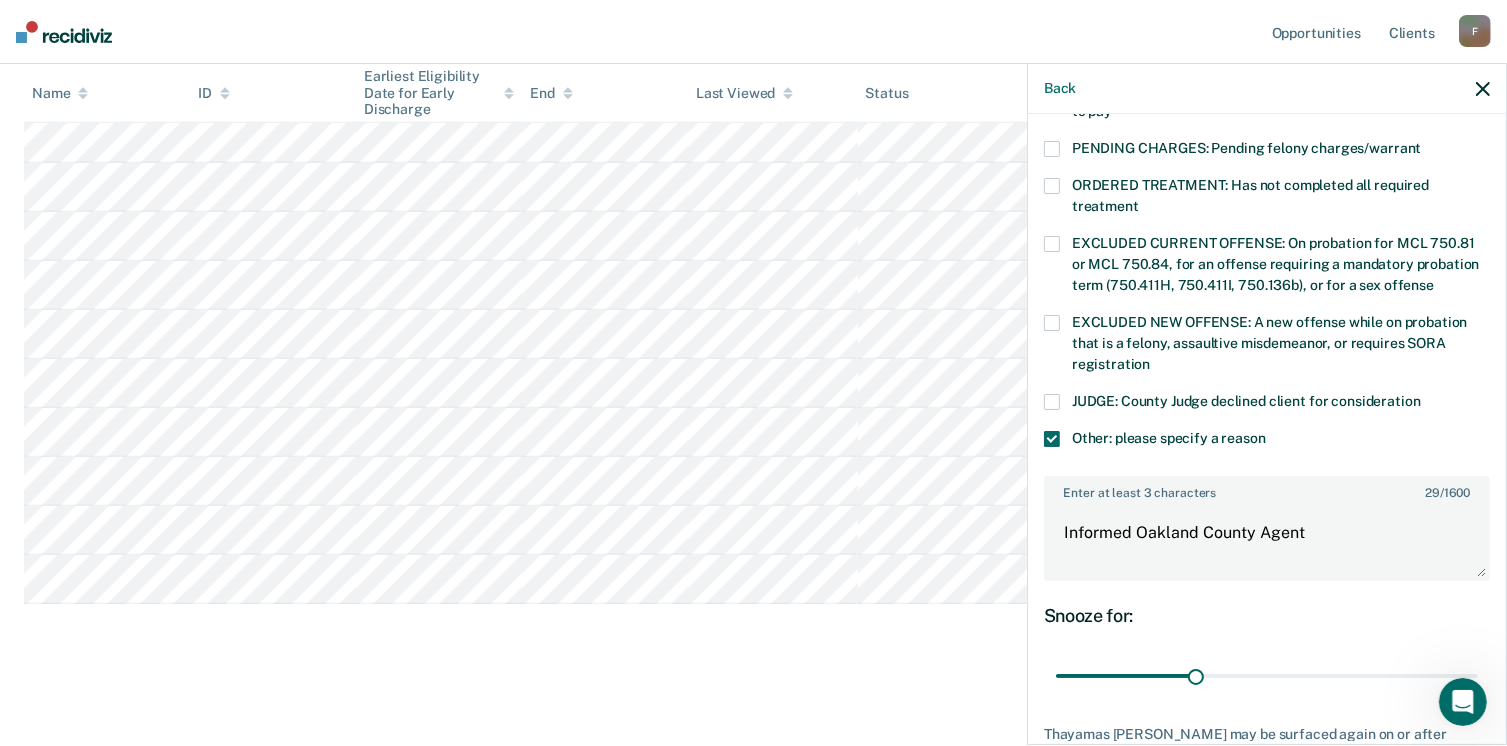 scroll, scrollTop: 766, scrollLeft: 0, axis: vertical 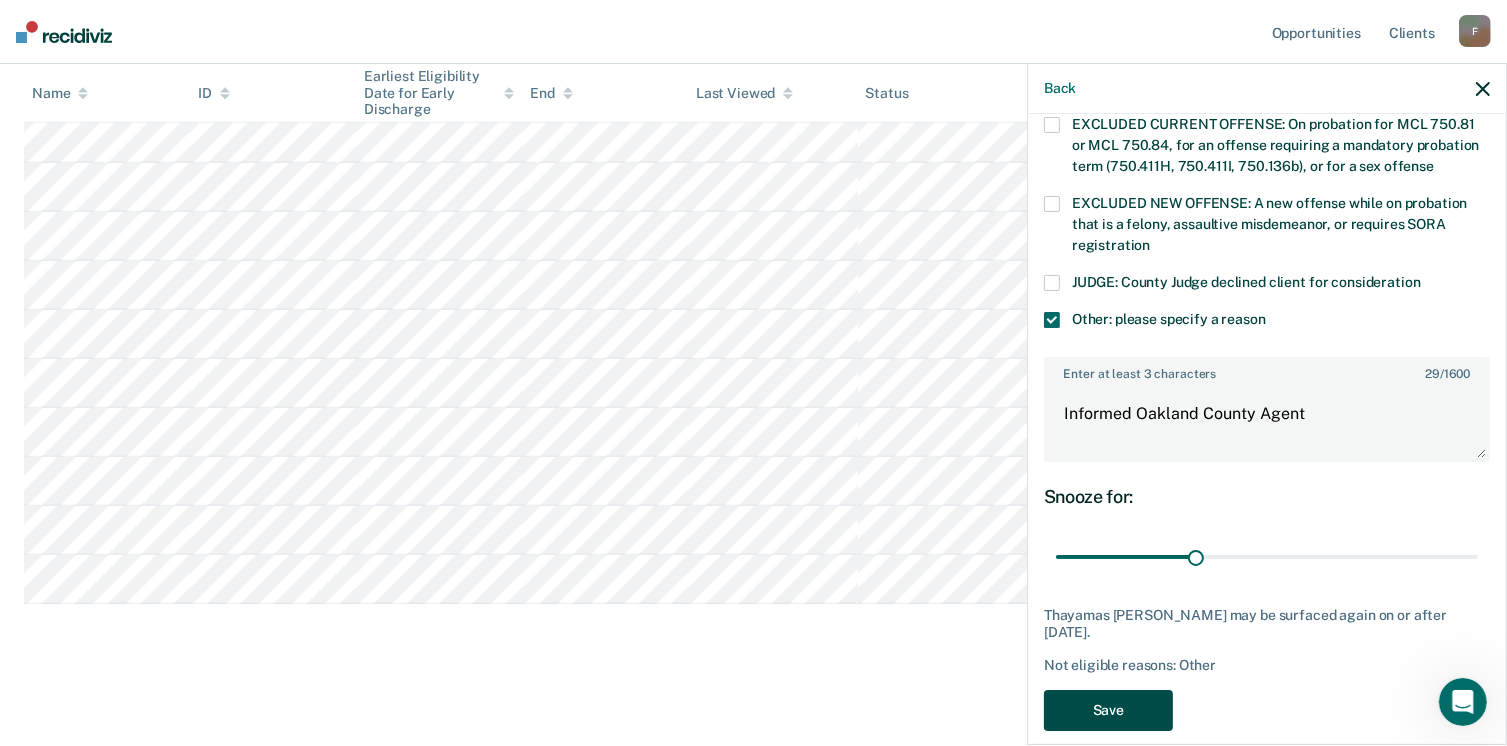 click on "Save" at bounding box center (1108, 710) 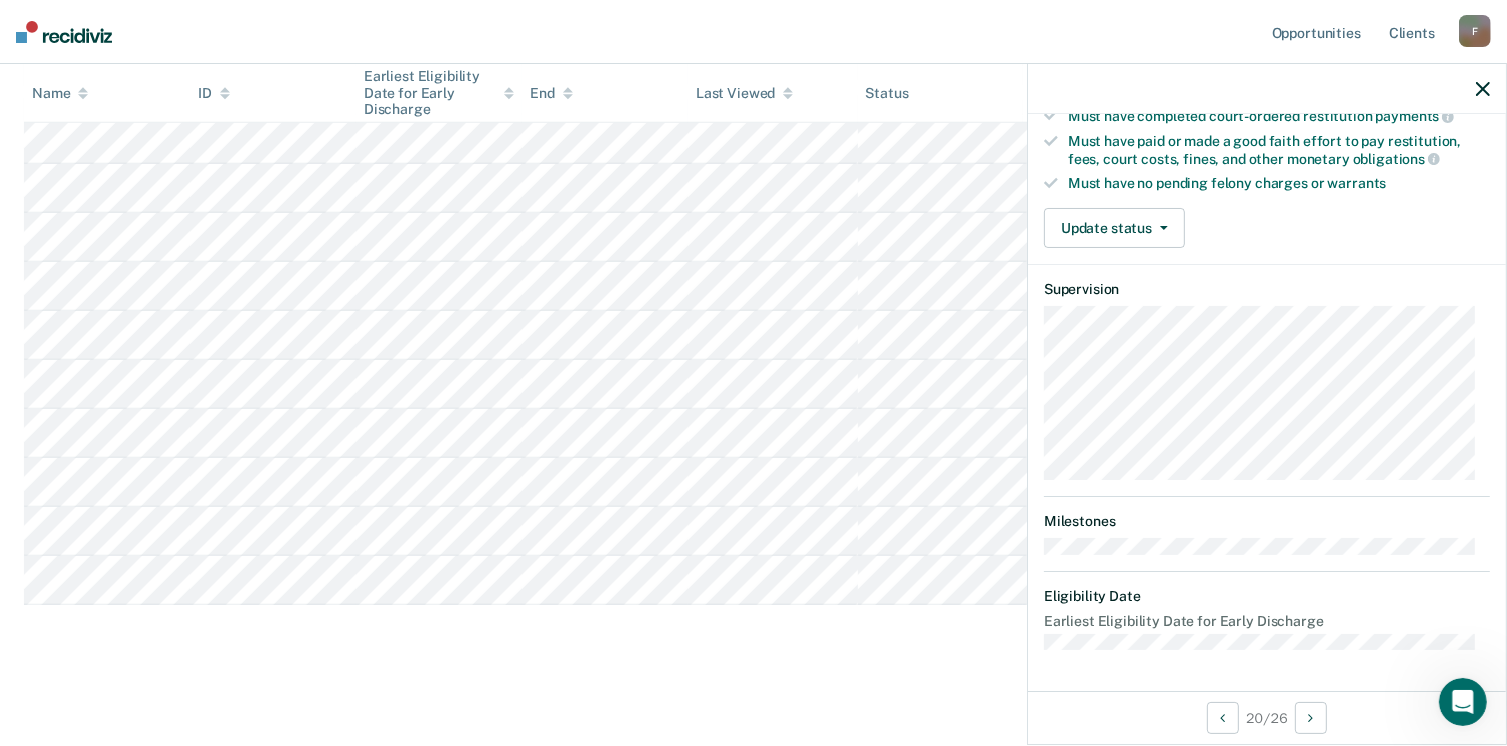 scroll, scrollTop: 371, scrollLeft: 0, axis: vertical 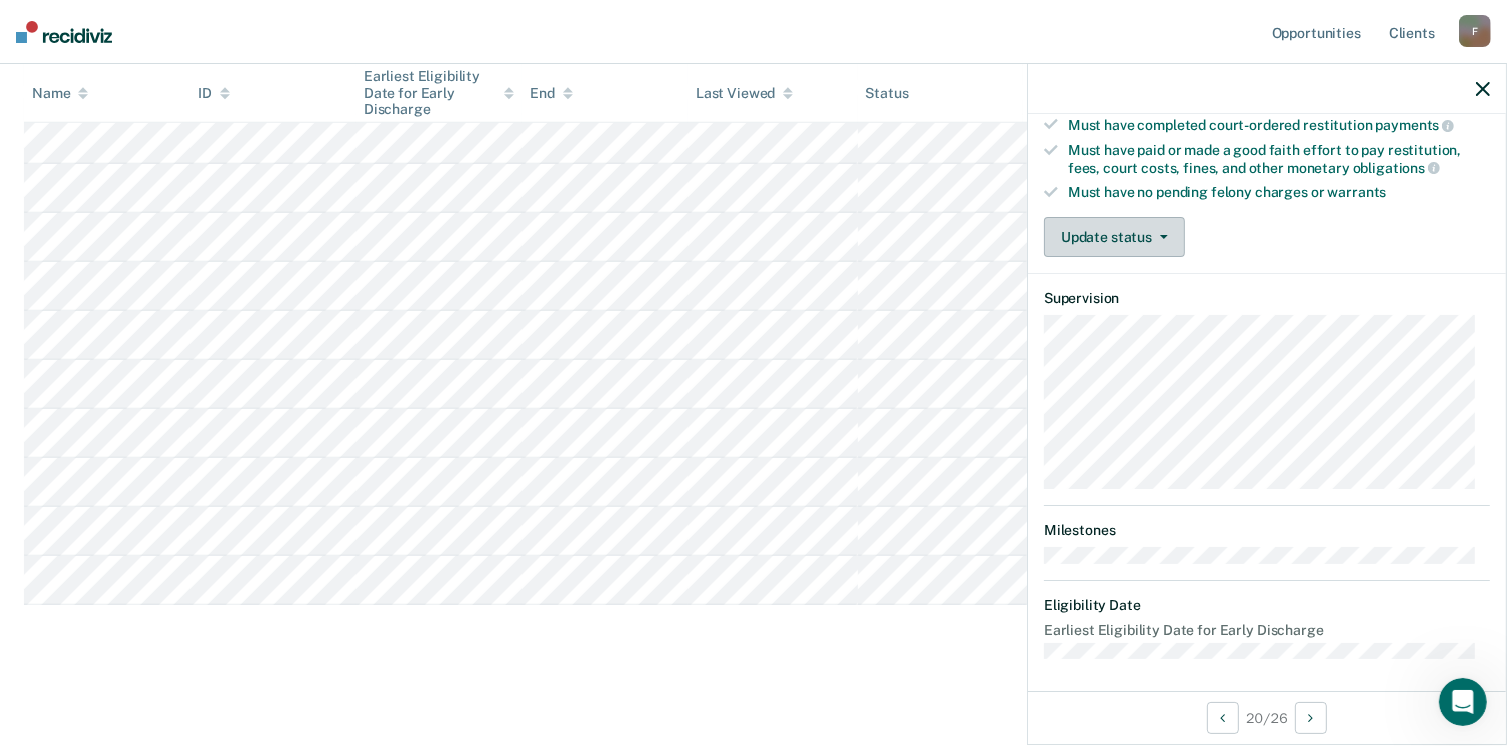 click on "Update status" at bounding box center (1114, 237) 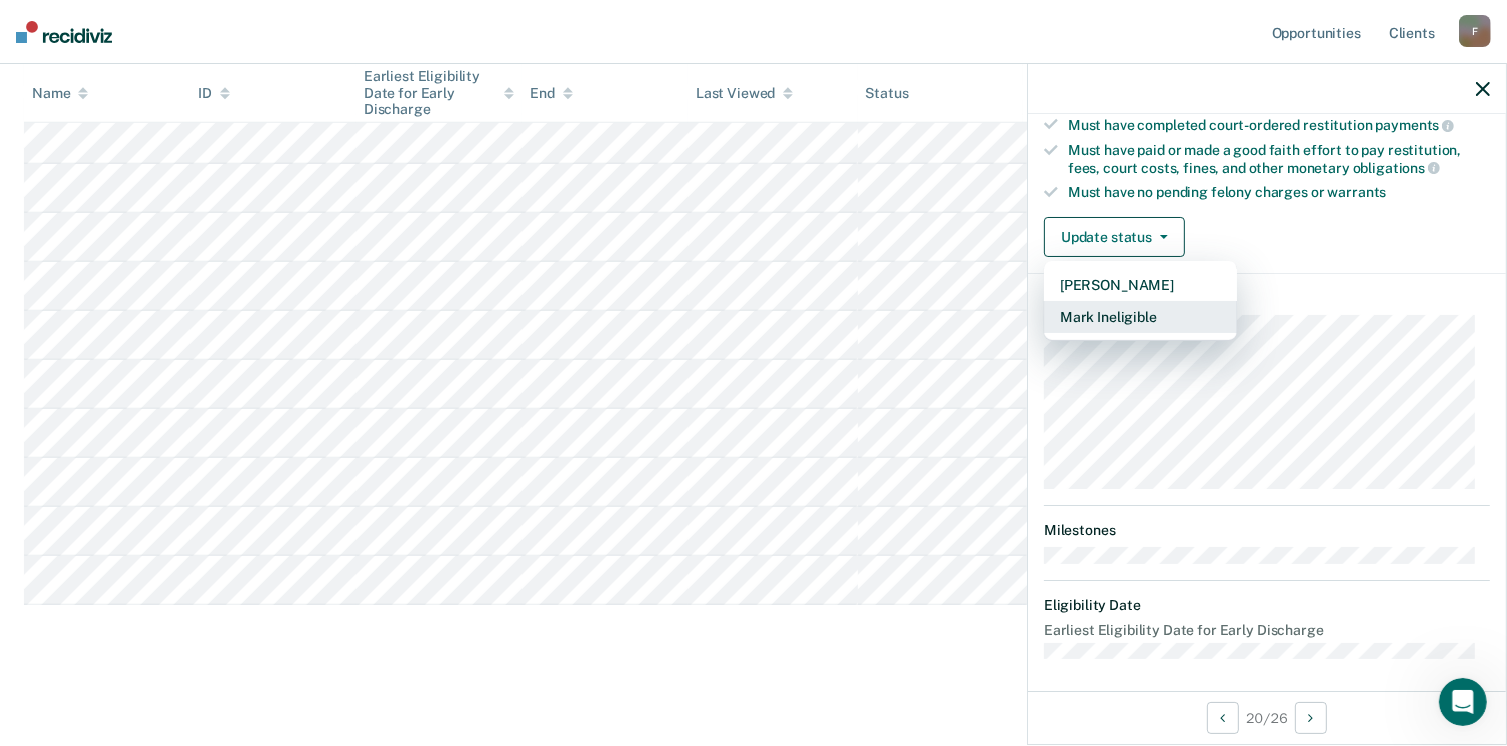 click on "Mark Ineligible" at bounding box center (1140, 317) 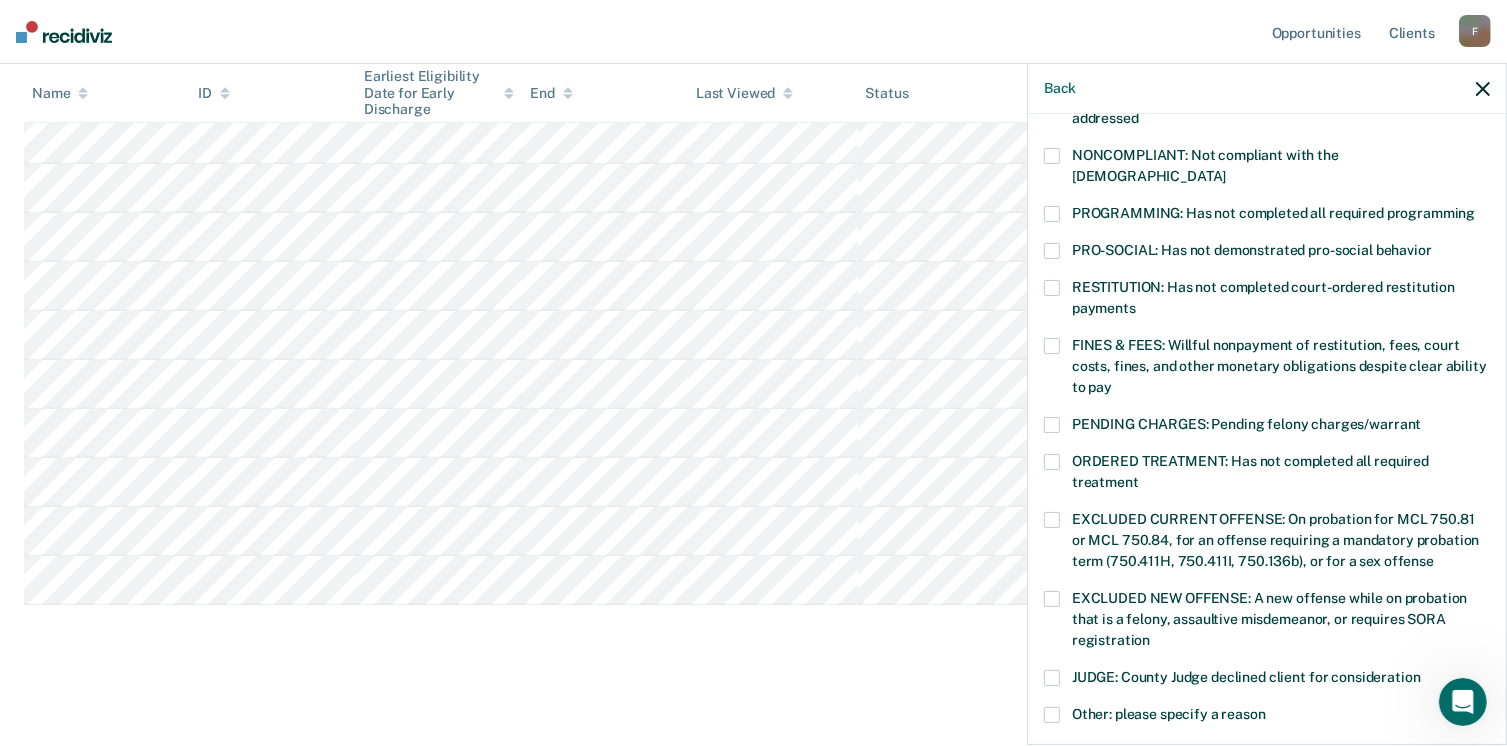 click at bounding box center (1052, 715) 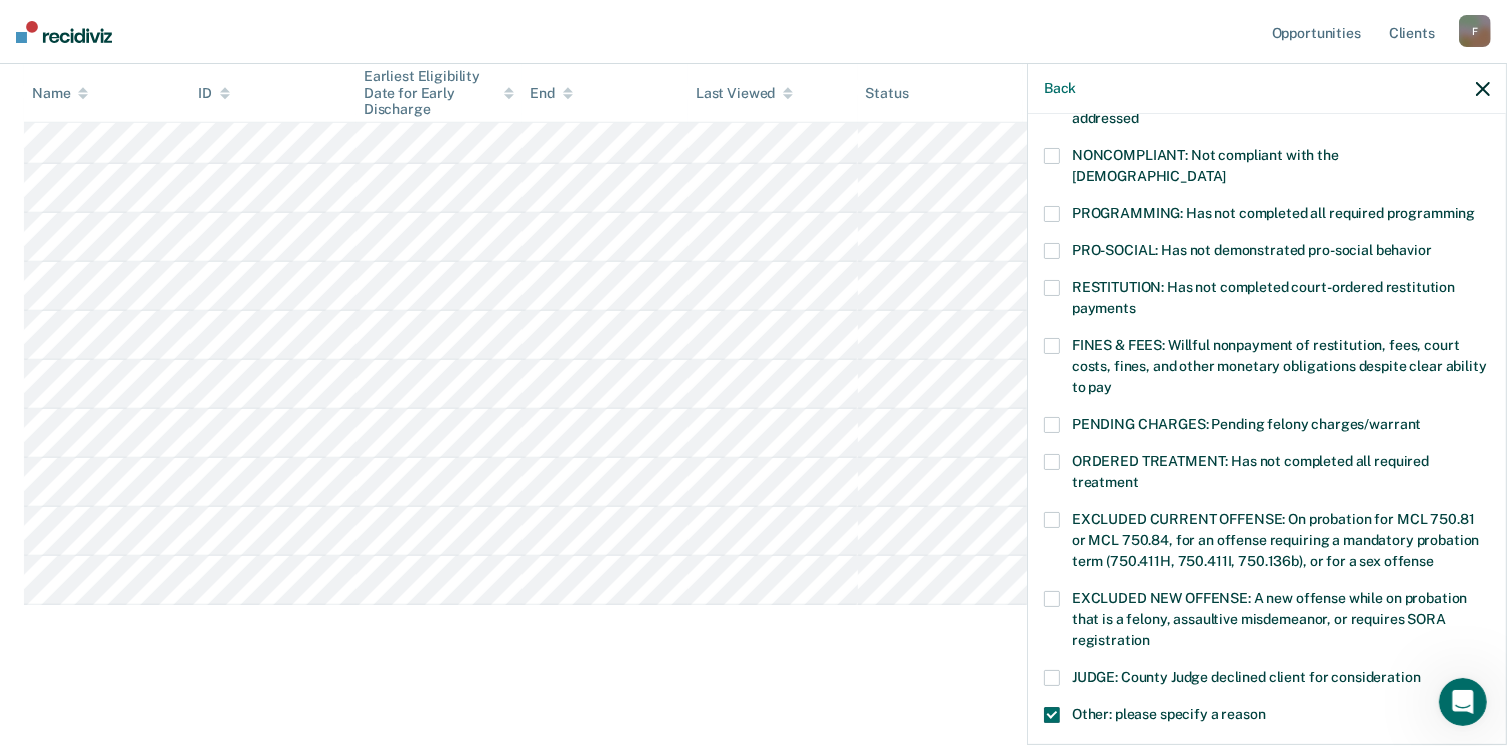 scroll, scrollTop: 766, scrollLeft: 0, axis: vertical 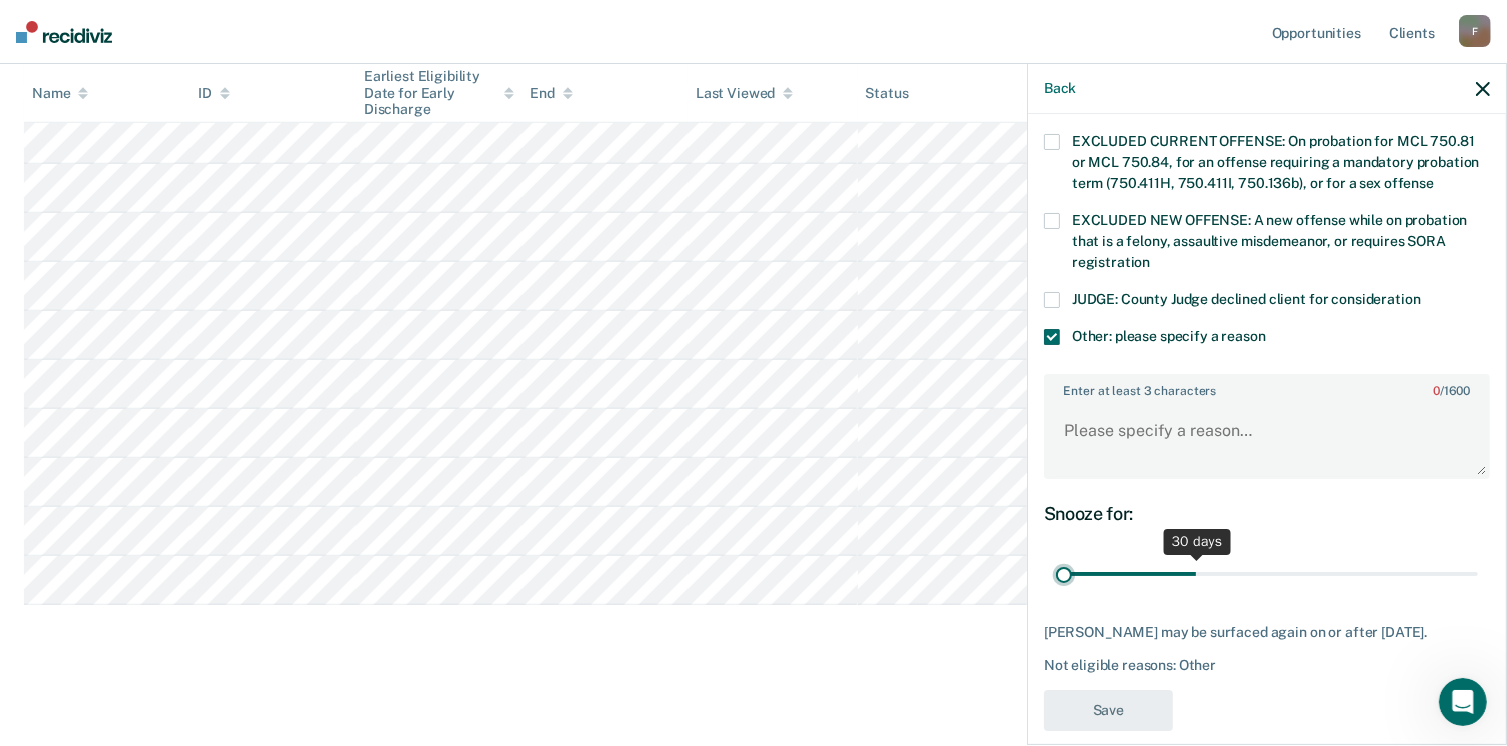 type on "1" 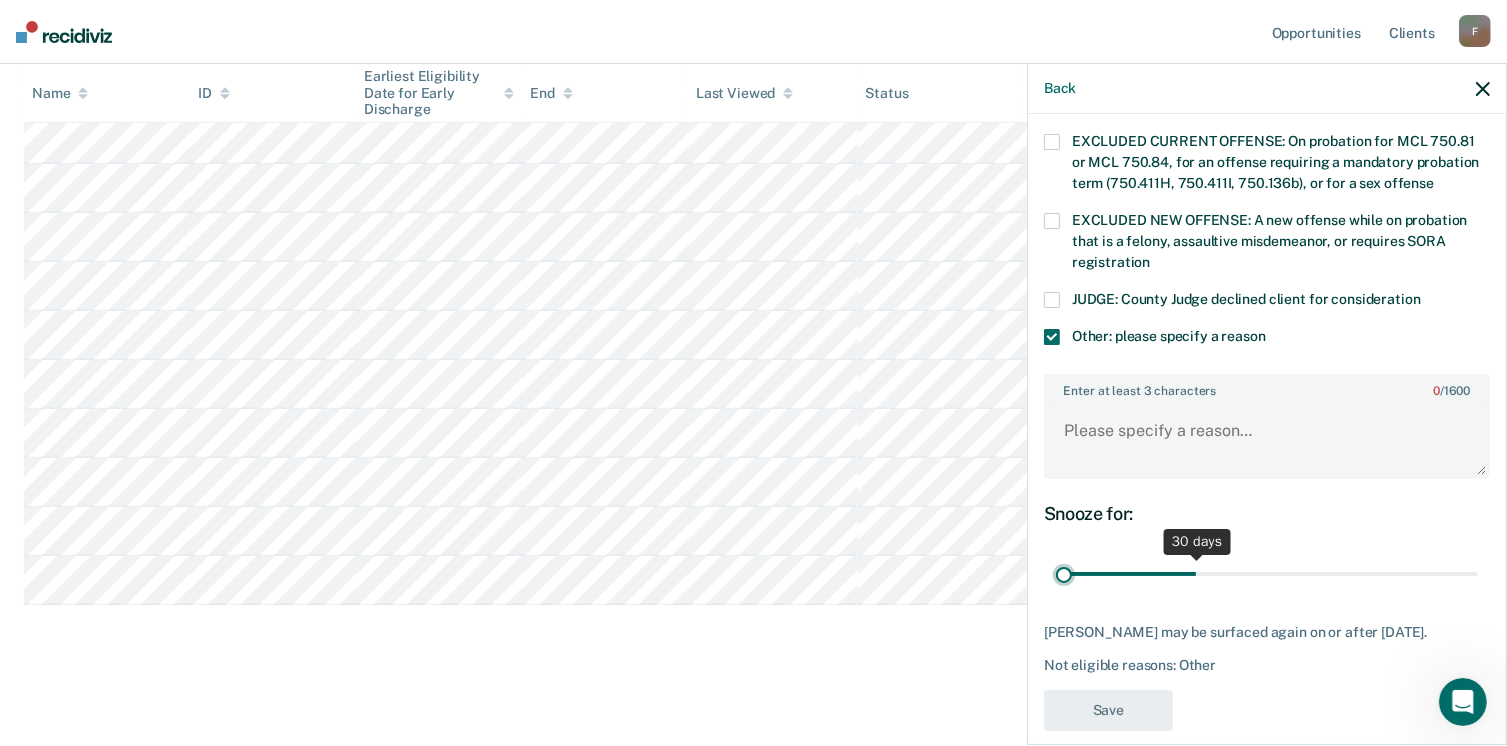 click at bounding box center (1267, 574) 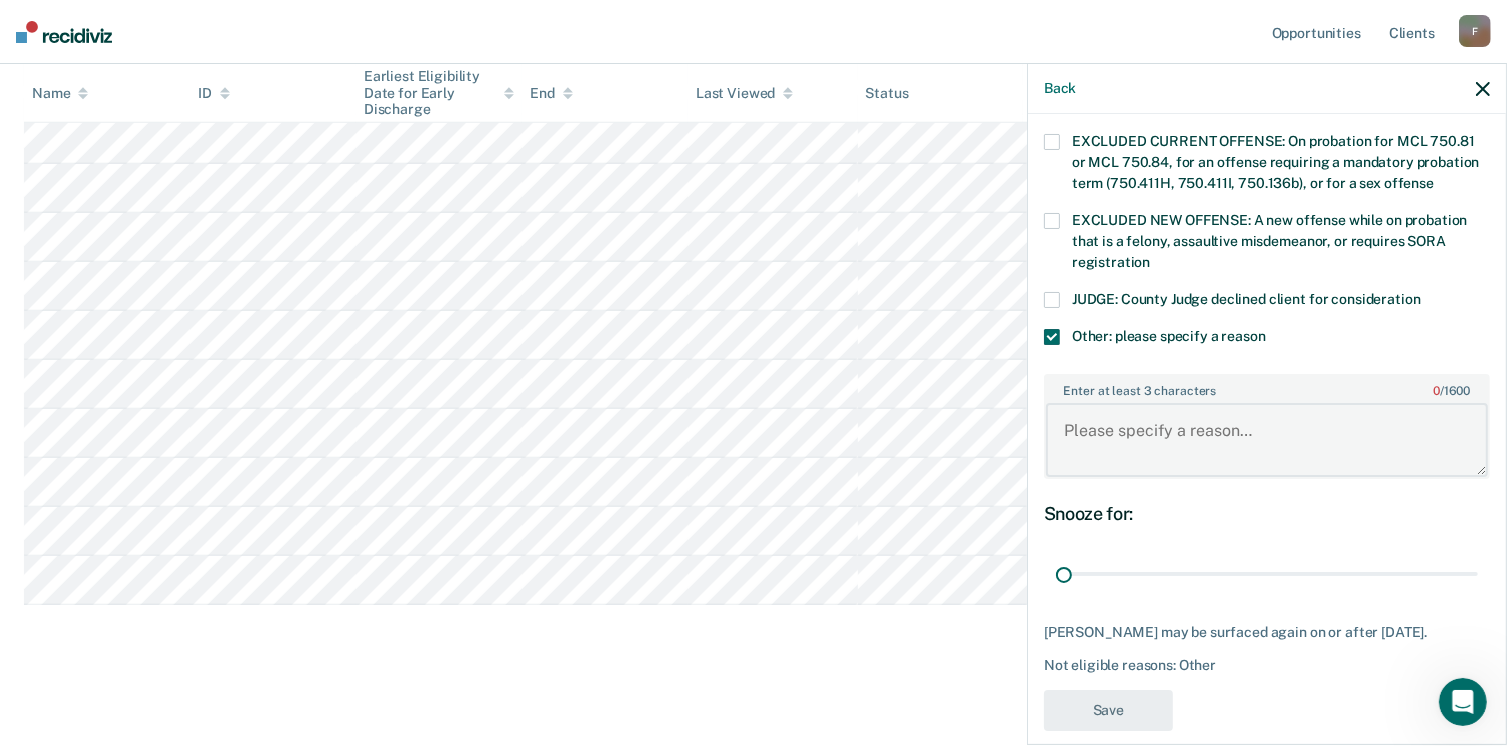 click on "Enter at least 3 characters 0  /  1600" at bounding box center [1267, 440] 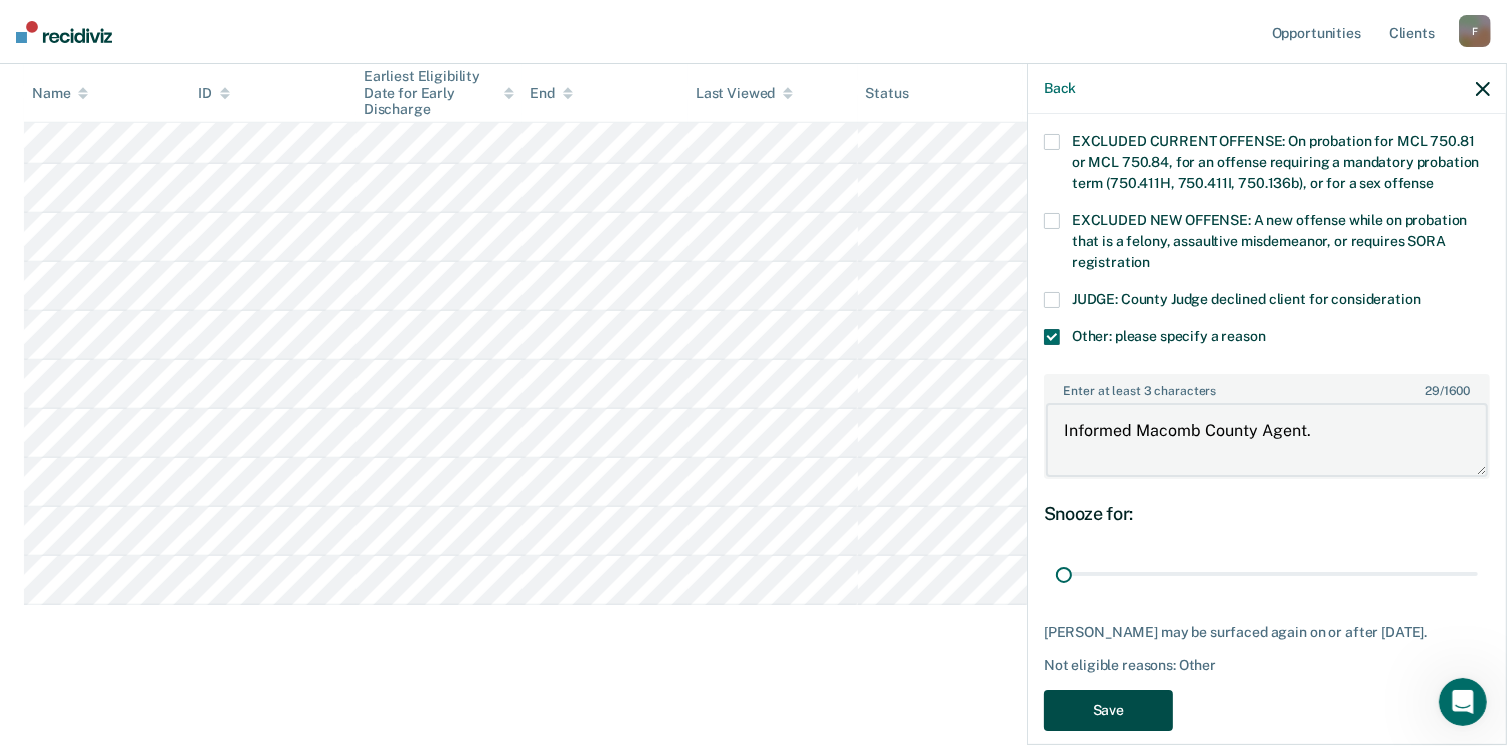 type on "Informed Macomb County Agent." 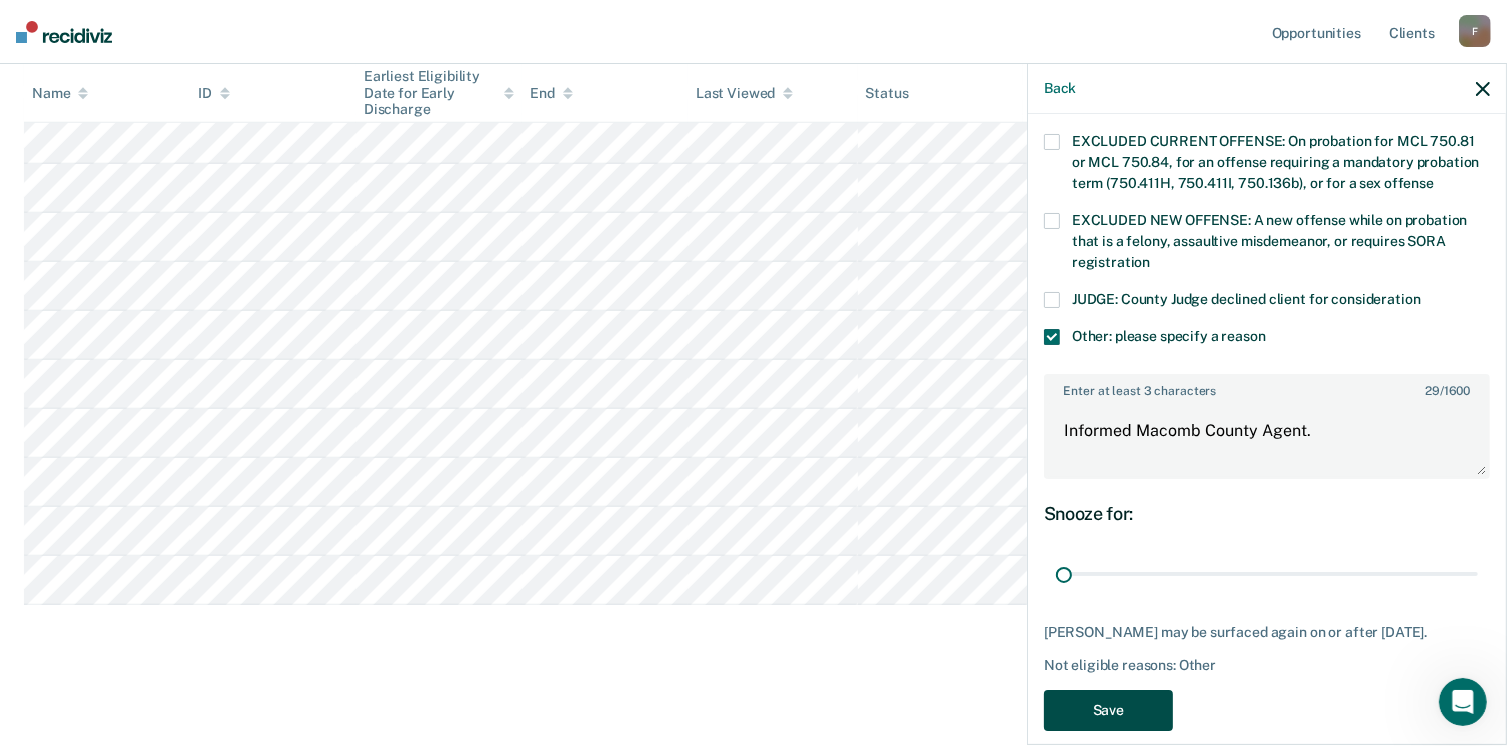 click on "Save" at bounding box center (1108, 710) 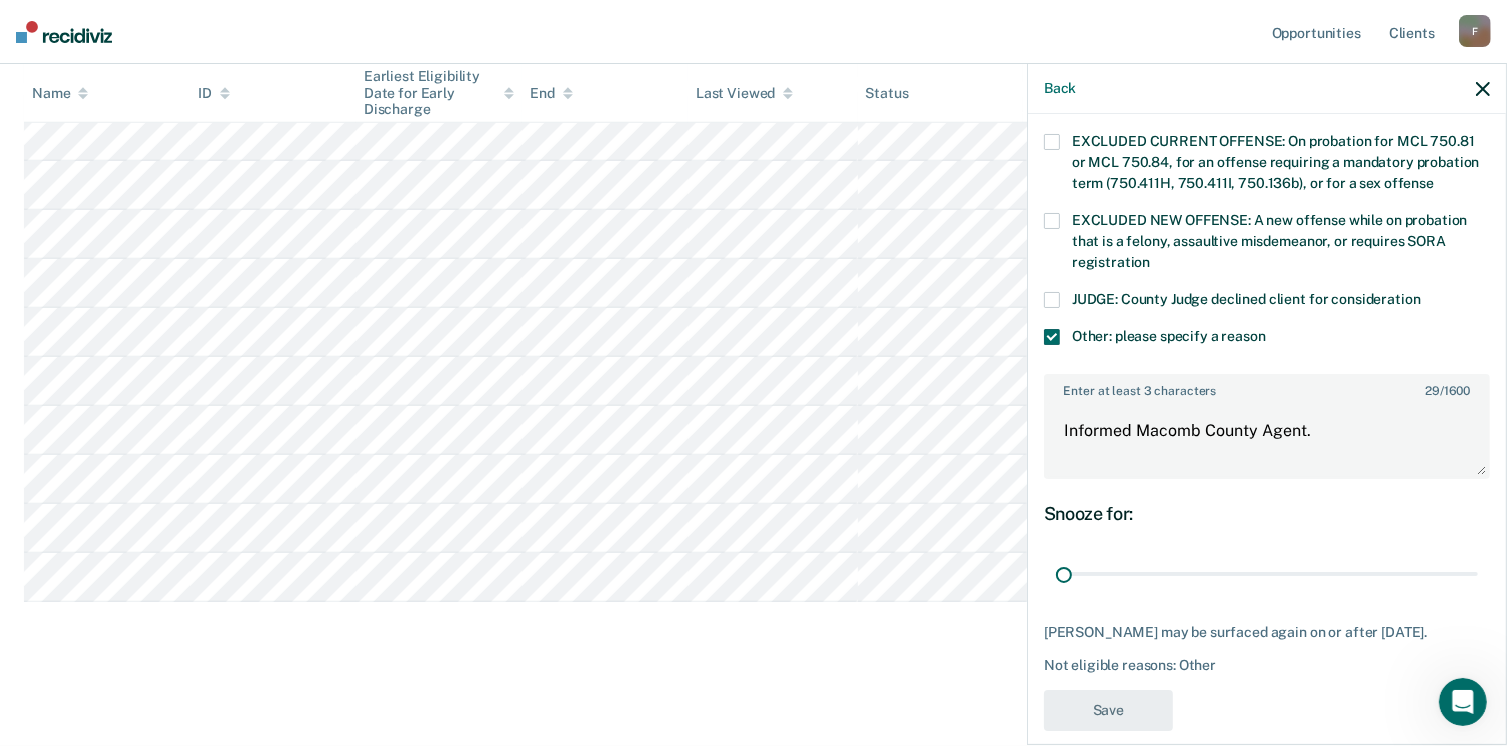 scroll, scrollTop: 973, scrollLeft: 0, axis: vertical 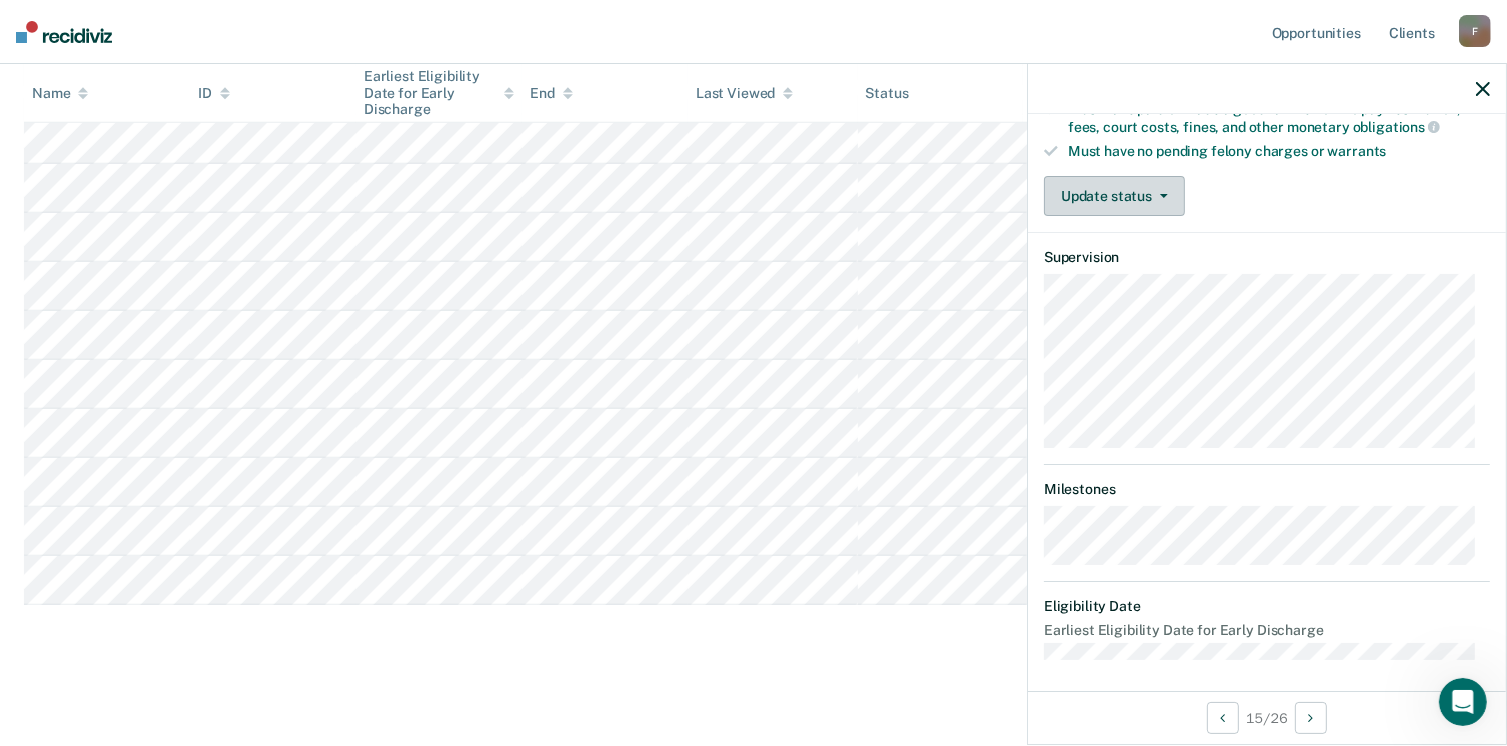 click on "Update status" at bounding box center (1114, 196) 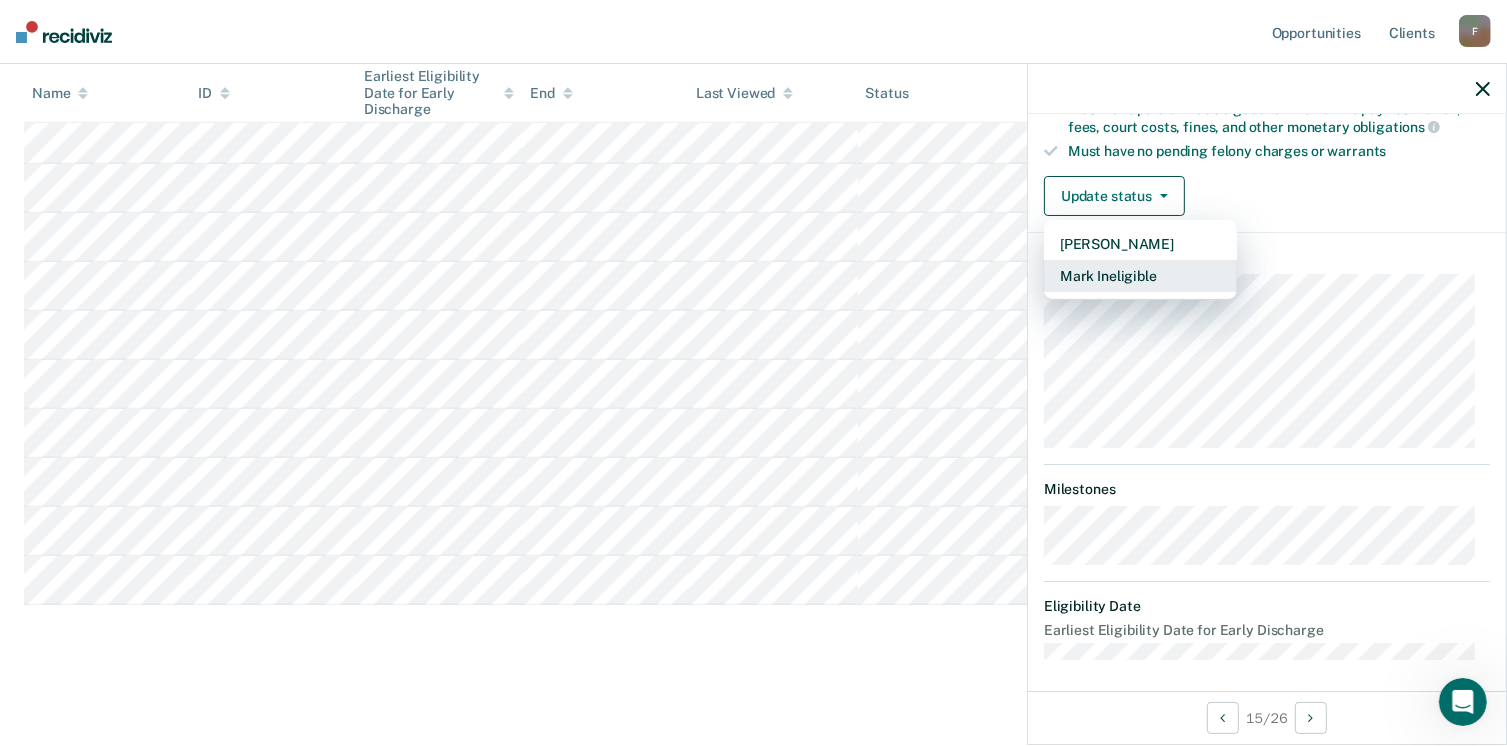click on "Mark Ineligible" at bounding box center [1140, 276] 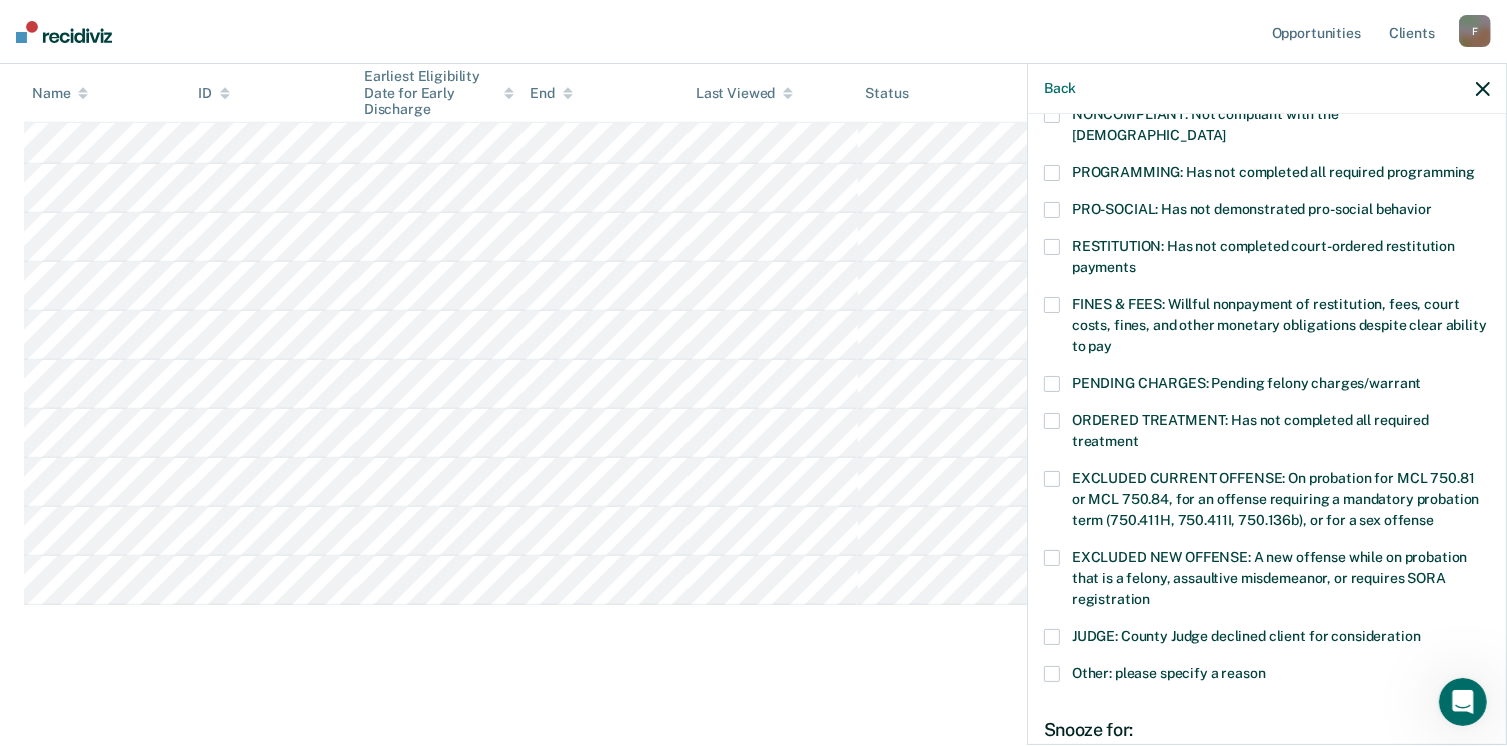 scroll, scrollTop: 630, scrollLeft: 0, axis: vertical 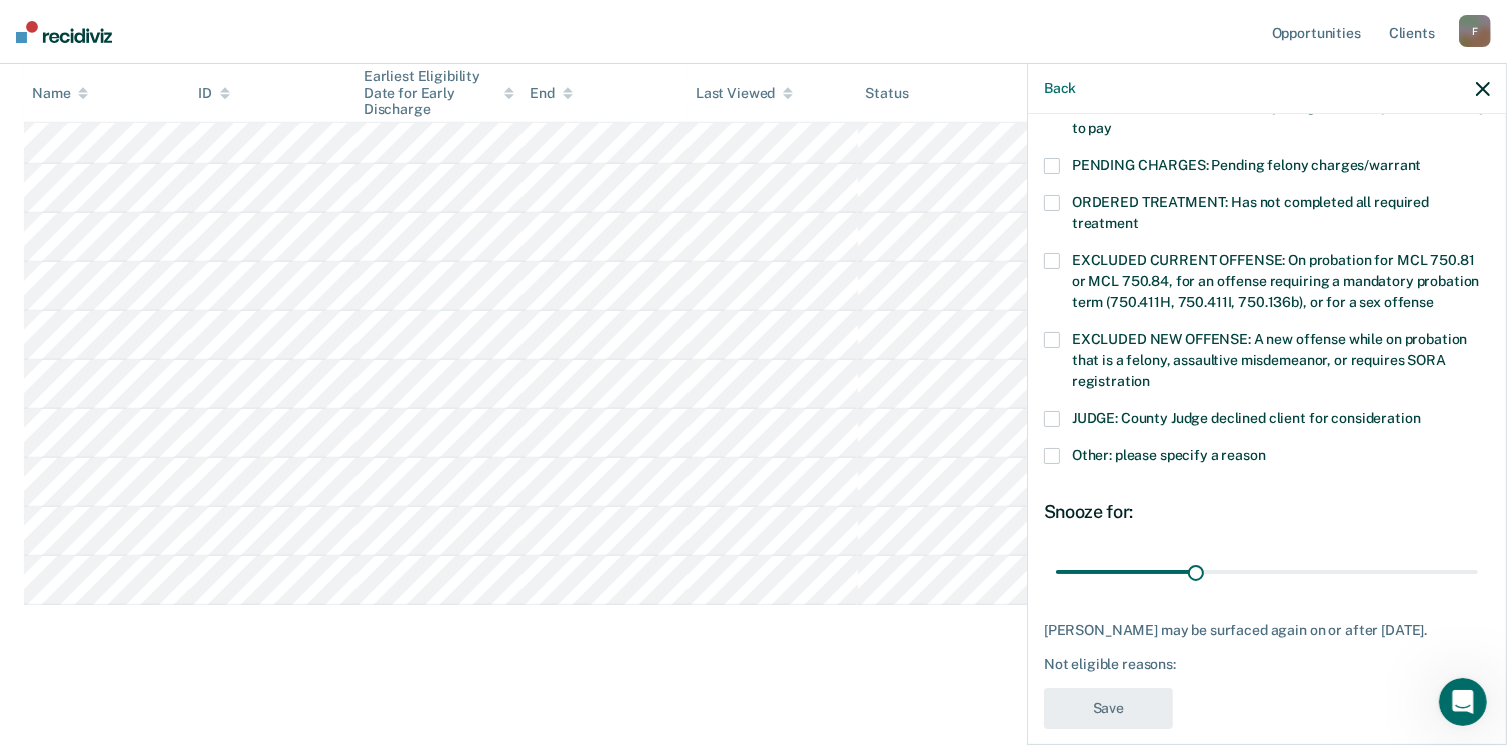 click at bounding box center (1052, 456) 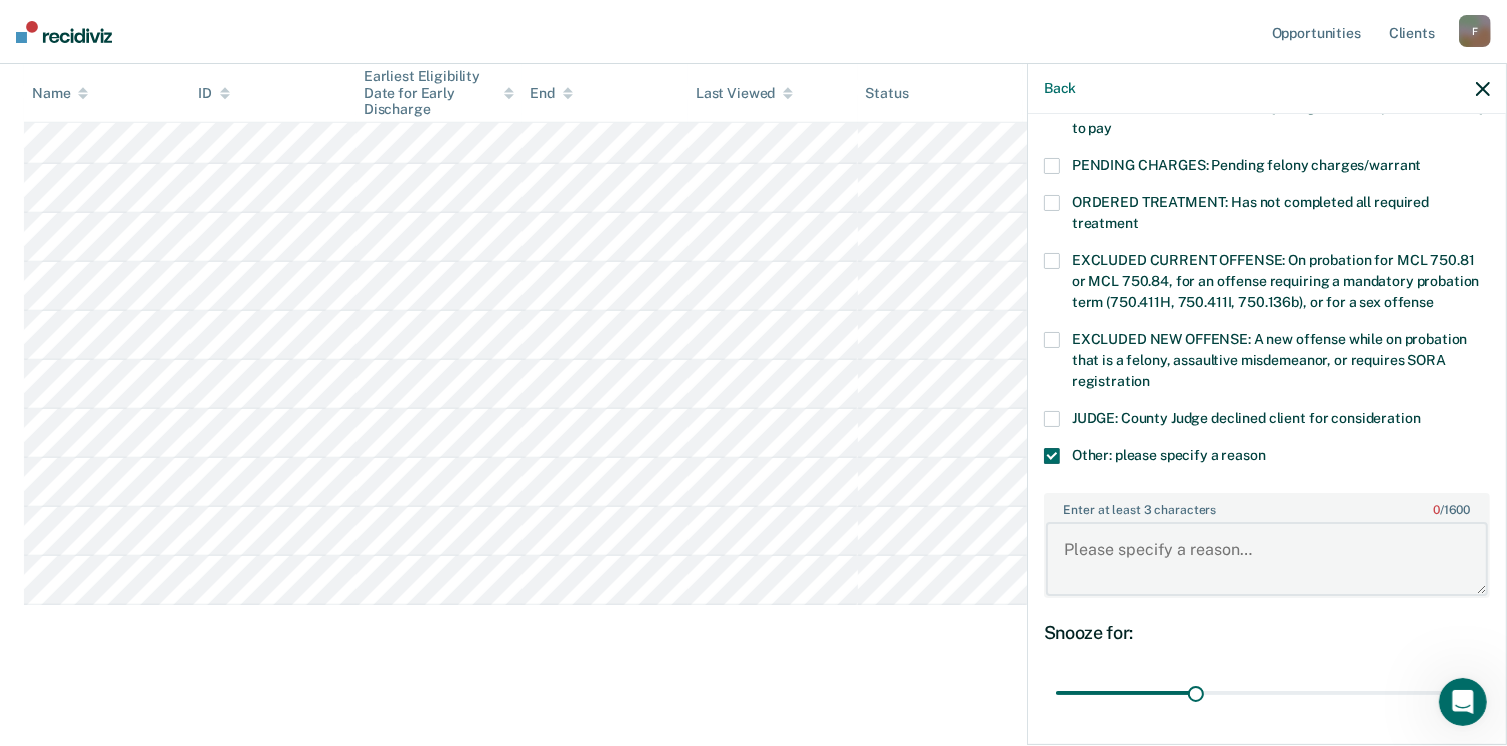 click on "Enter at least 3 characters 0  /  1600" at bounding box center [1267, 559] 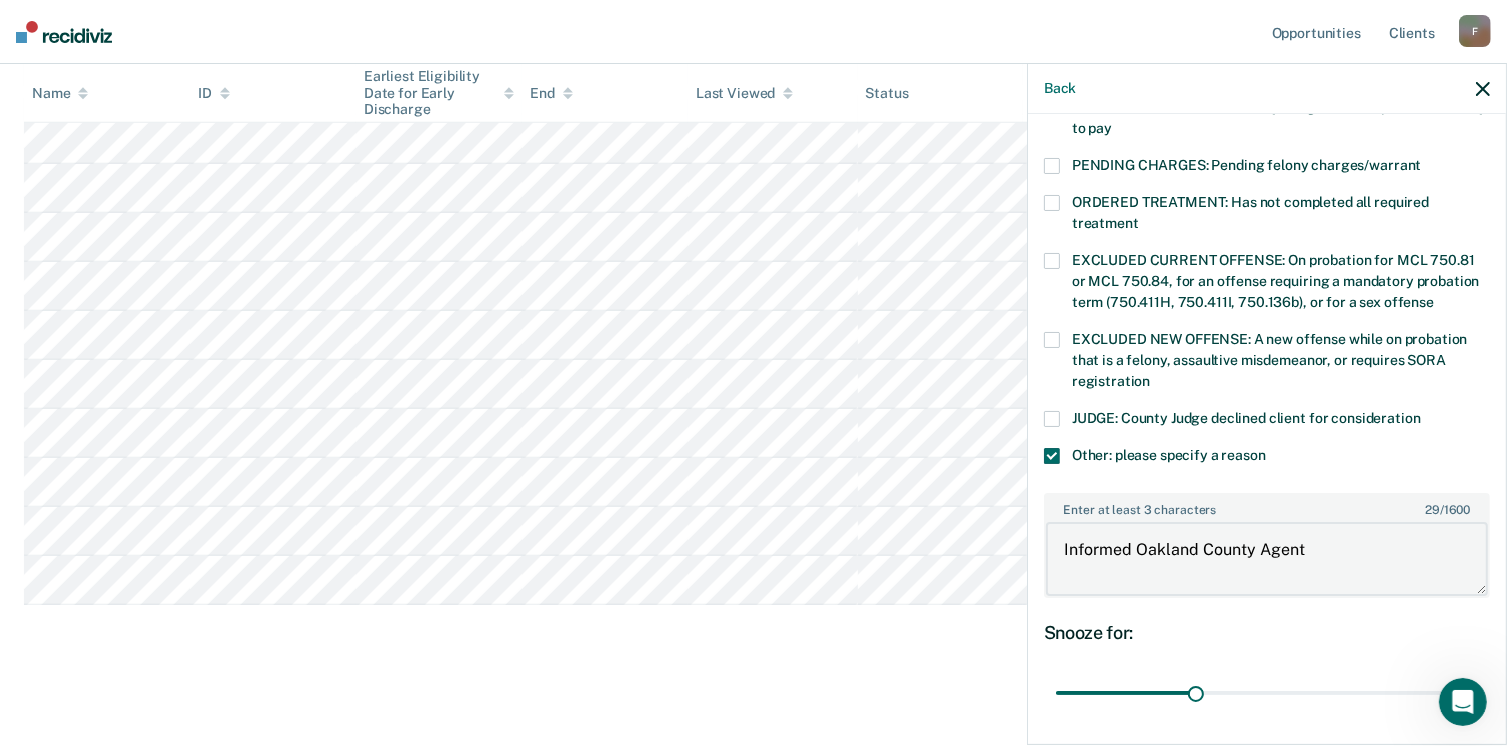 type on "Informed Oakland County Agent" 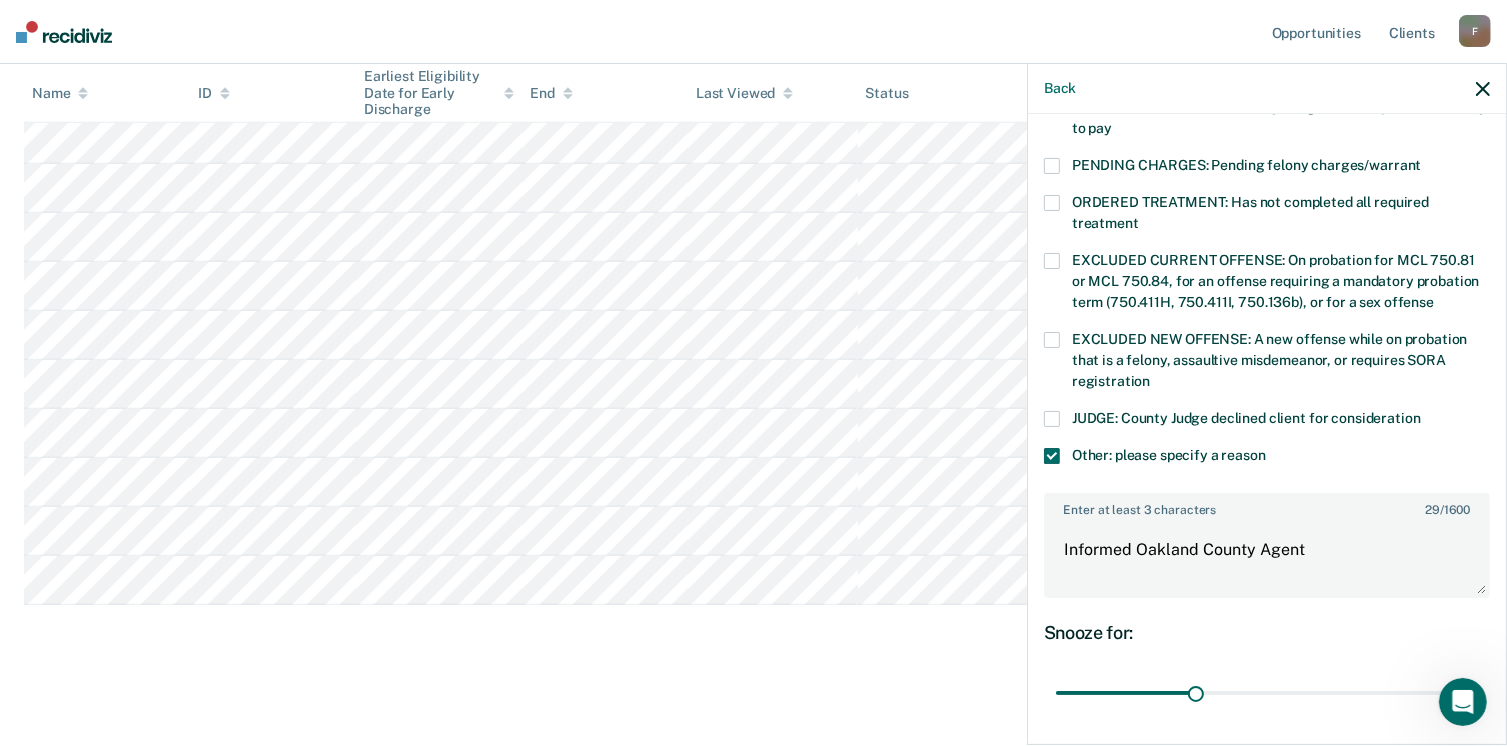 scroll, scrollTop: 749, scrollLeft: 0, axis: vertical 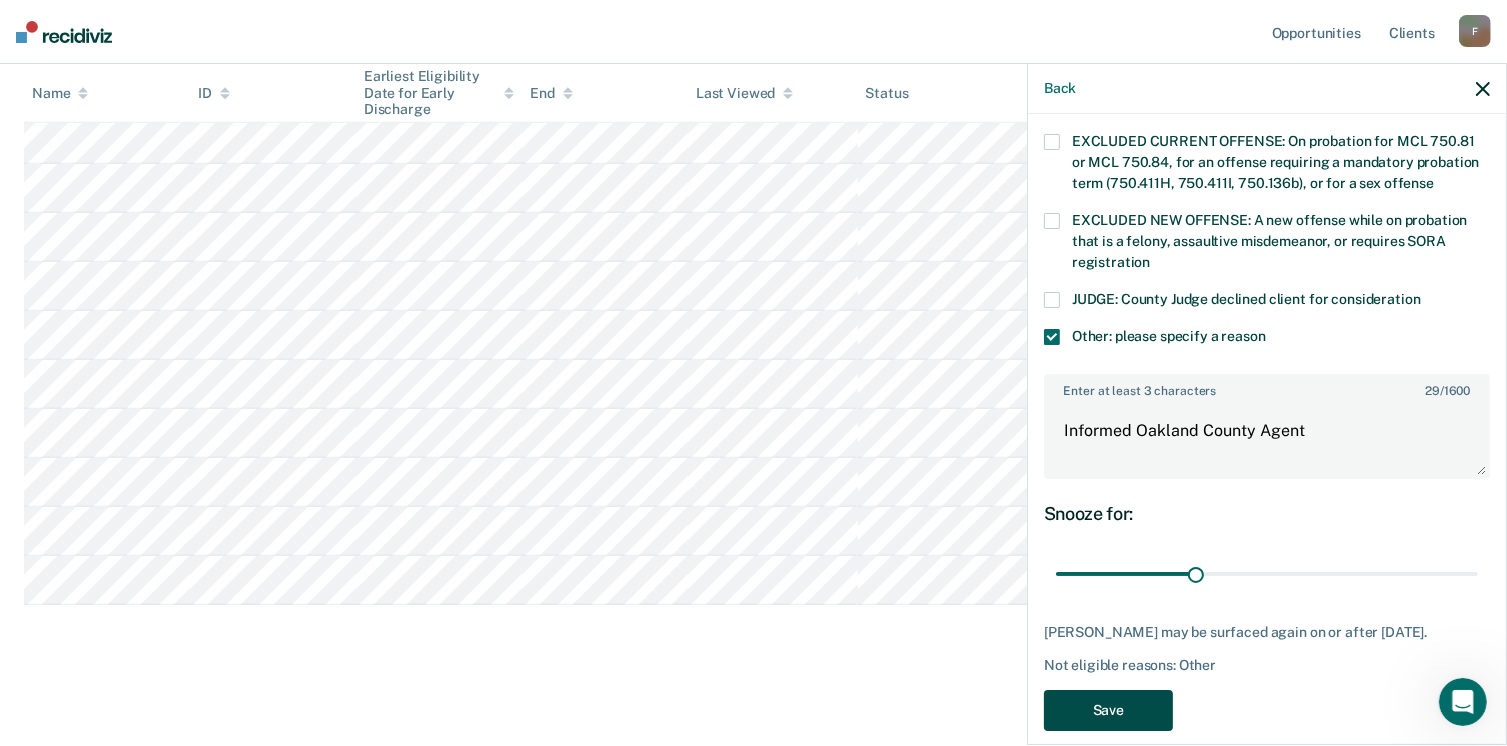 click on "Save" at bounding box center (1108, 710) 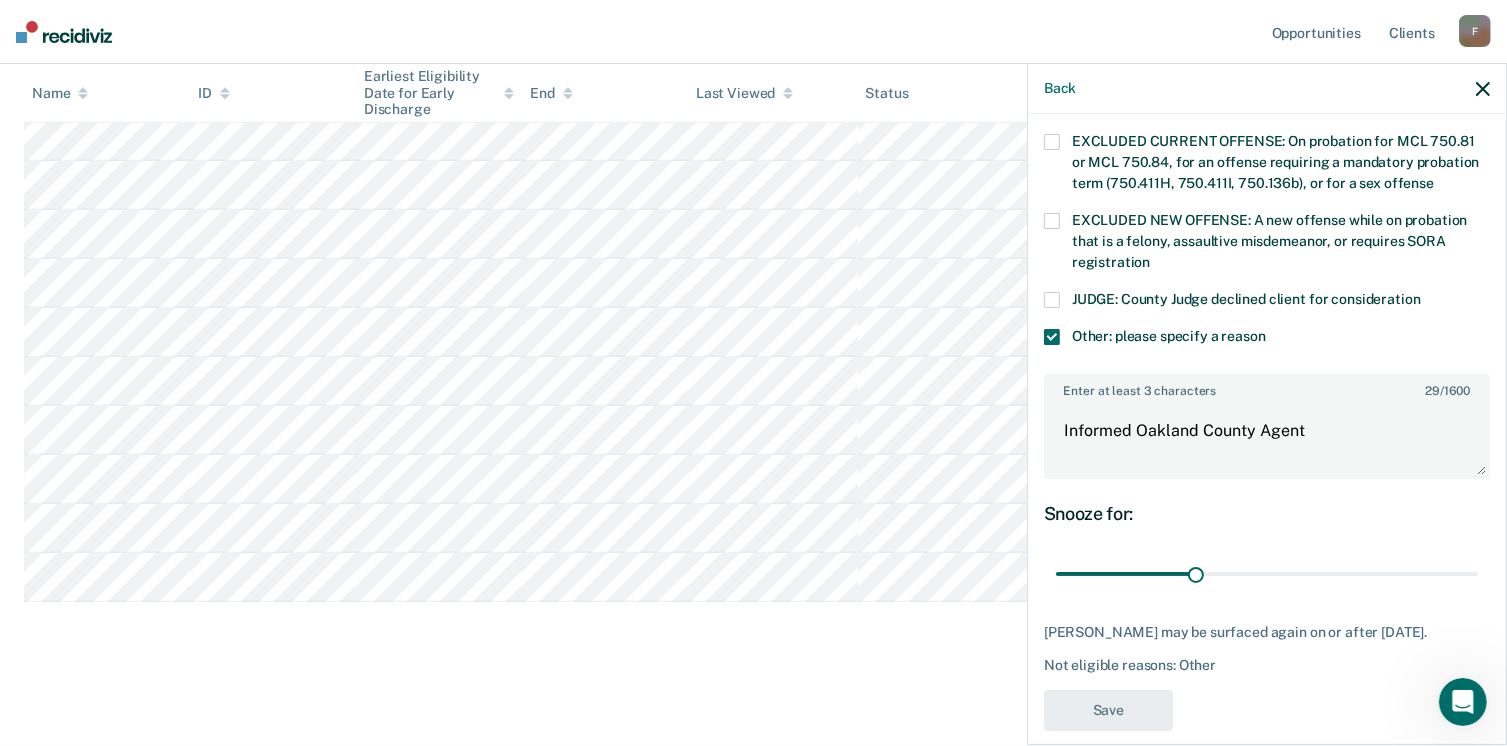 scroll, scrollTop: 924, scrollLeft: 0, axis: vertical 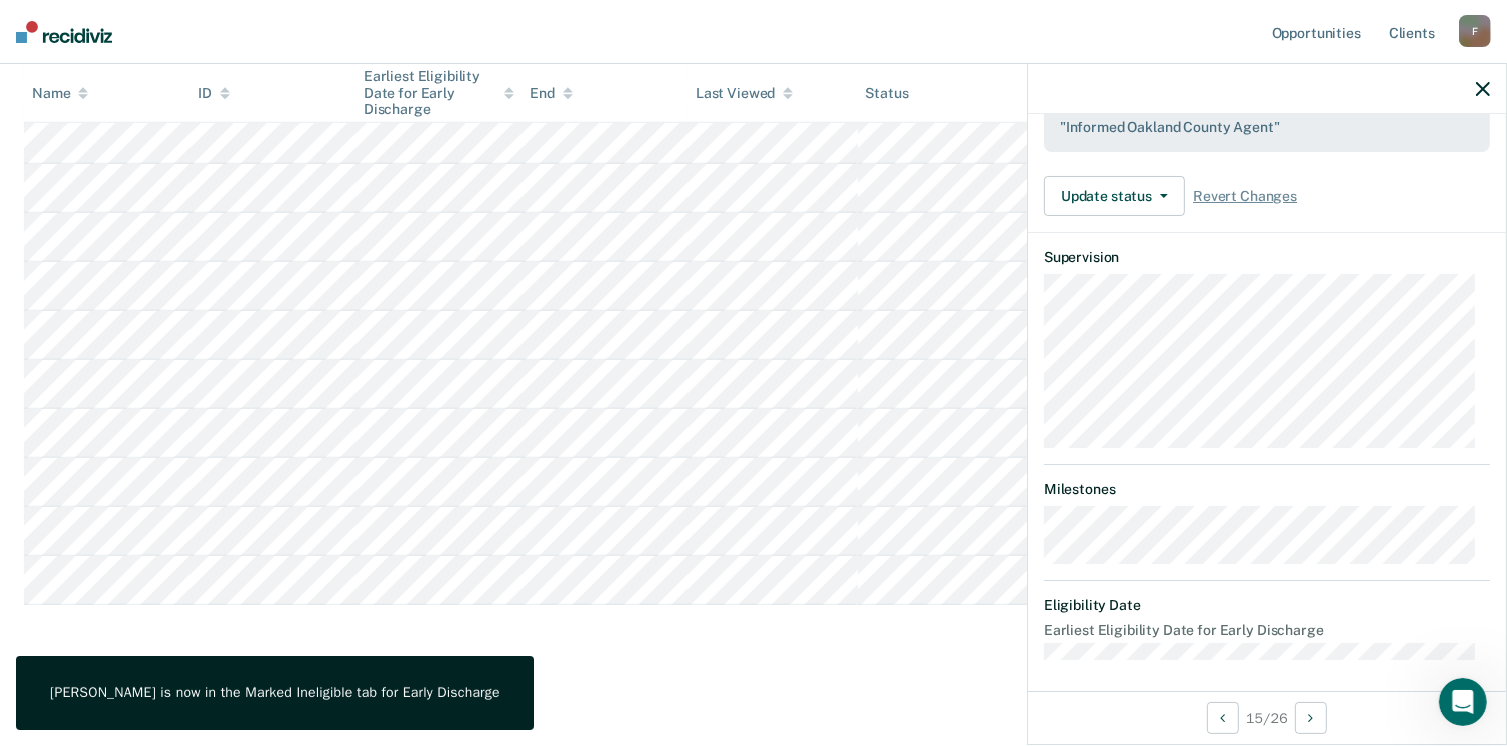 click on "Early Discharge   Early Discharge is the termination of the period of probation or parole before the full-term discharge date. Early discharge reviews are mandated, at minimum, once clients have served half of their original term of supervision. Review clients who may be eligible for early discharge as per OP 06.05.135 and OP 06.04.130H and complete the discharge paperwork in COMS. Early Discharge Classification Review Early Discharge Minimum Telephone Reporting Overdue for Discharge Supervision Level Mismatch Clear   agents D10 - WEST   D10 - CENTRAL   D10 - NORTHEAST   D10 - NORTHWEST   Eligible Now 19 Almost Eligible 3 Pending 1 Marked Ineligible 9
To pick up a draggable item, press the space bar.
While dragging, use the arrow keys to move the item.
Press space again to drop the item in its new position, or press escape to cancel.
Name ID Earliest Eligibility Date for Early Discharge End Last Viewed Status Assigned to" at bounding box center (753, -38) 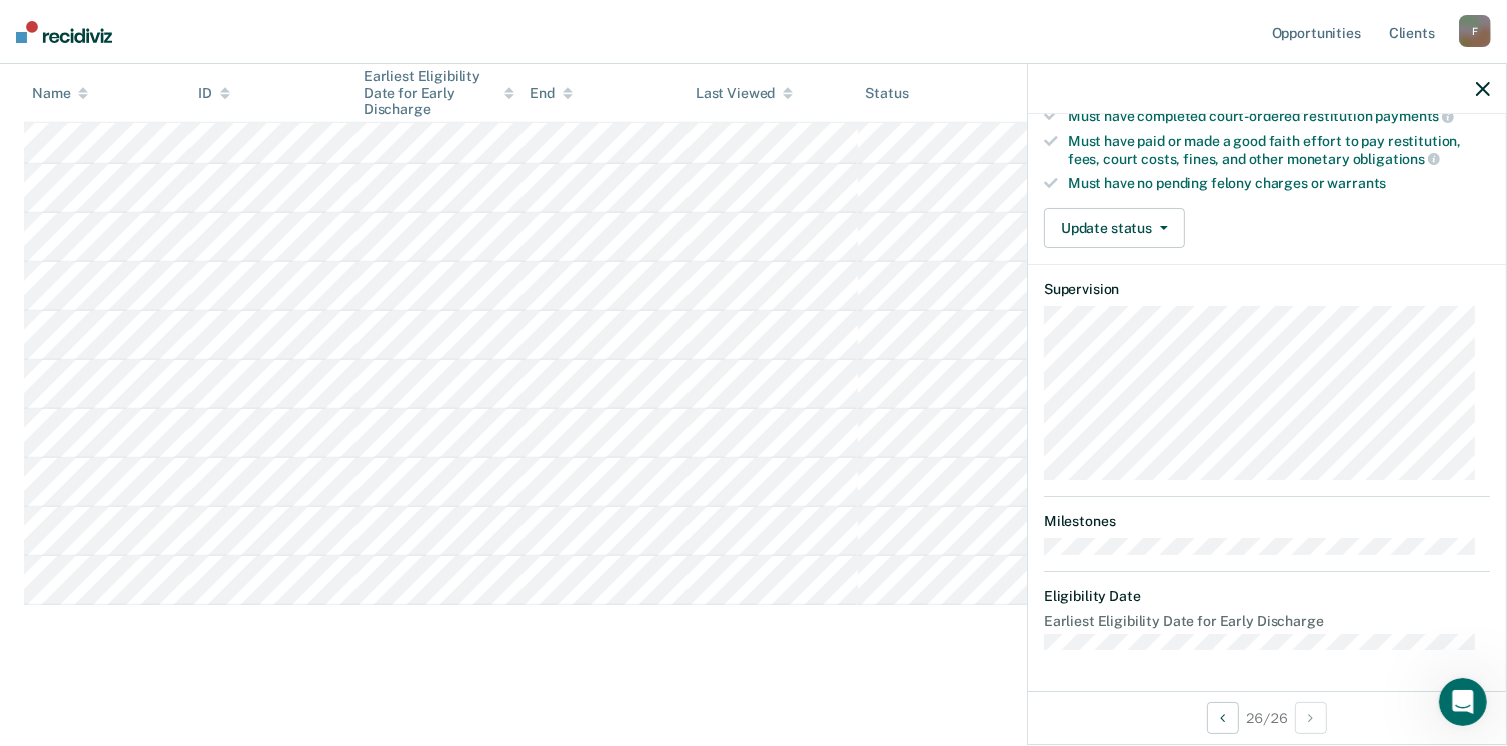 scroll, scrollTop: 371, scrollLeft: 0, axis: vertical 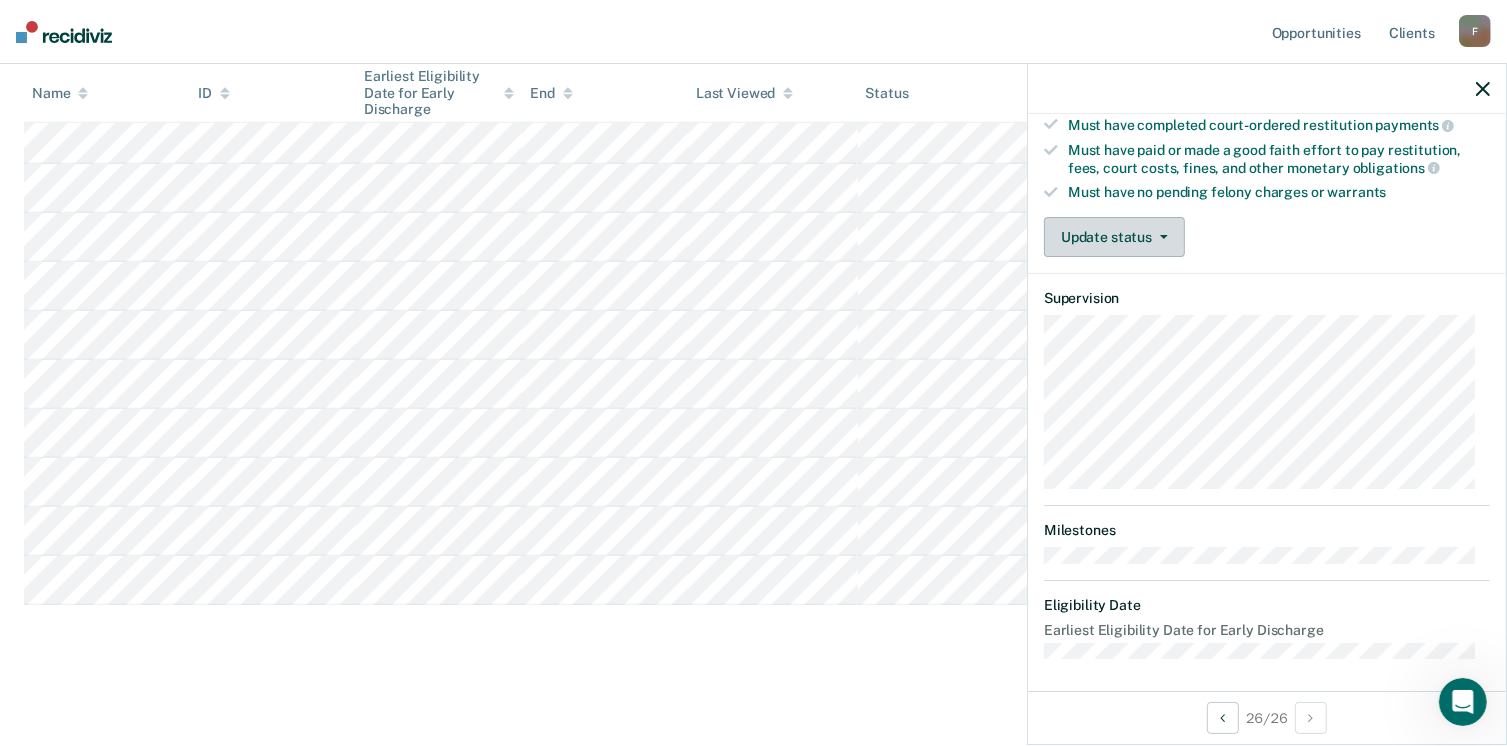 click on "Update status" at bounding box center [1114, 237] 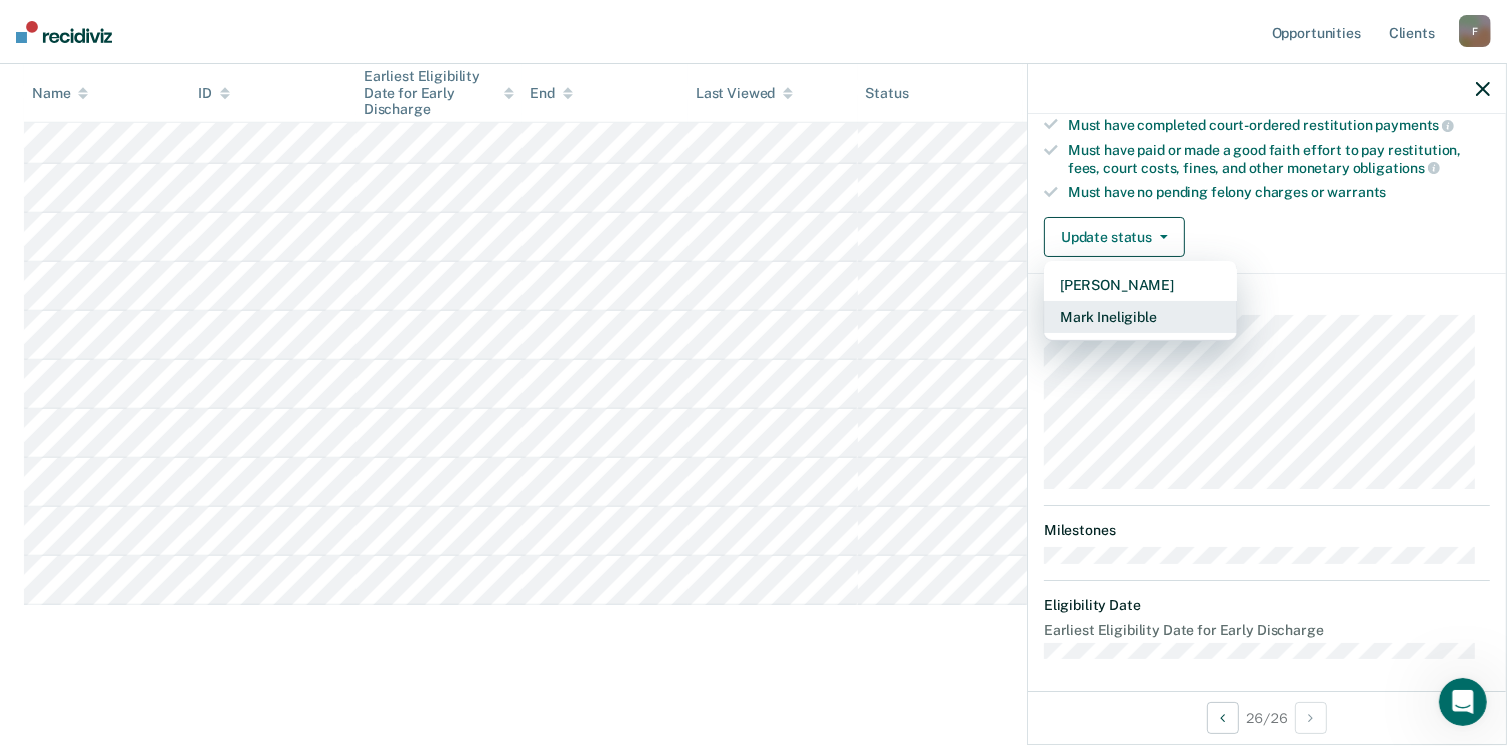 click on "Mark Ineligible" at bounding box center (1140, 317) 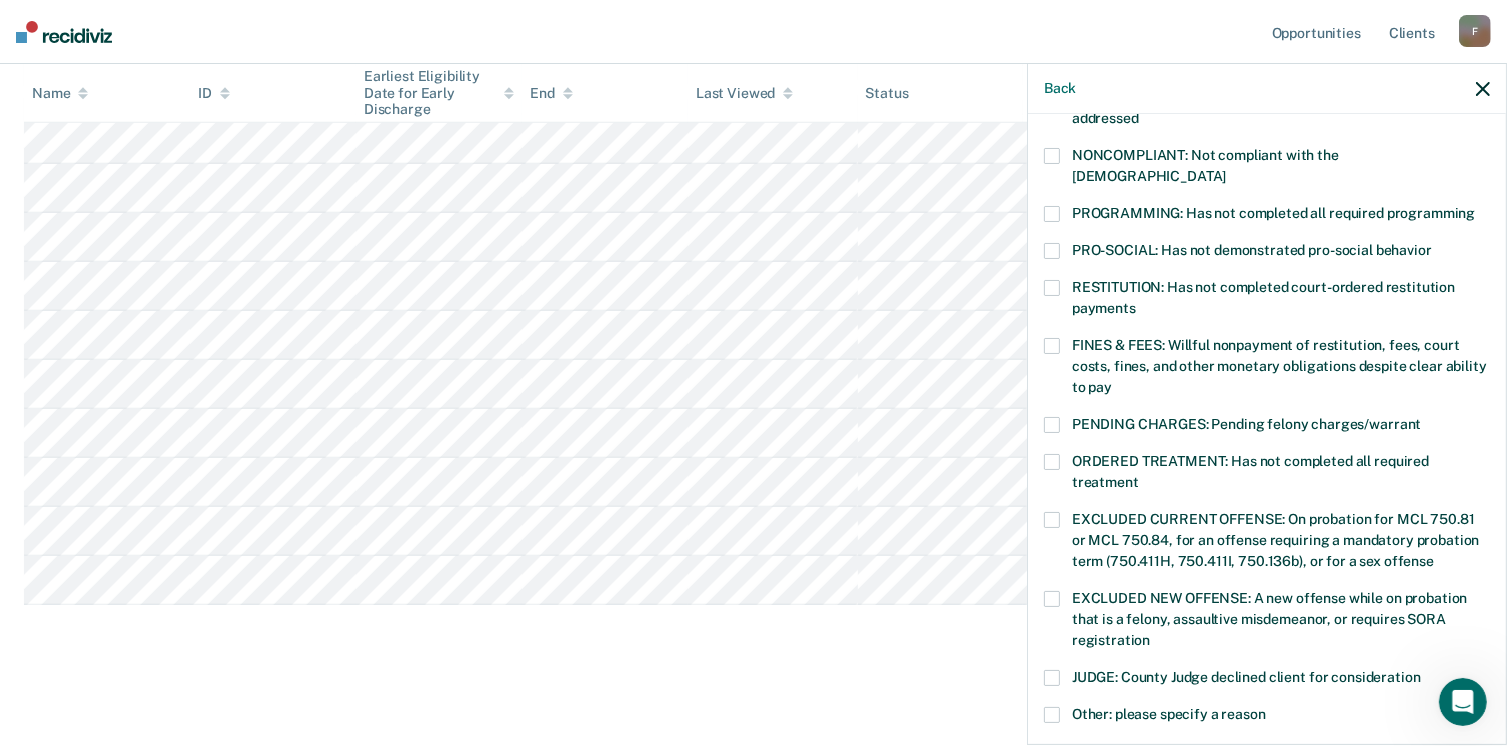 click at bounding box center (1052, 214) 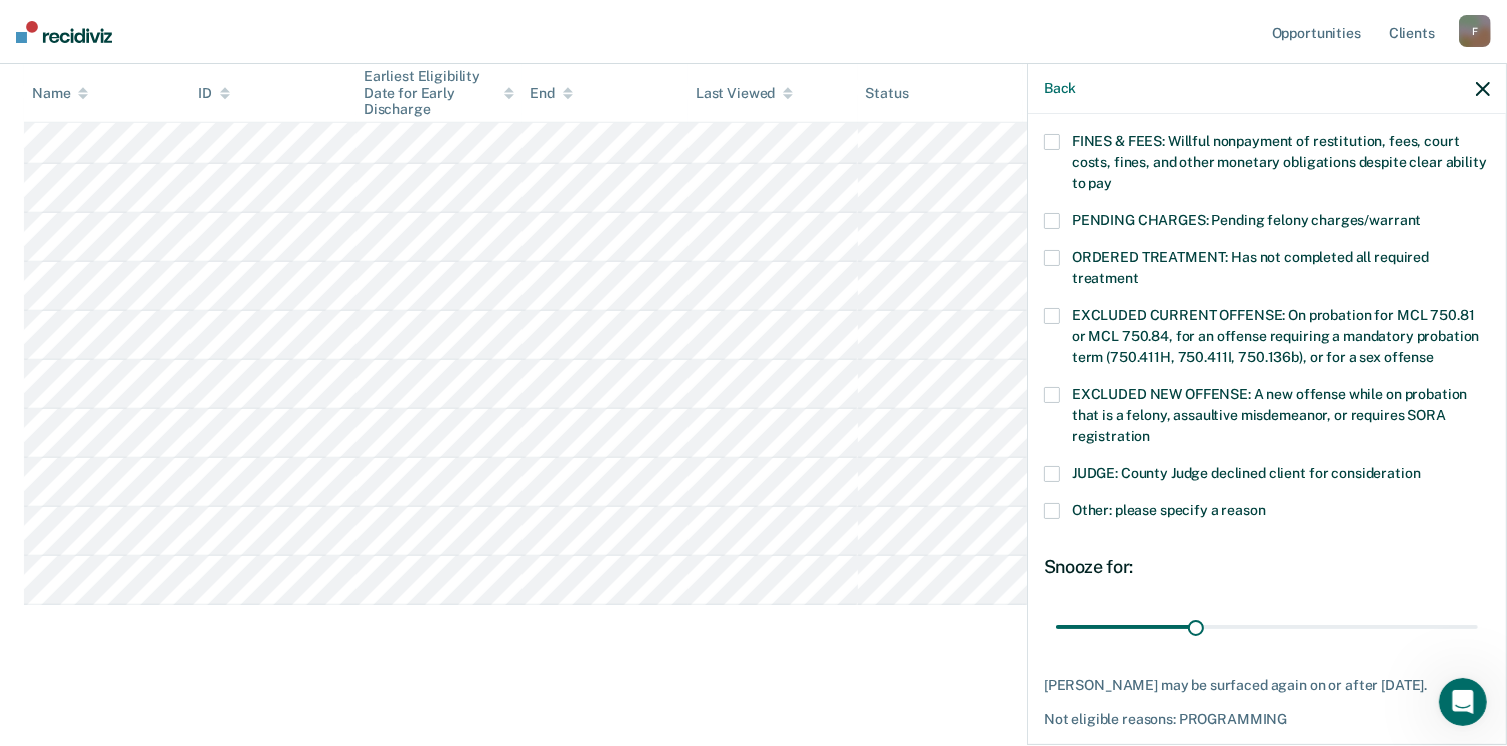 scroll, scrollTop: 576, scrollLeft: 0, axis: vertical 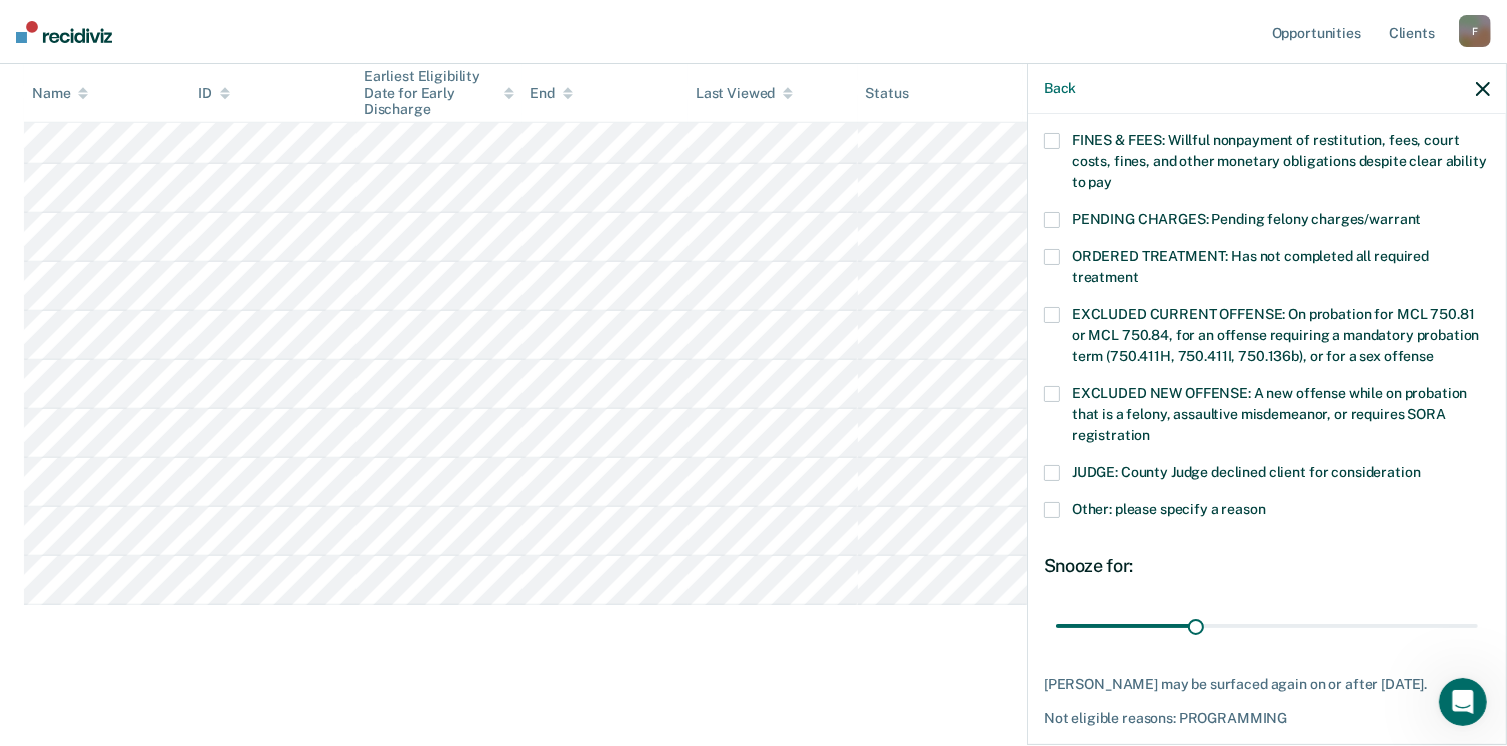 click on "Save" at bounding box center [1108, 762] 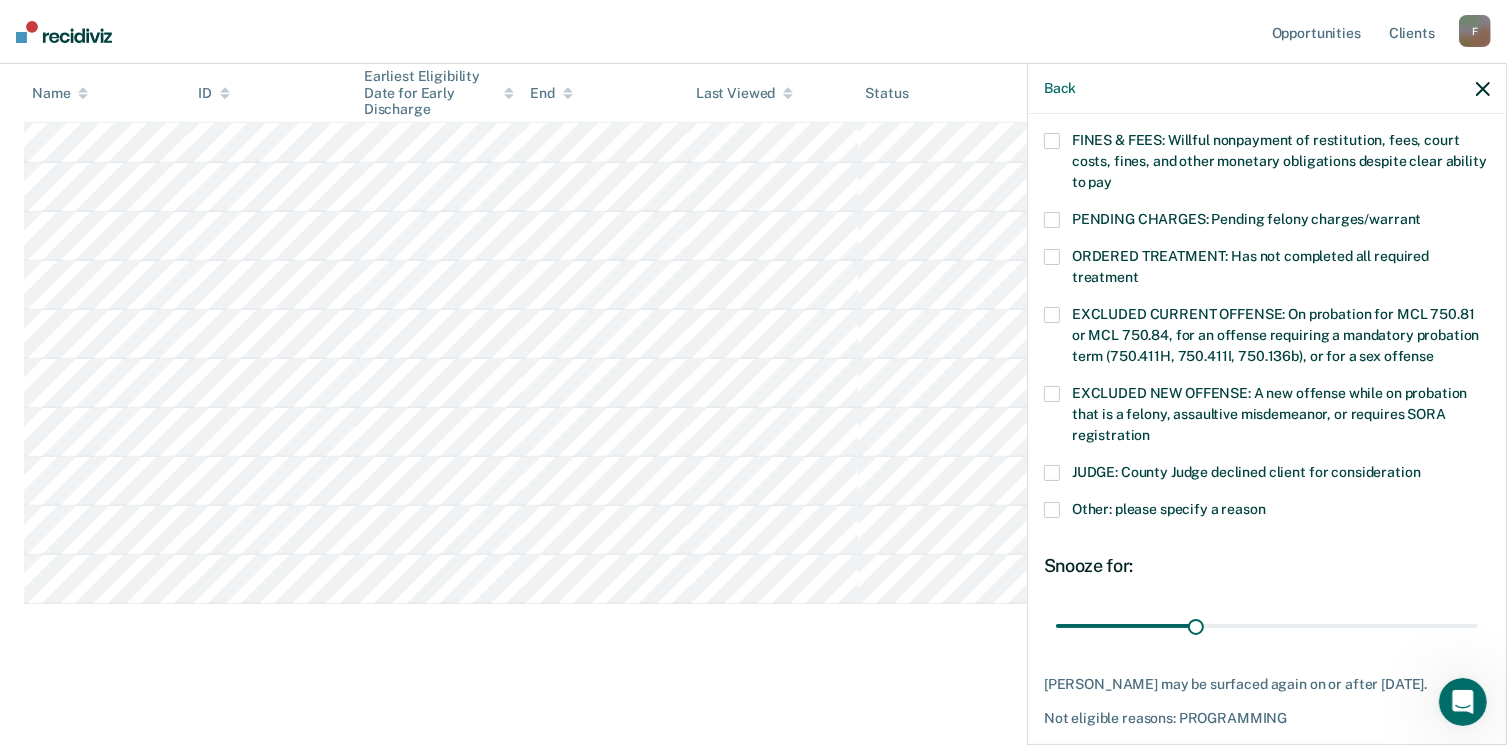 scroll, scrollTop: 519, scrollLeft: 0, axis: vertical 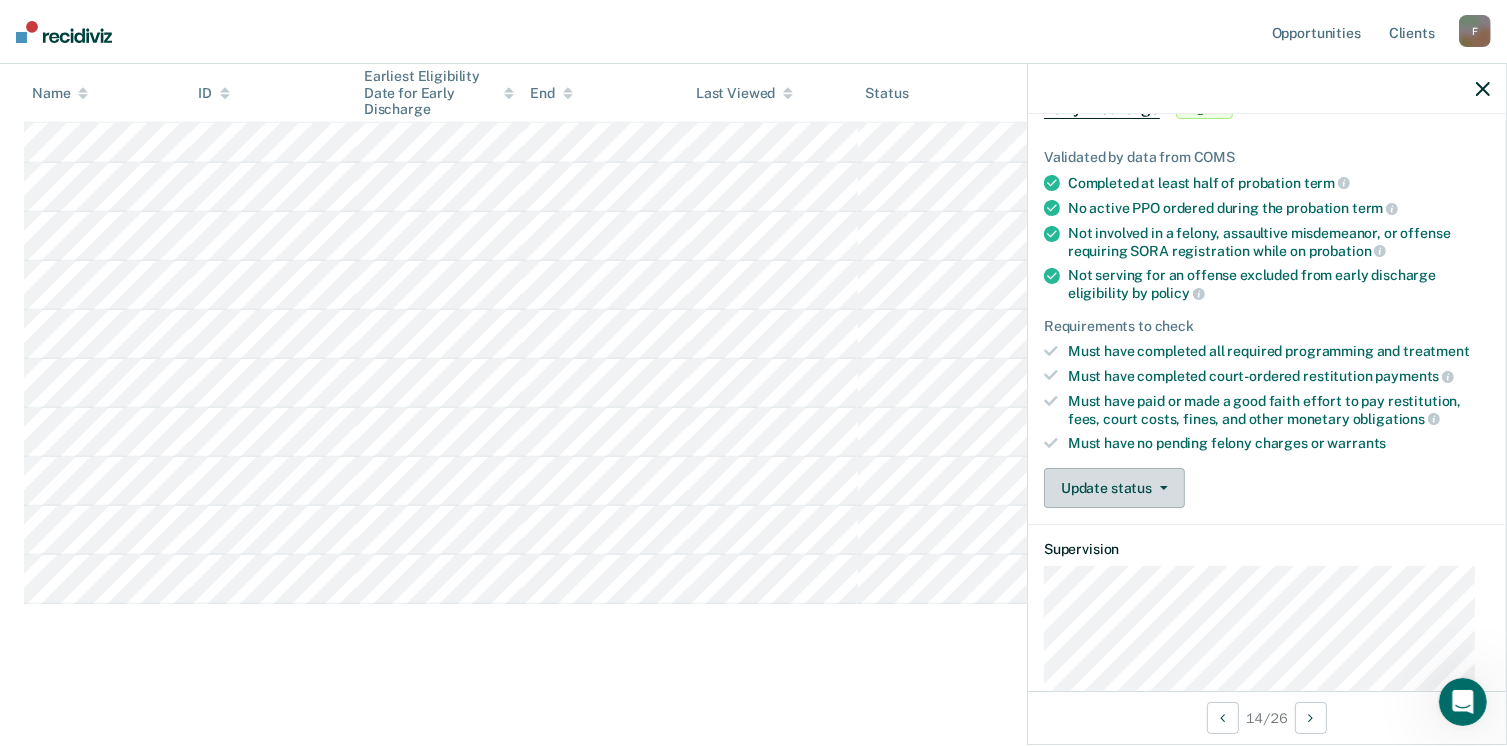 click on "Update status" at bounding box center (1114, 488) 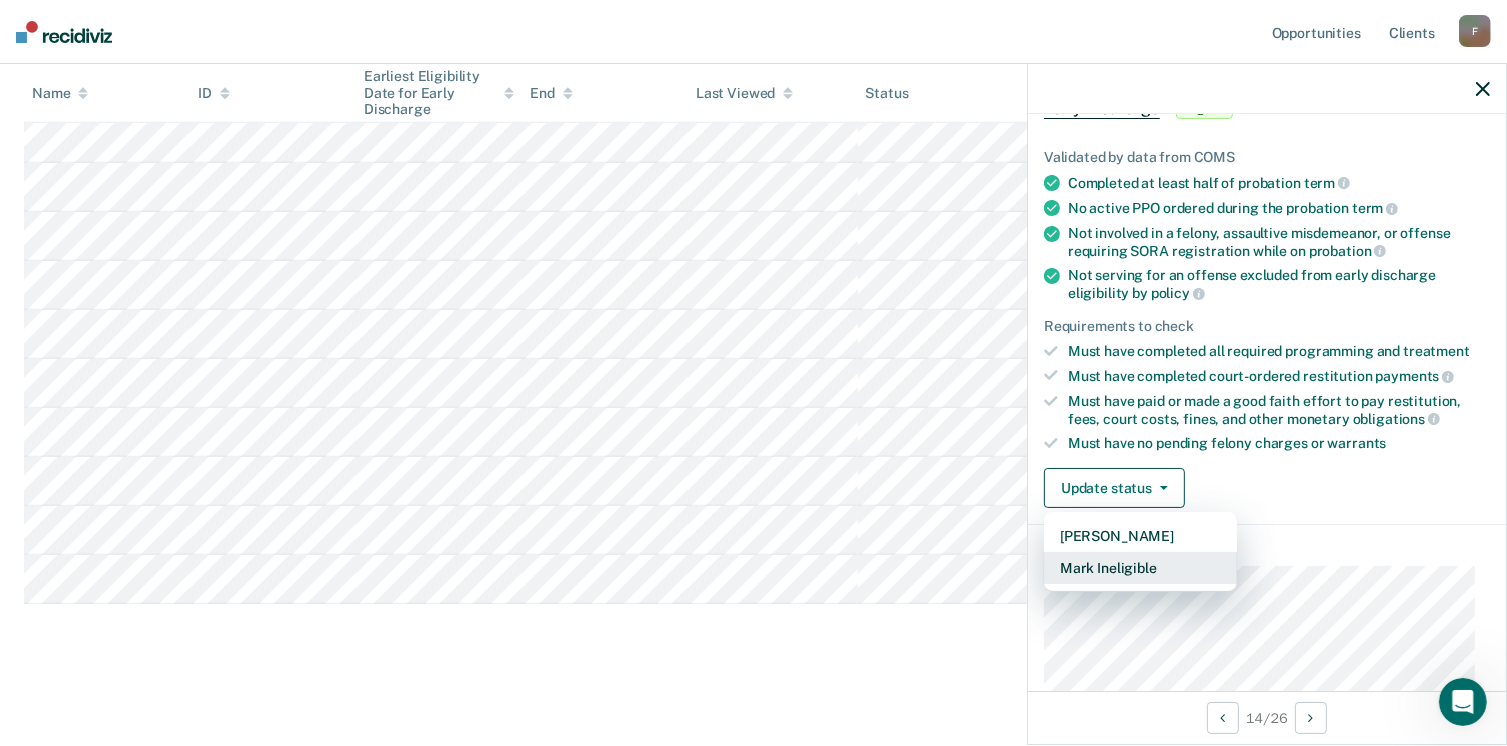 click on "Mark Ineligible" at bounding box center [1140, 568] 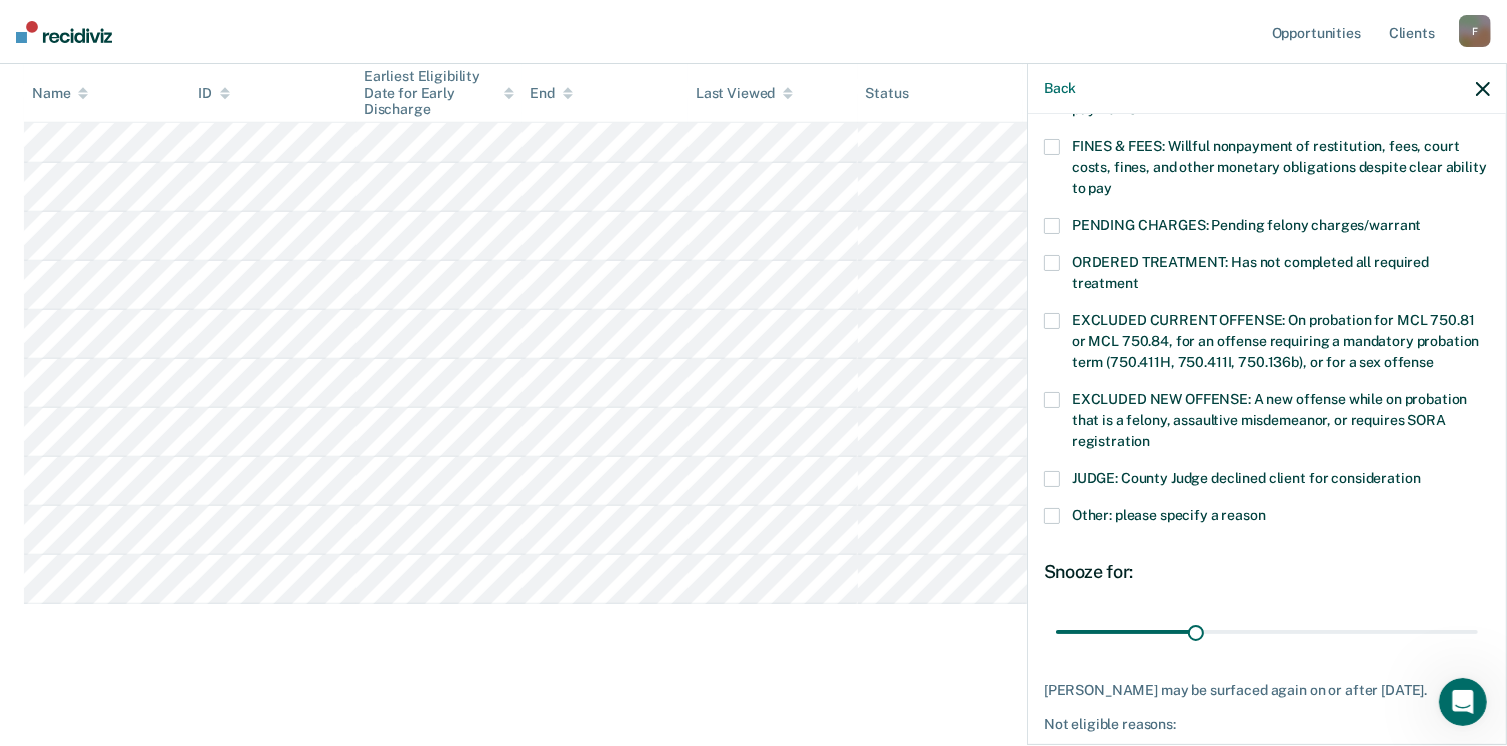 scroll, scrollTop: 577, scrollLeft: 0, axis: vertical 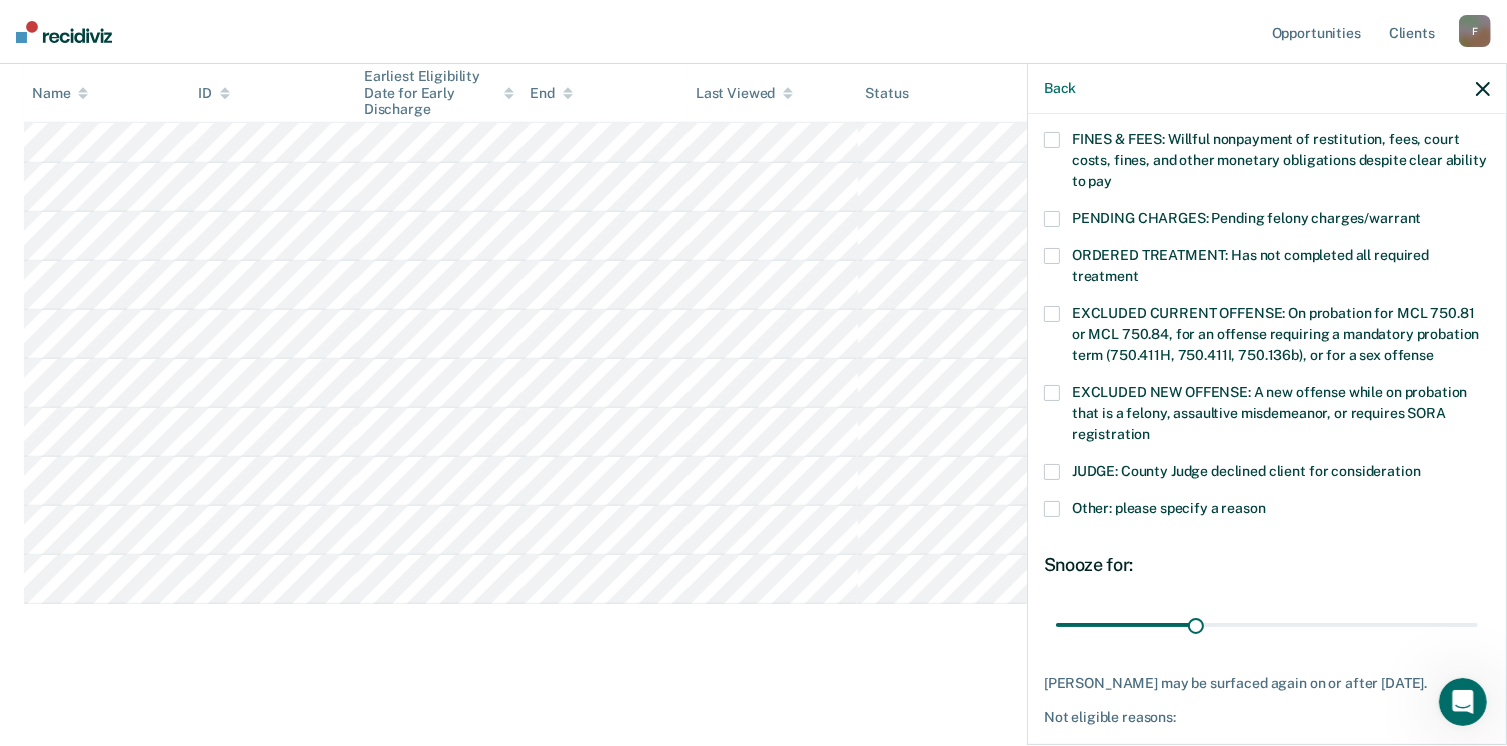 click at bounding box center [1052, 509] 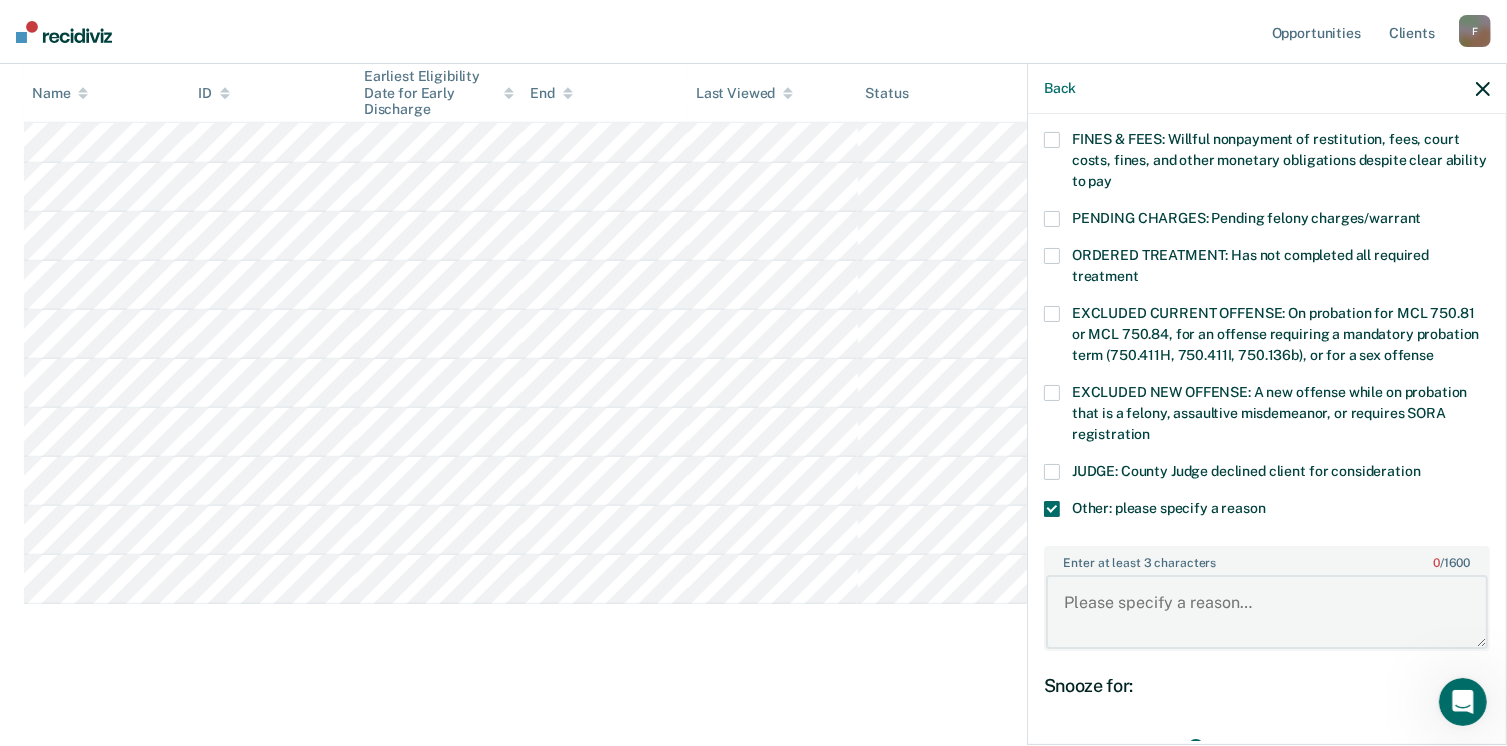 click on "Enter at least 3 characters 0  /  1600" at bounding box center [1267, 612] 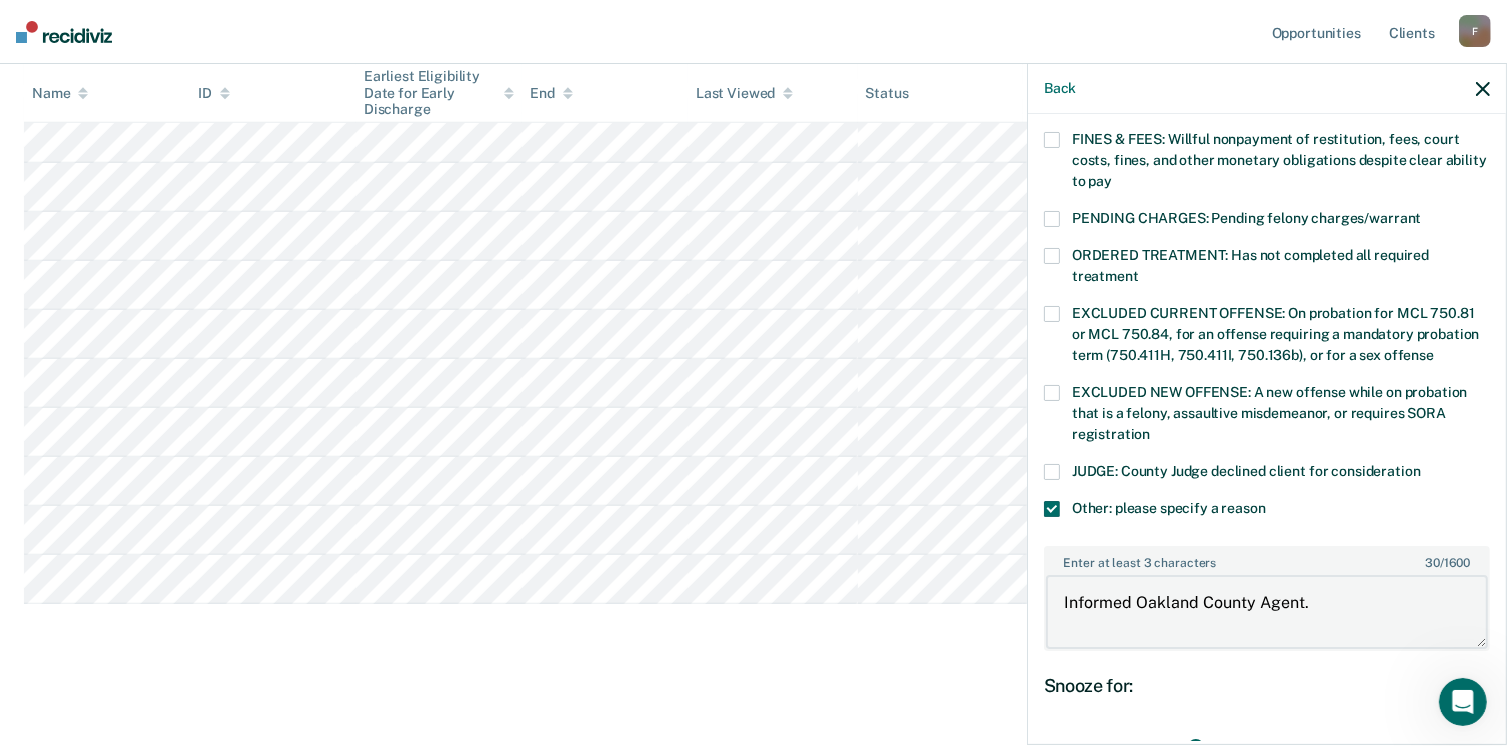 type on "Informed Oakland County Agent." 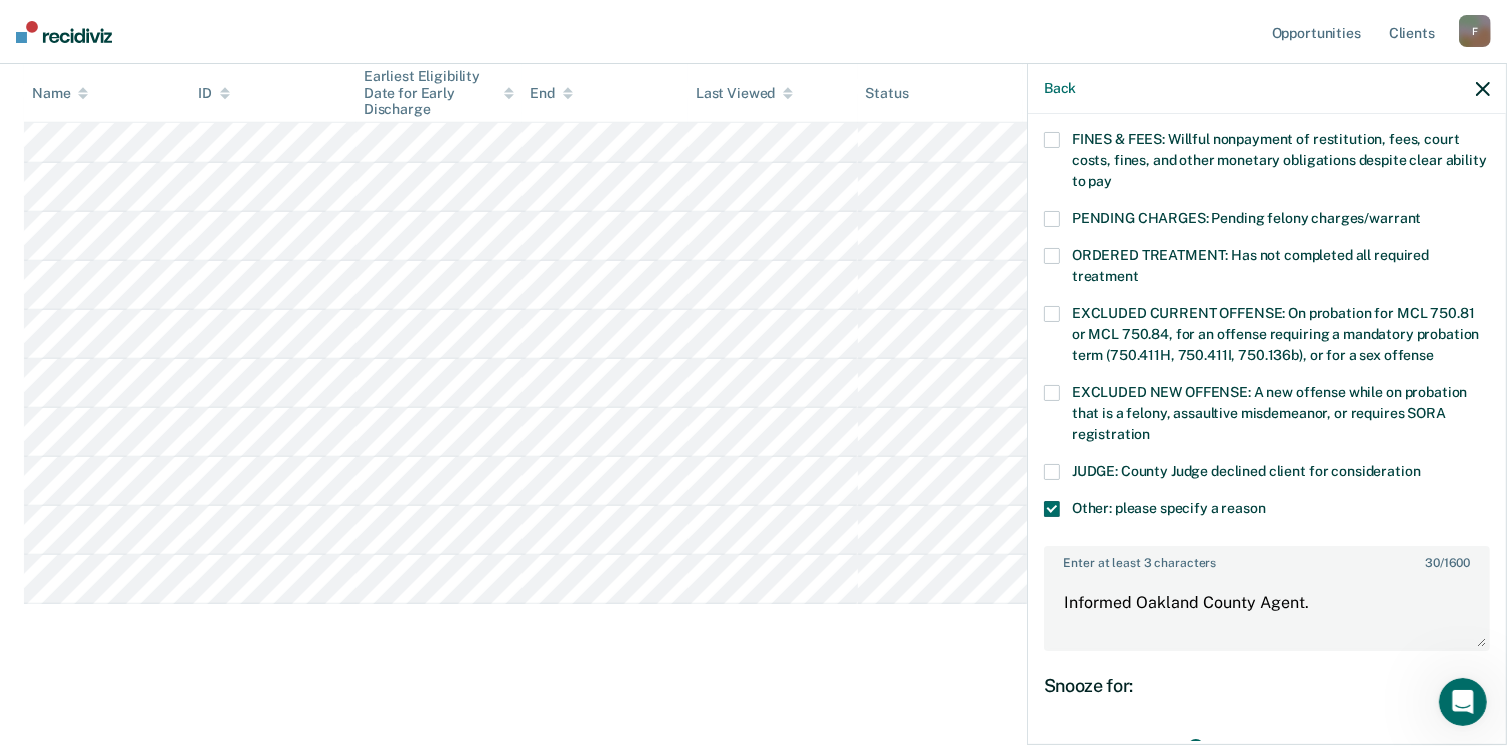 scroll, scrollTop: 734, scrollLeft: 0, axis: vertical 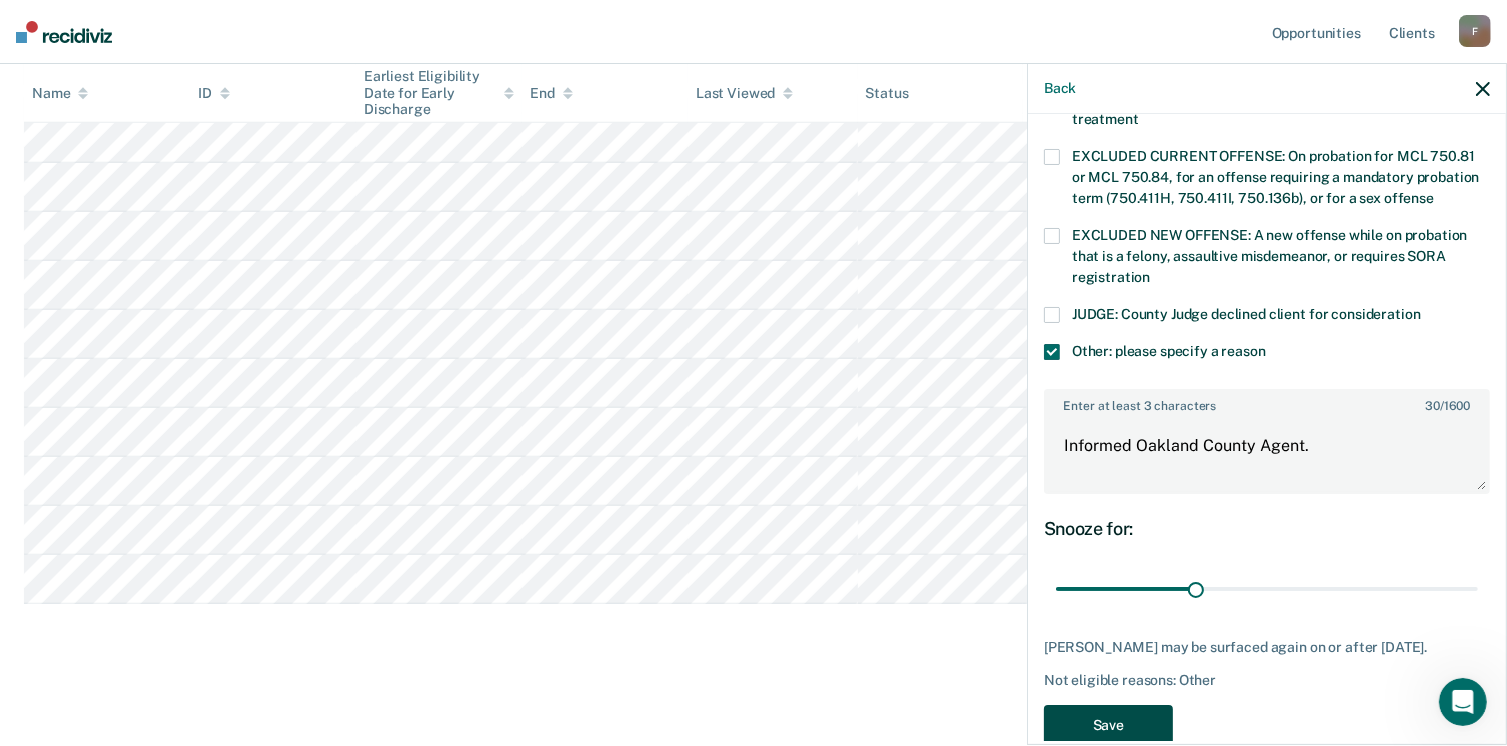 click on "Save" at bounding box center [1108, 725] 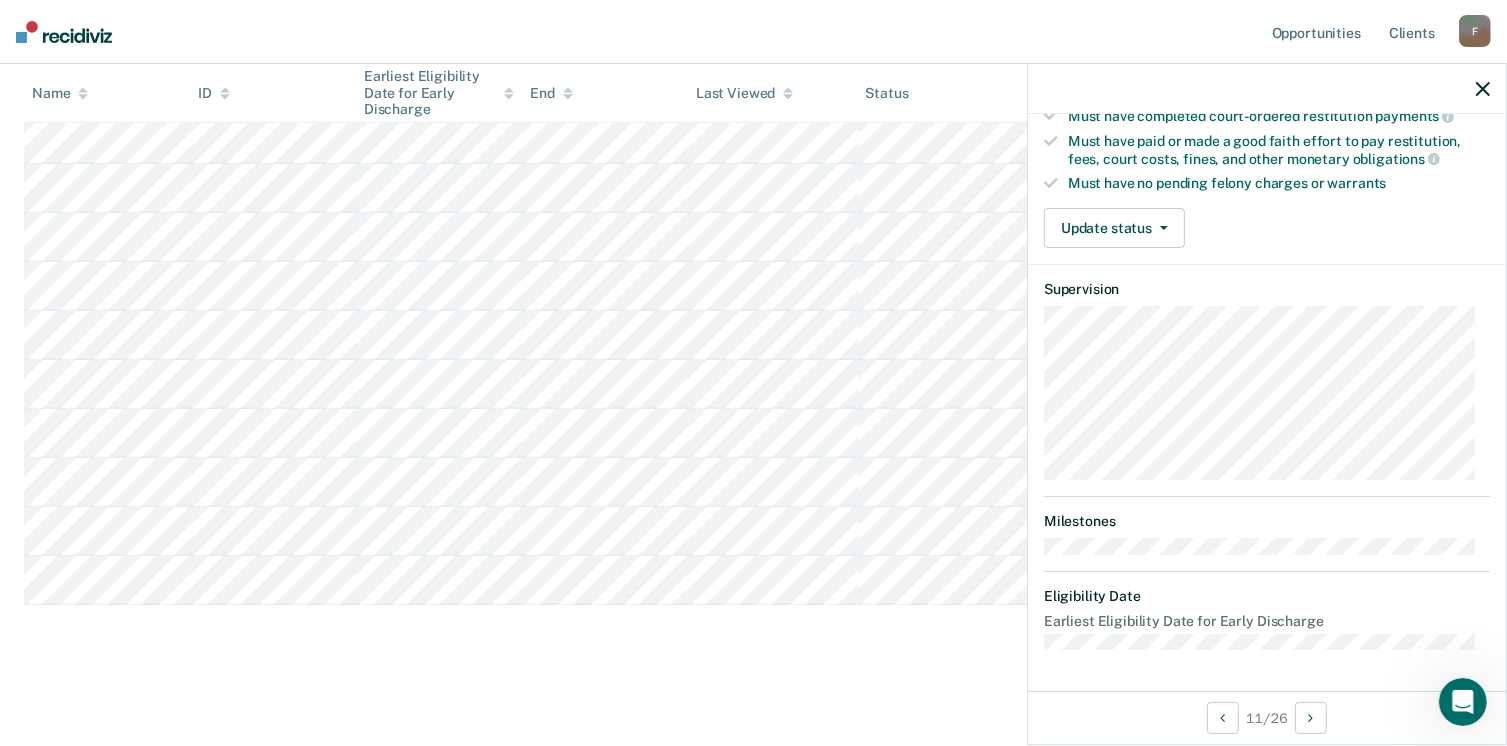 scroll, scrollTop: 371, scrollLeft: 0, axis: vertical 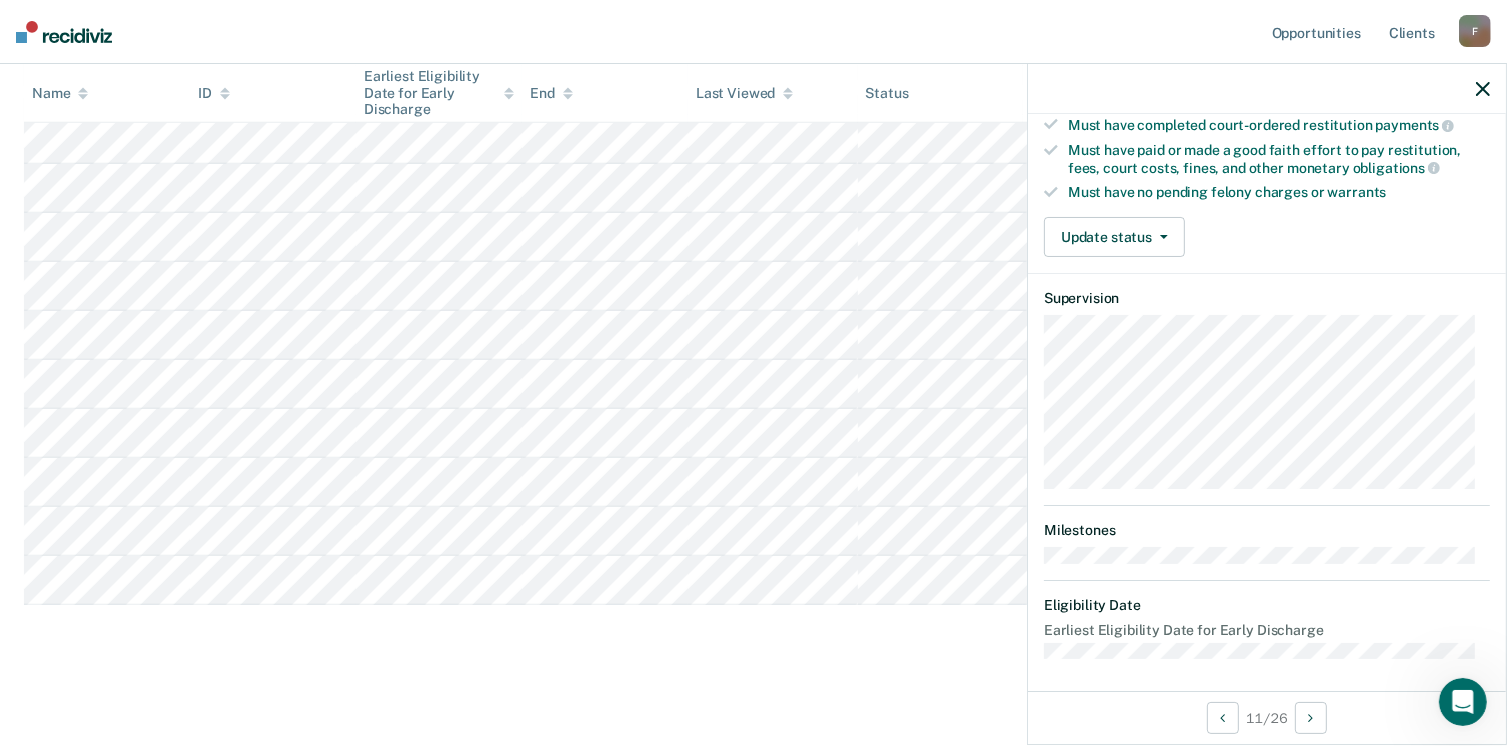 click at bounding box center [753, 188] 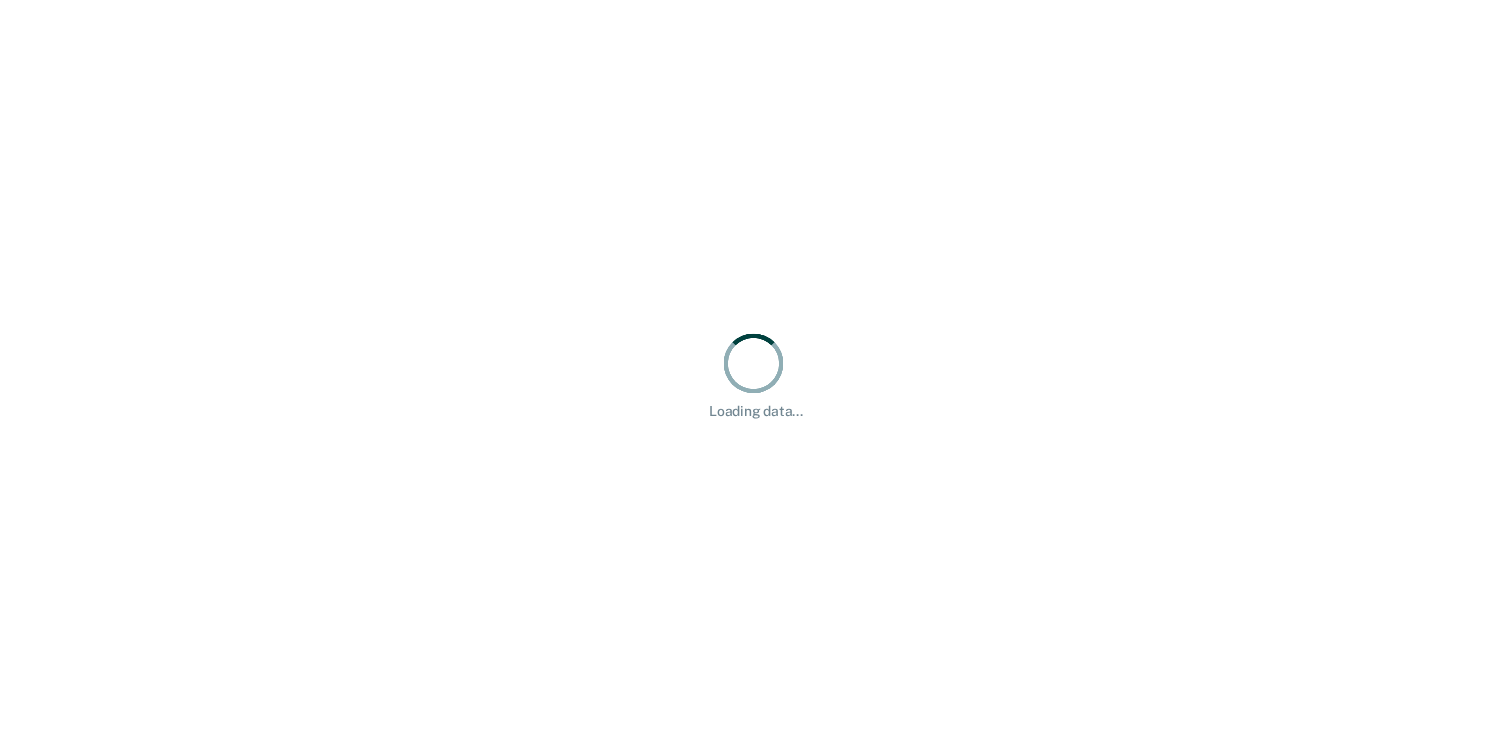 scroll, scrollTop: 0, scrollLeft: 0, axis: both 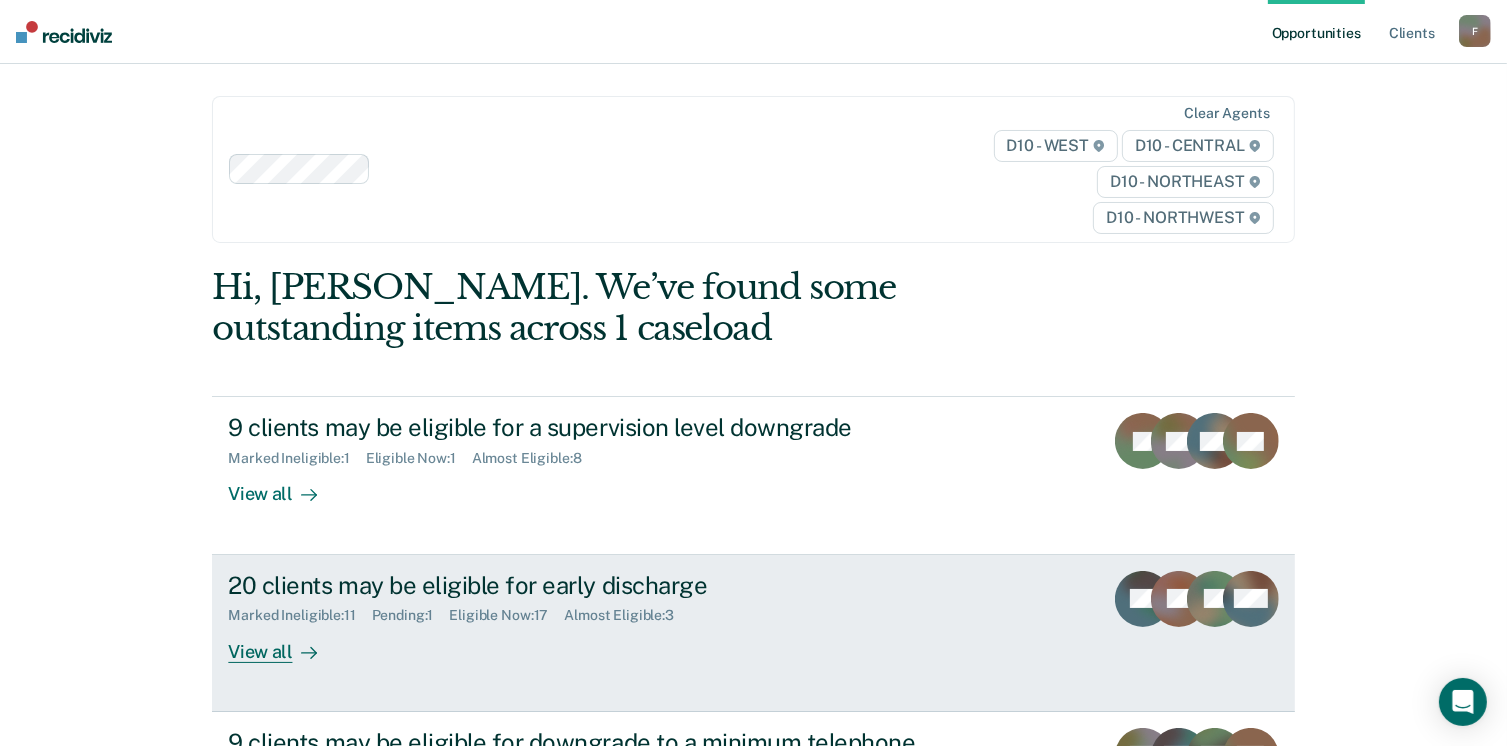 click on "20 clients may be eligible for early discharge" at bounding box center (579, 585) 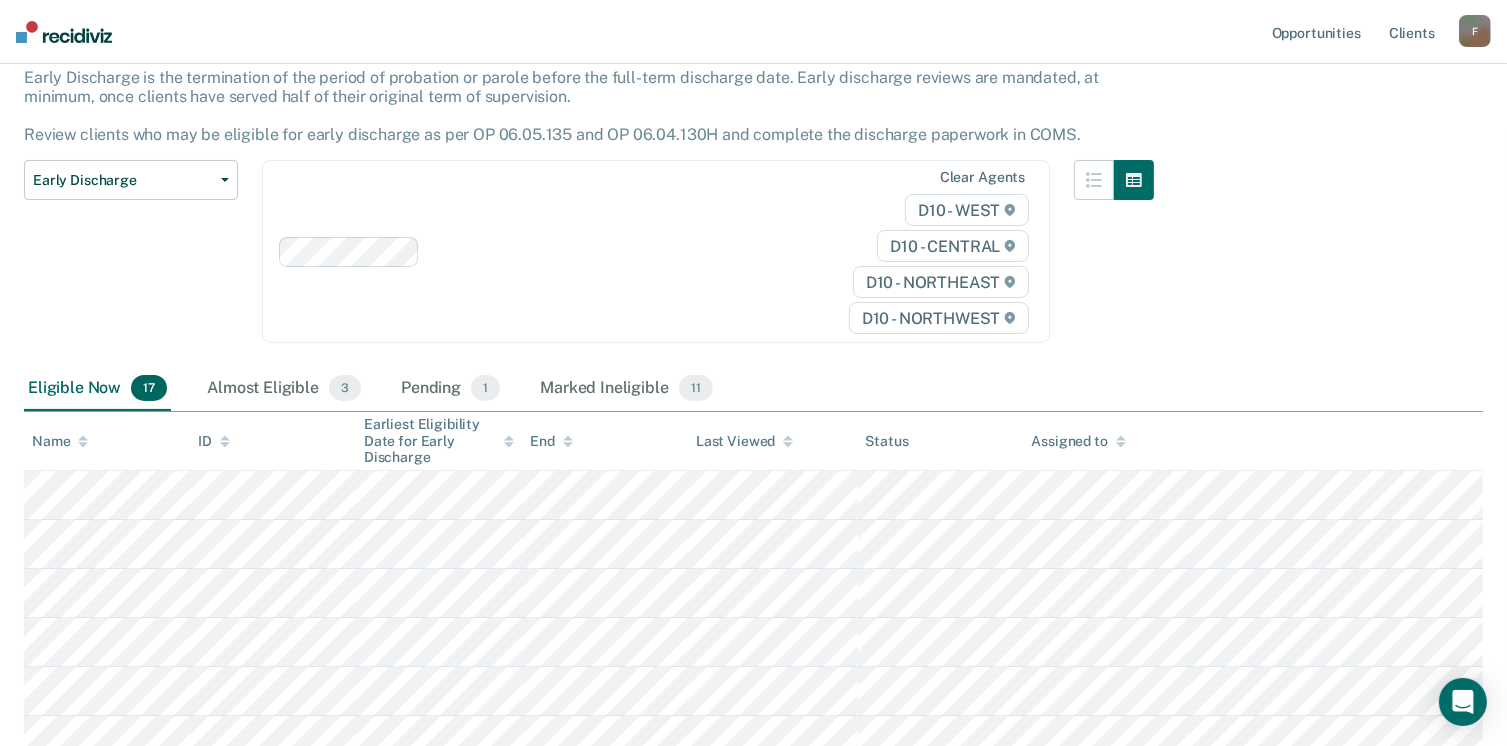 scroll, scrollTop: 136, scrollLeft: 0, axis: vertical 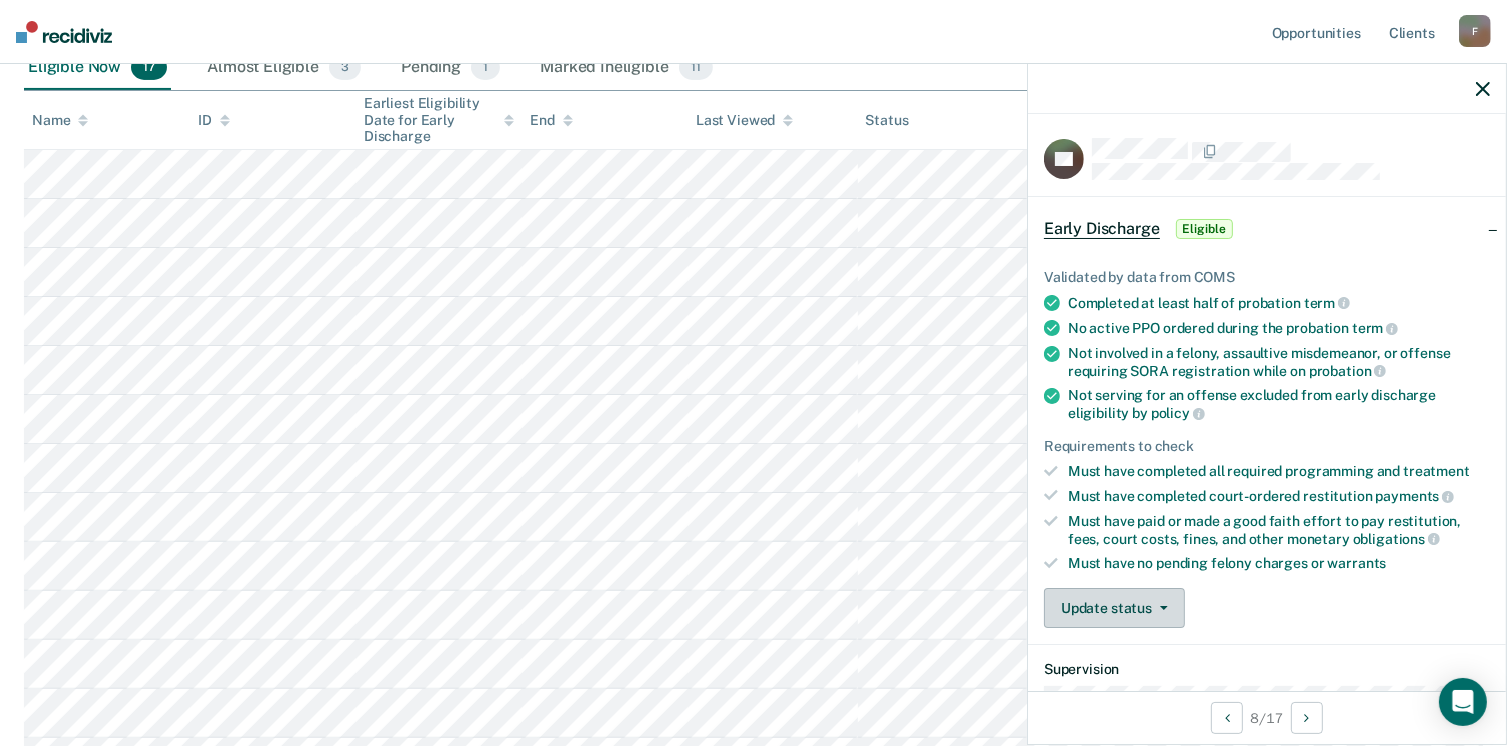 click on "Update status" at bounding box center [1114, 608] 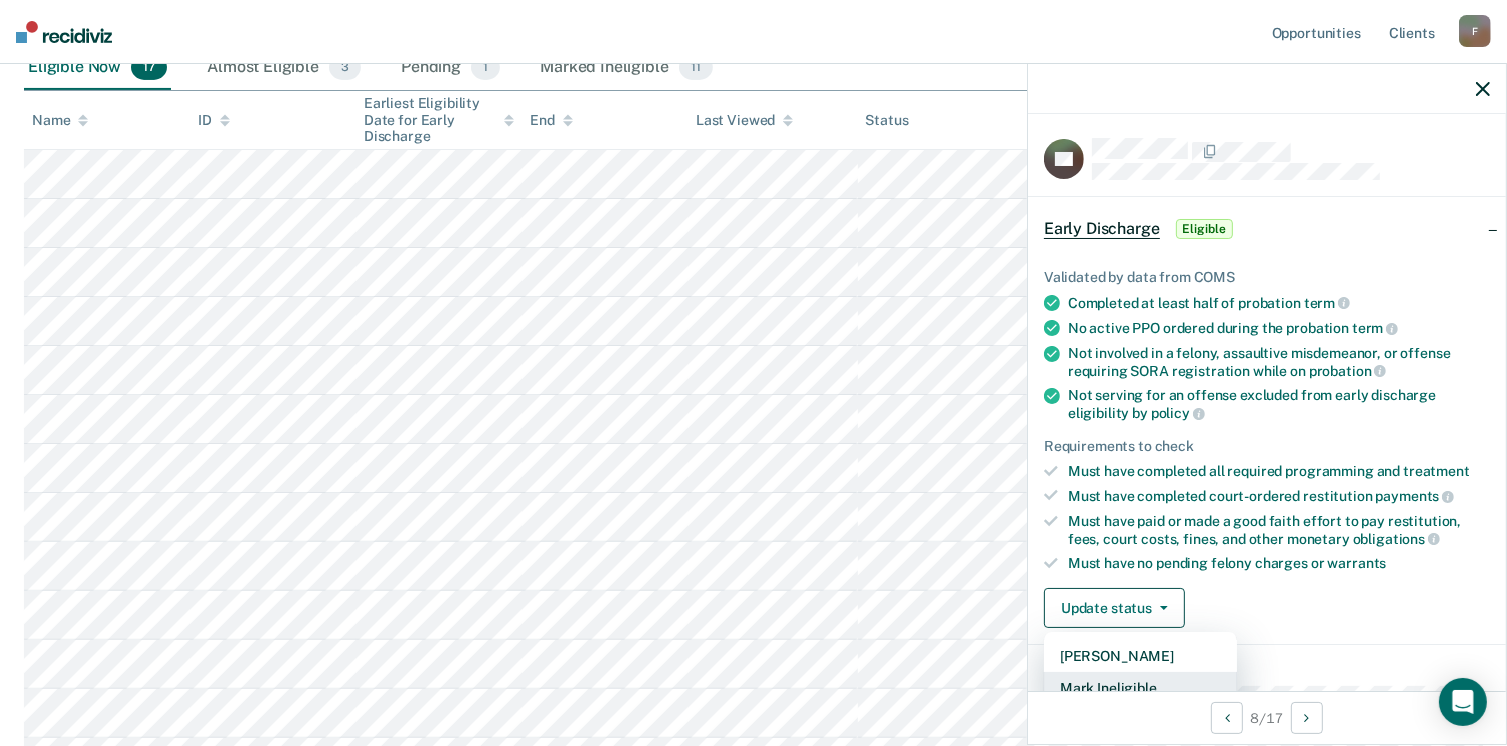 scroll, scrollTop: 5, scrollLeft: 0, axis: vertical 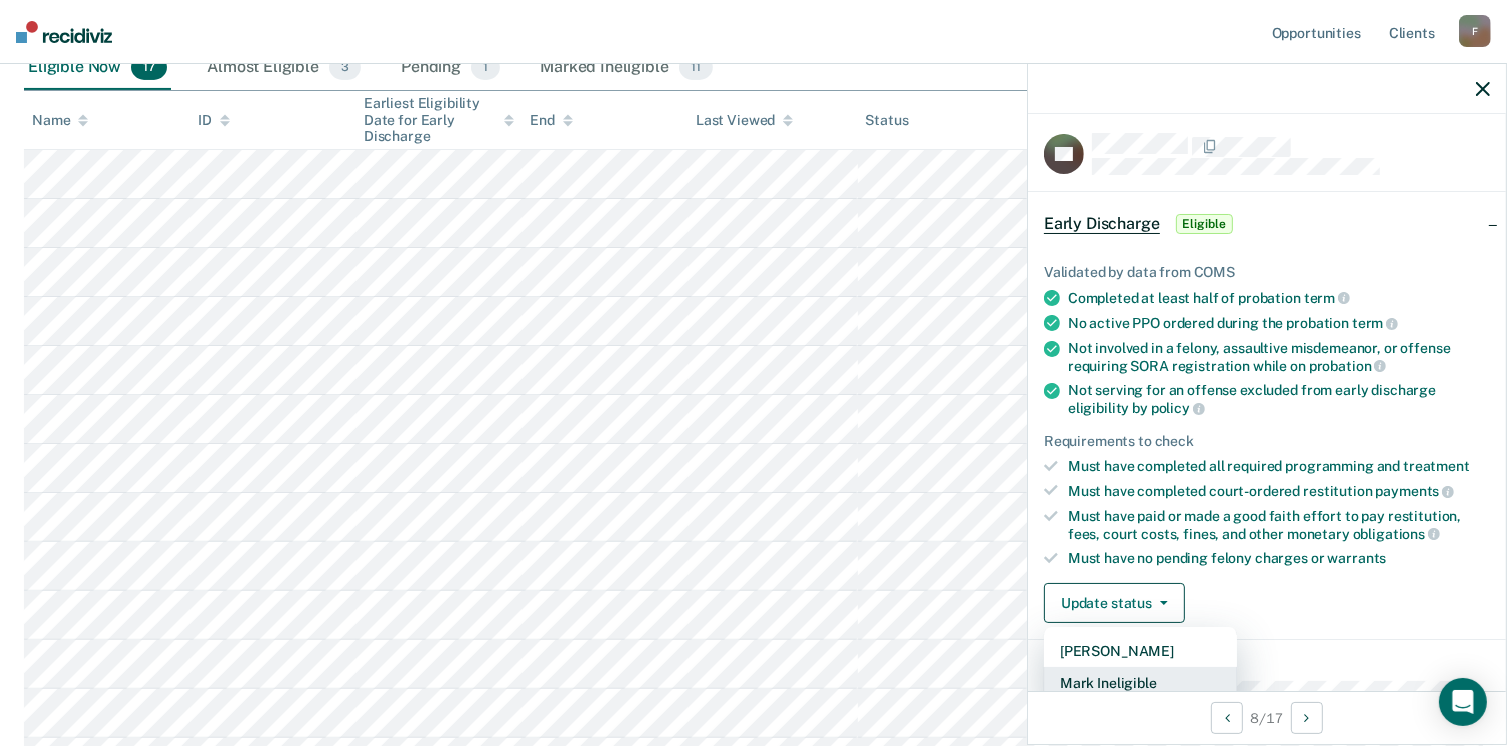 click on "Mark Ineligible" at bounding box center (1140, 683) 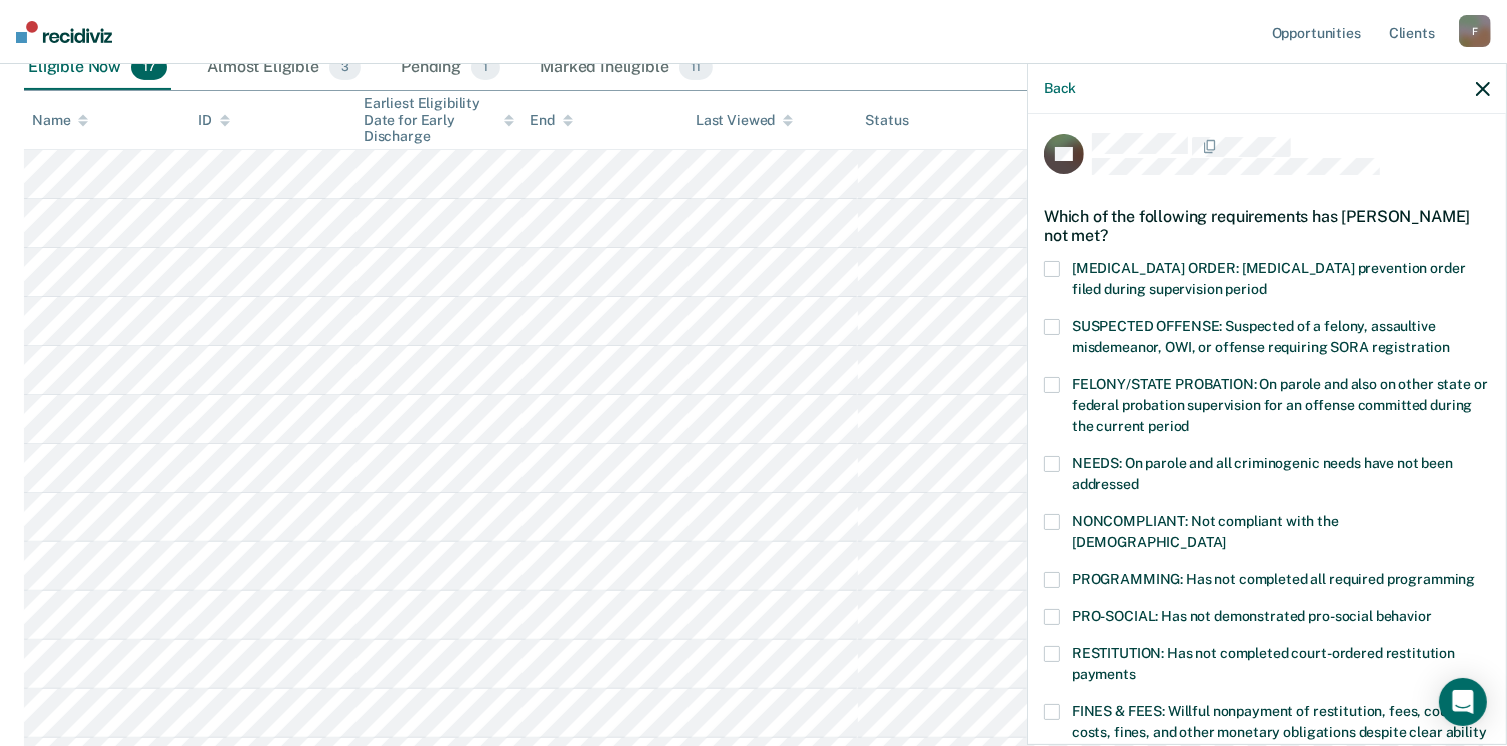 click at bounding box center [1052, 580] 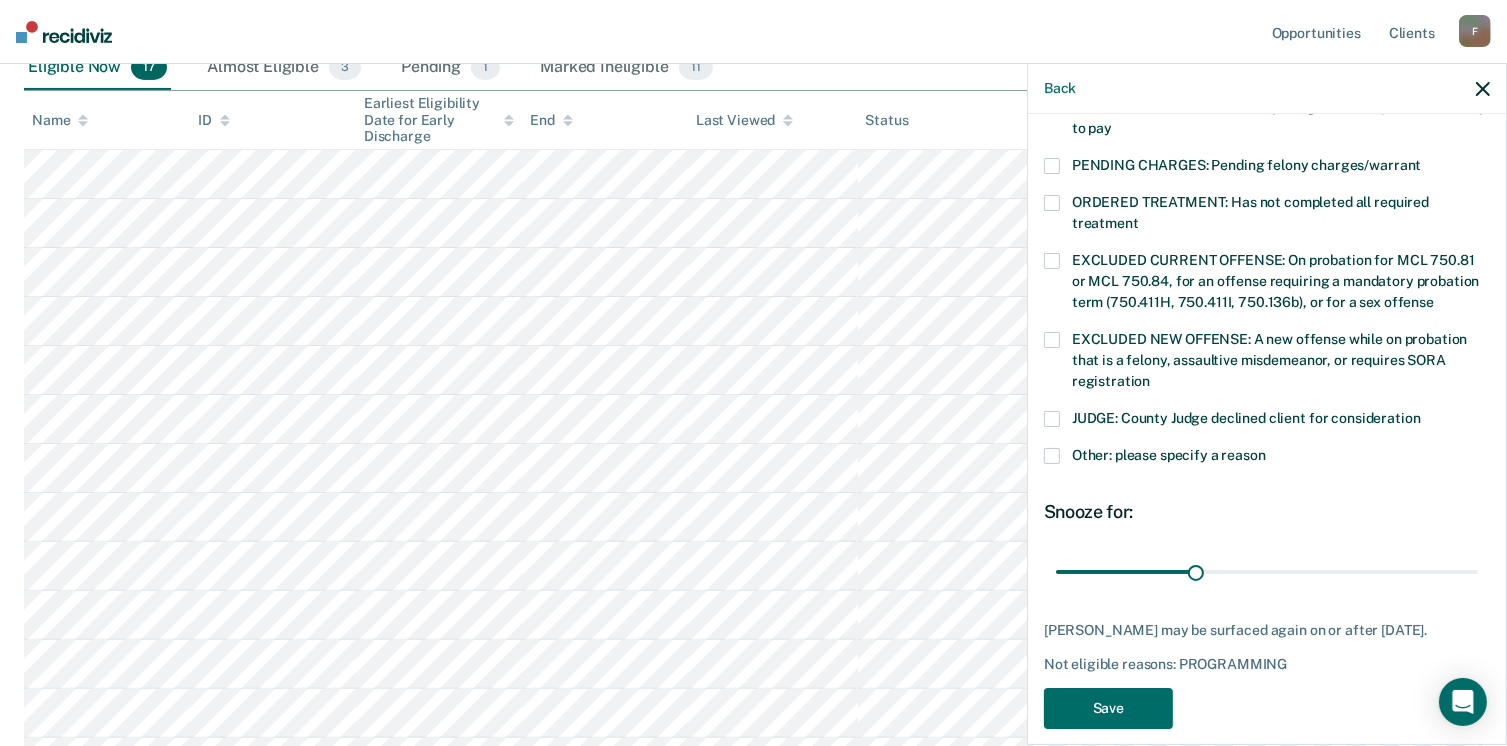 scroll, scrollTop: 576, scrollLeft: 0, axis: vertical 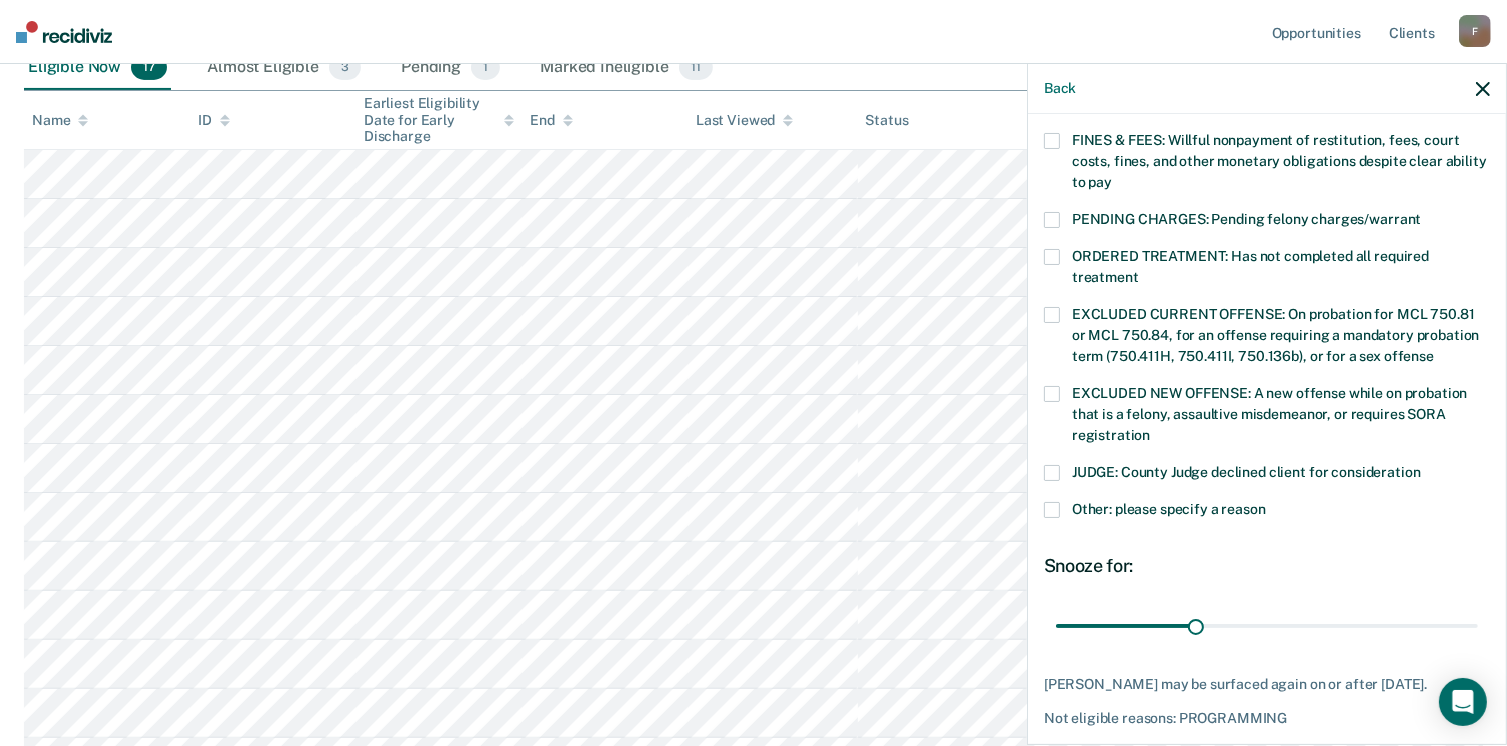 click on "Save" at bounding box center (1108, 762) 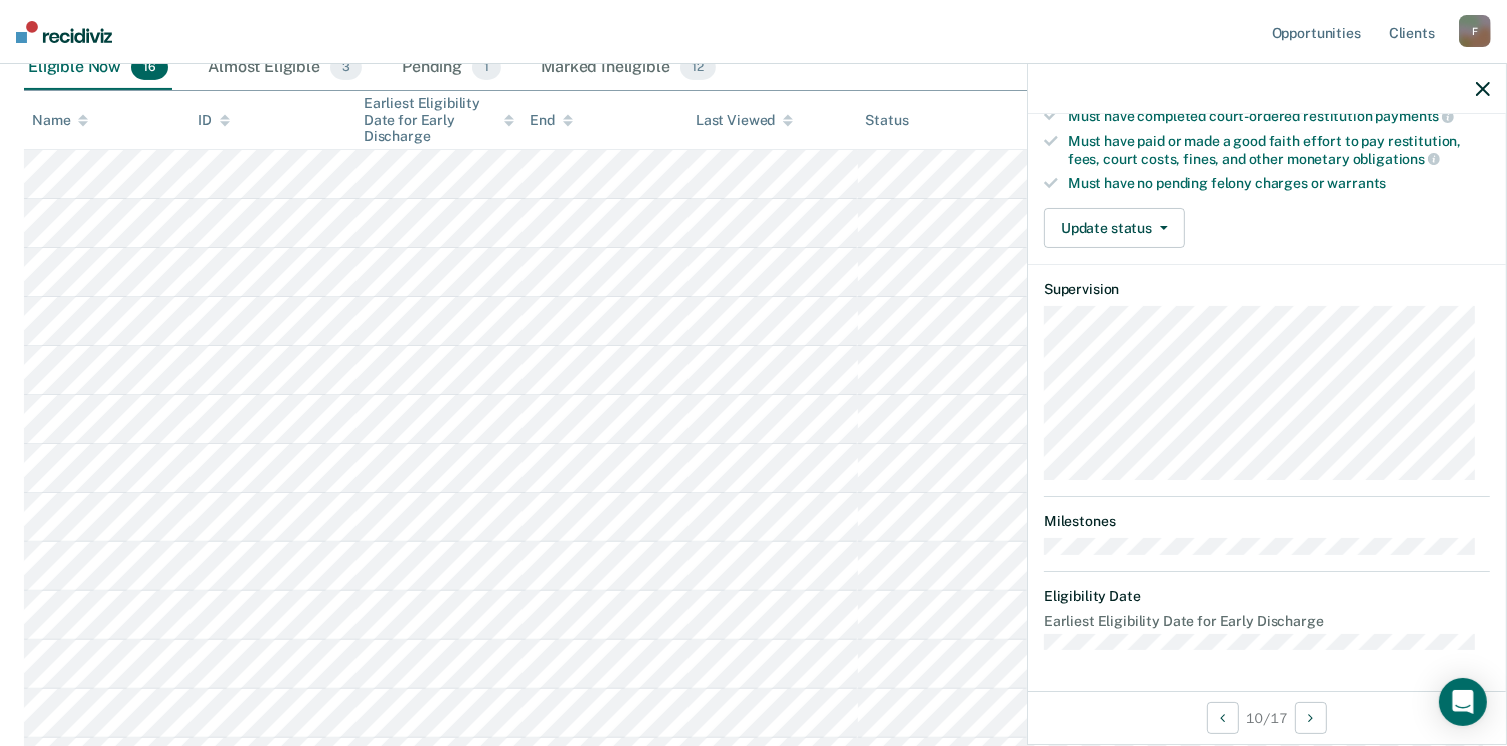 scroll, scrollTop: 371, scrollLeft: 0, axis: vertical 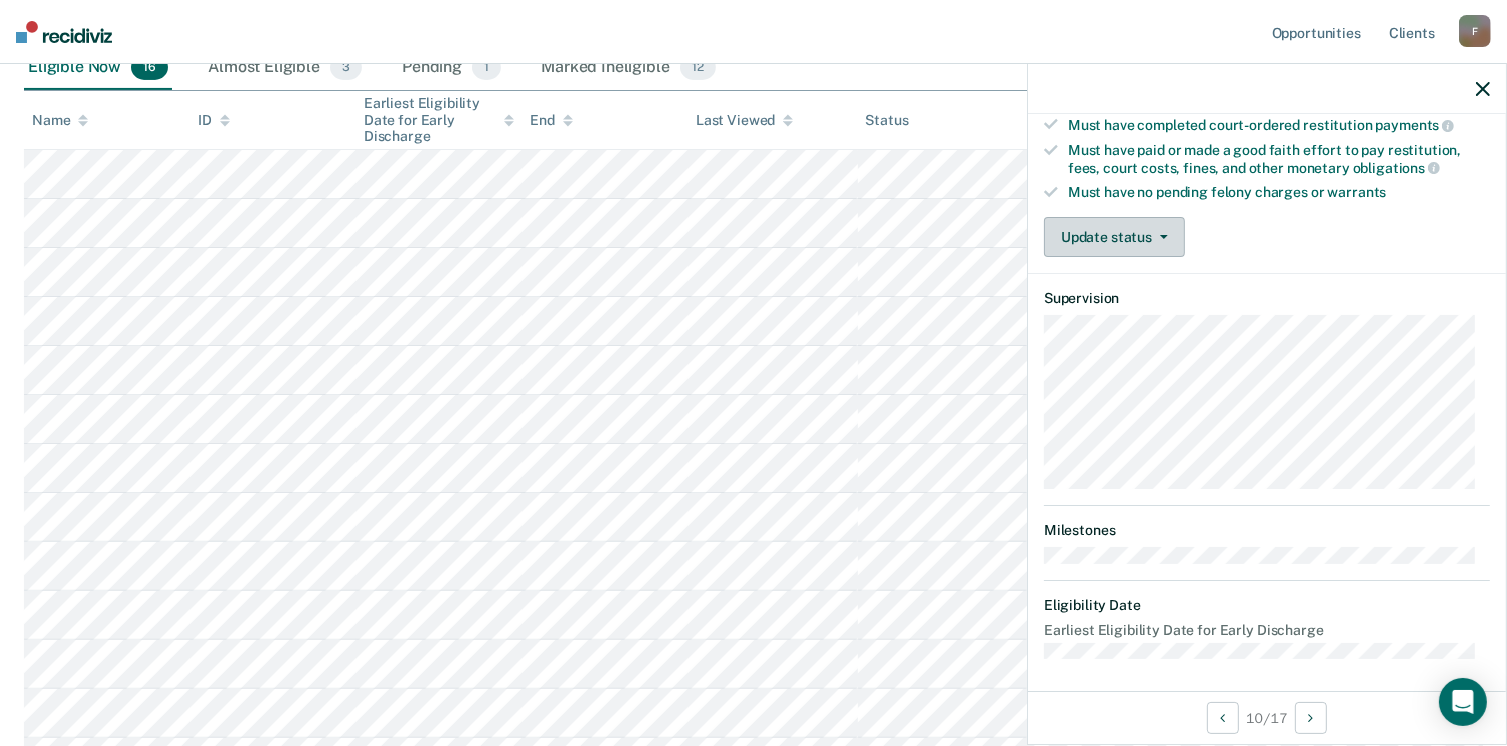 click on "Update status" at bounding box center (1114, 237) 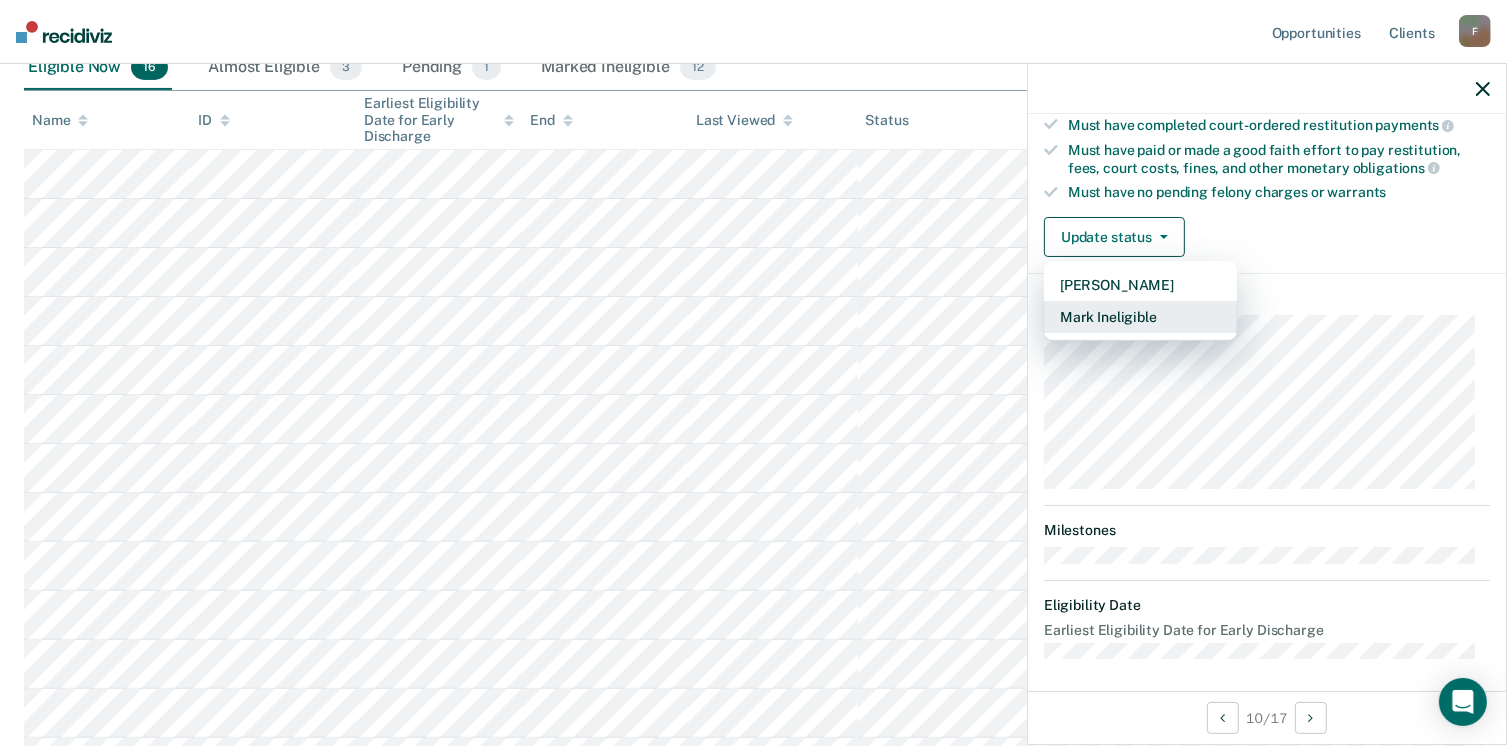 click on "Mark Ineligible" at bounding box center [1140, 317] 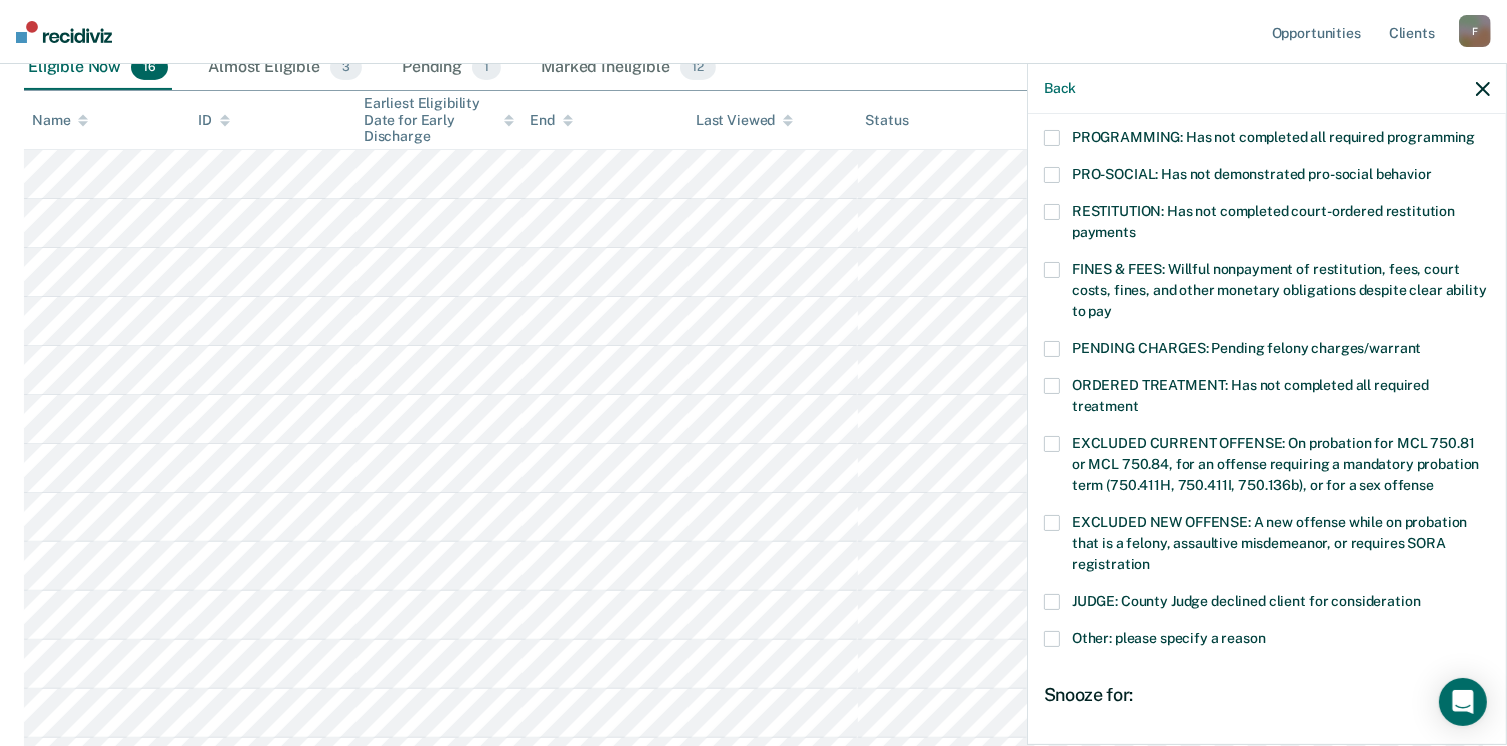 scroll, scrollTop: 374, scrollLeft: 0, axis: vertical 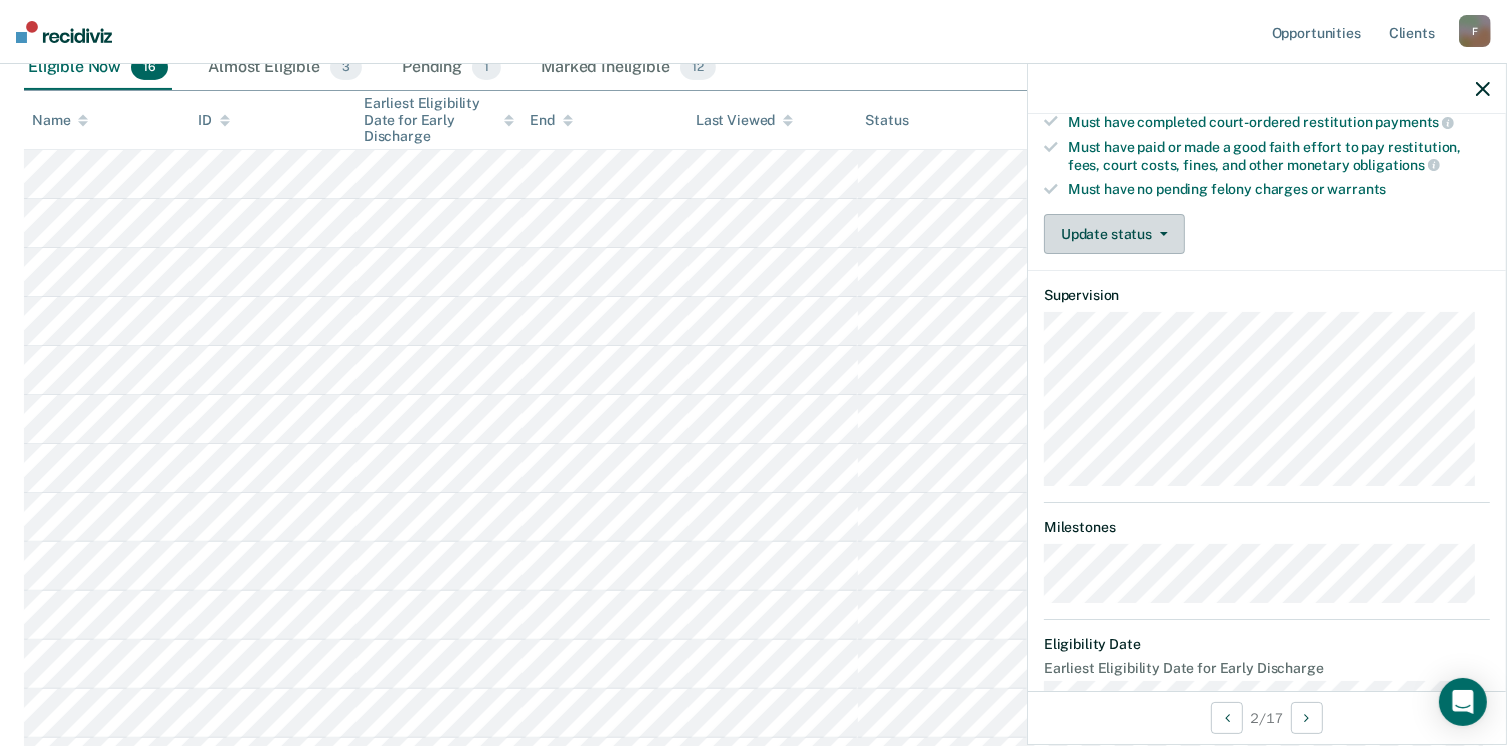 click on "Update status" at bounding box center [1114, 234] 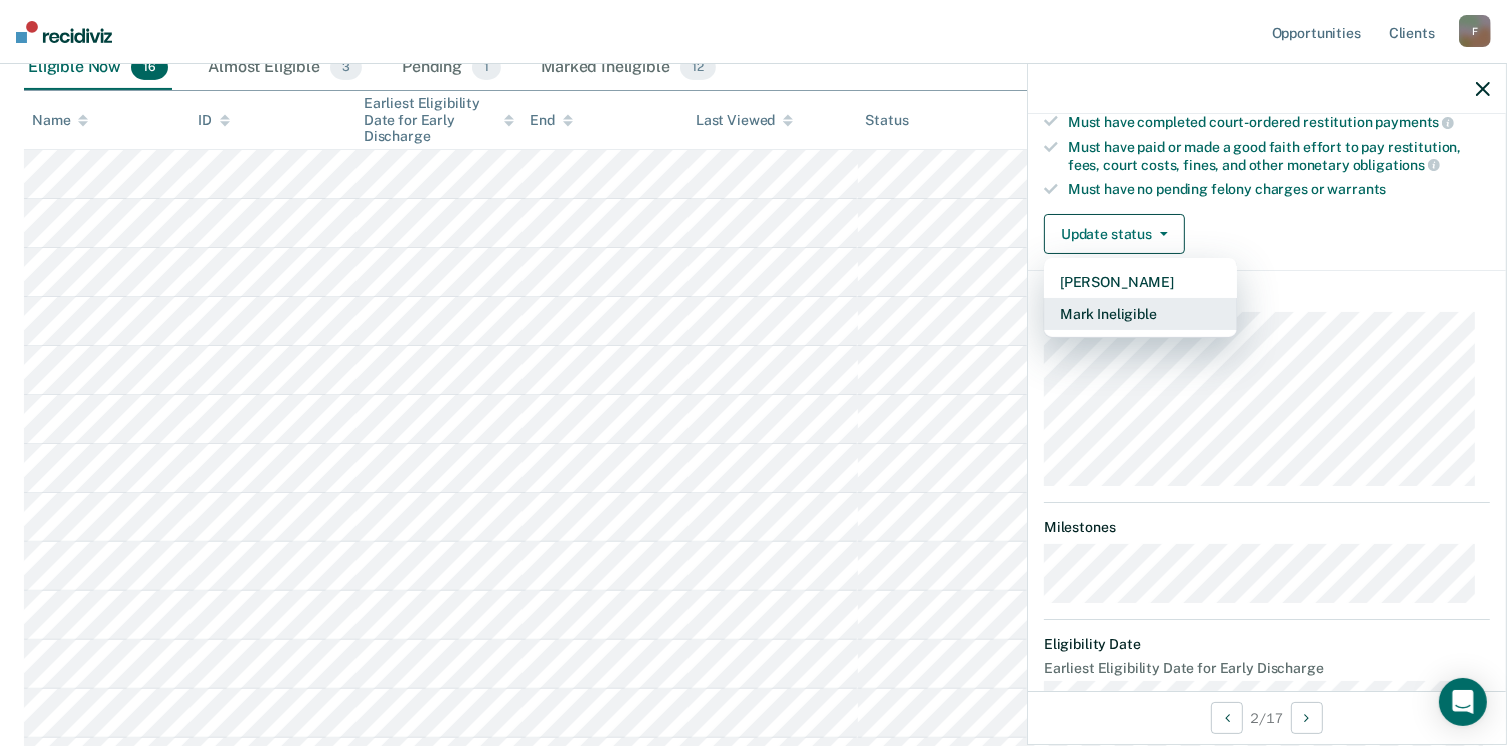 click on "Mark Ineligible" at bounding box center (1140, 314) 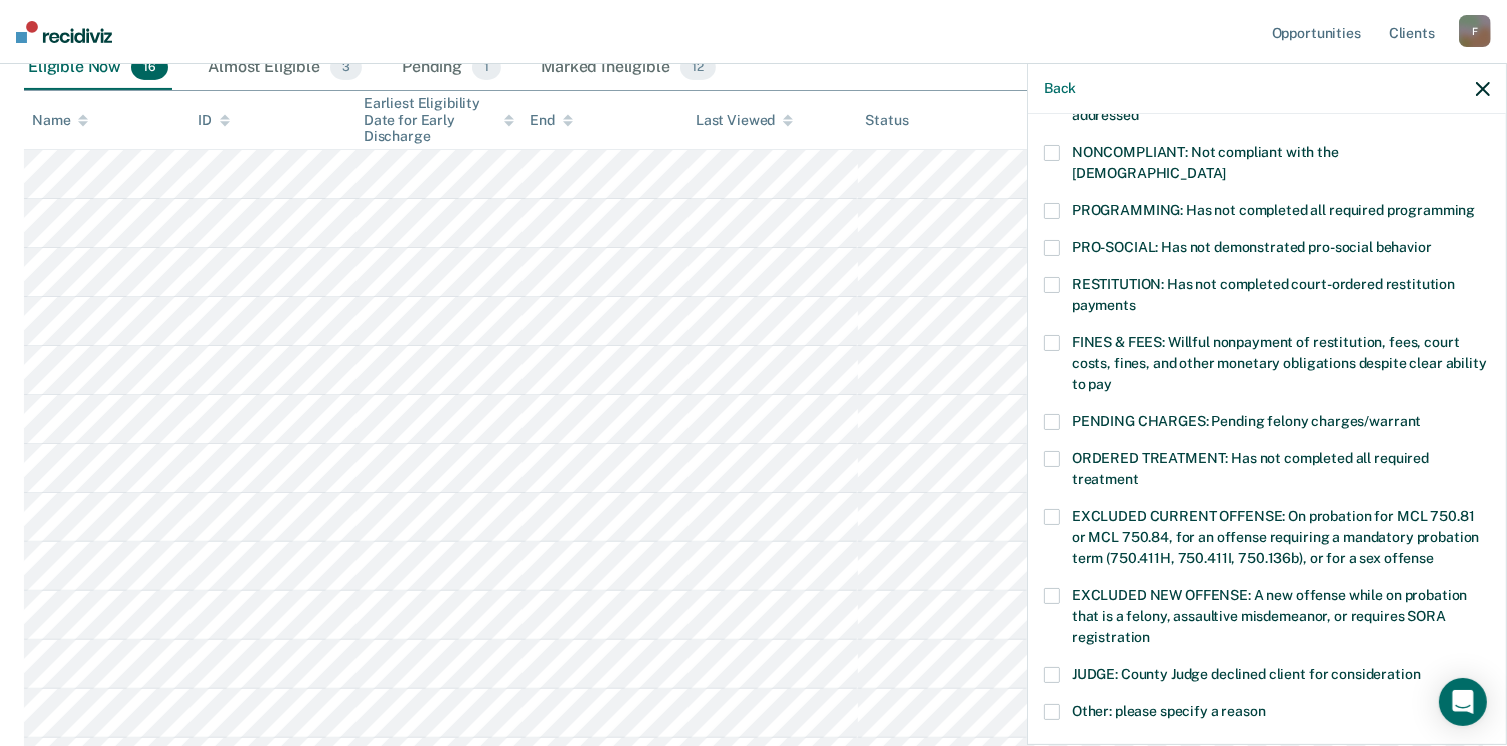 click at bounding box center [1052, 211] 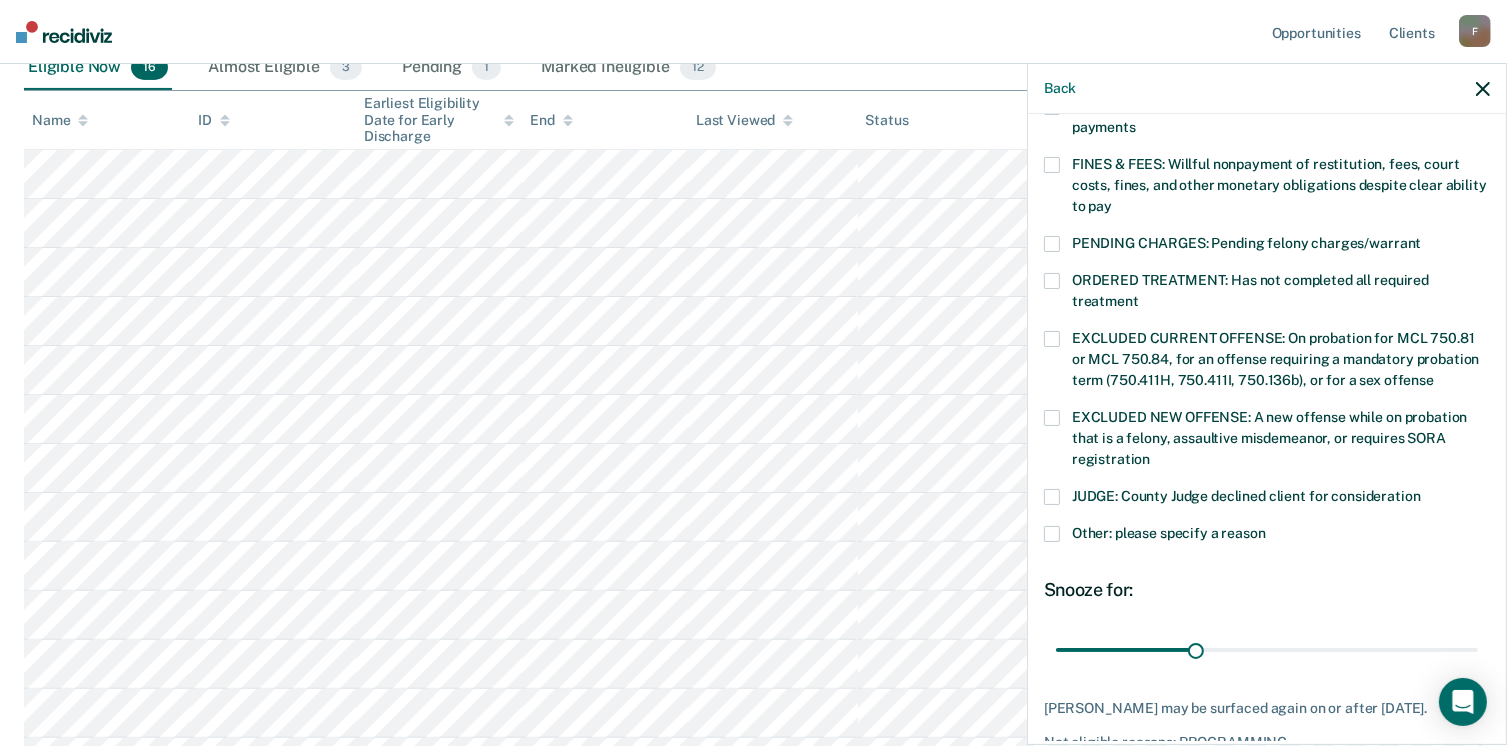 scroll, scrollTop: 630, scrollLeft: 0, axis: vertical 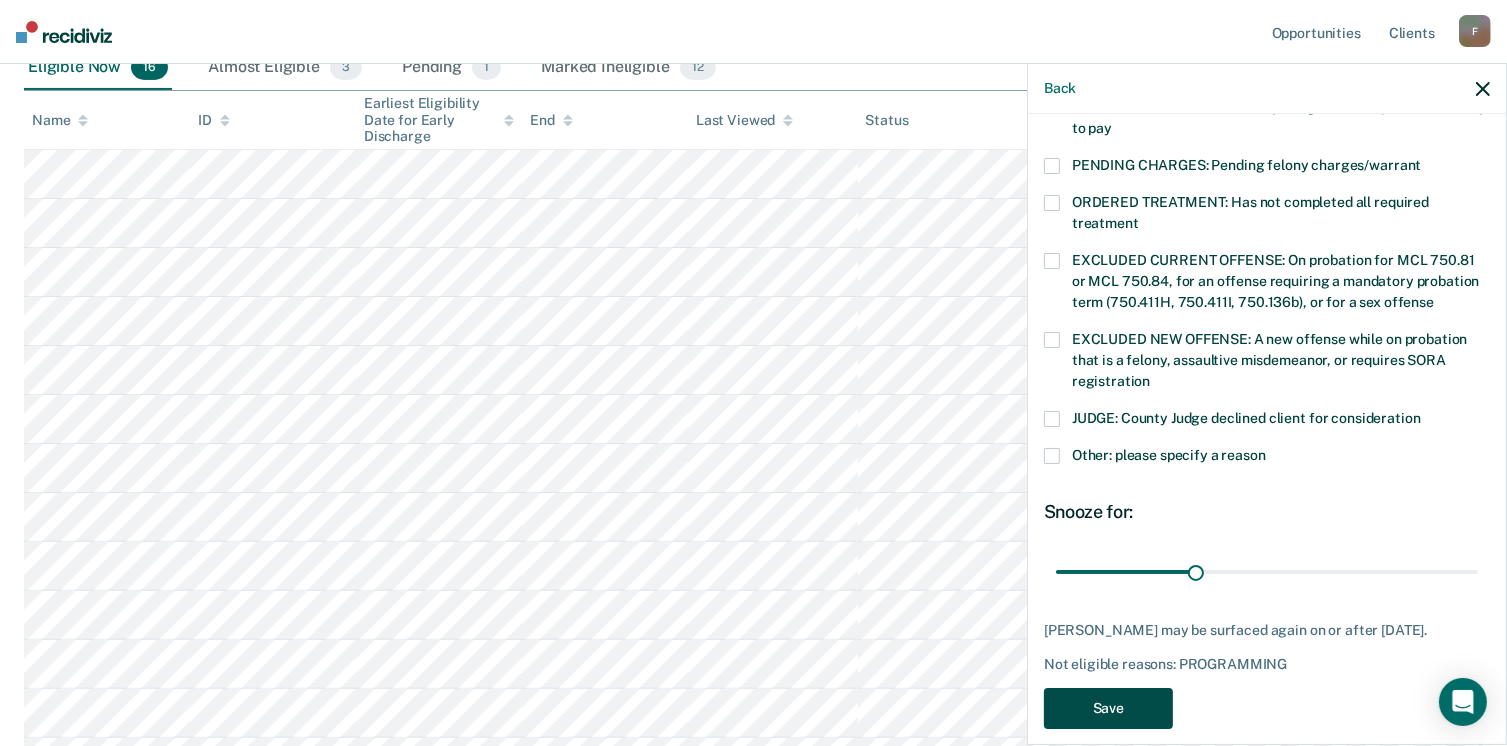 click on "Save" at bounding box center [1108, 708] 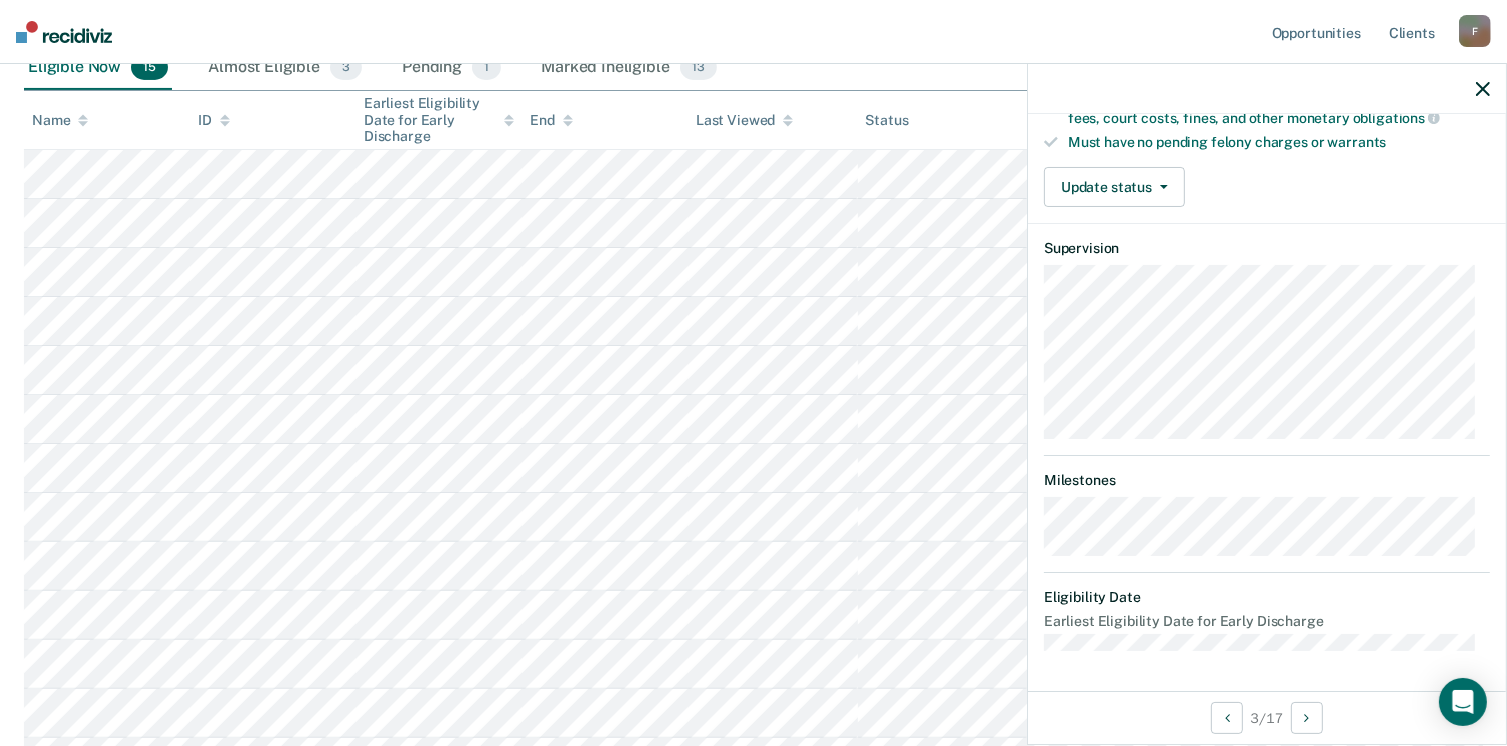 scroll, scrollTop: 371, scrollLeft: 0, axis: vertical 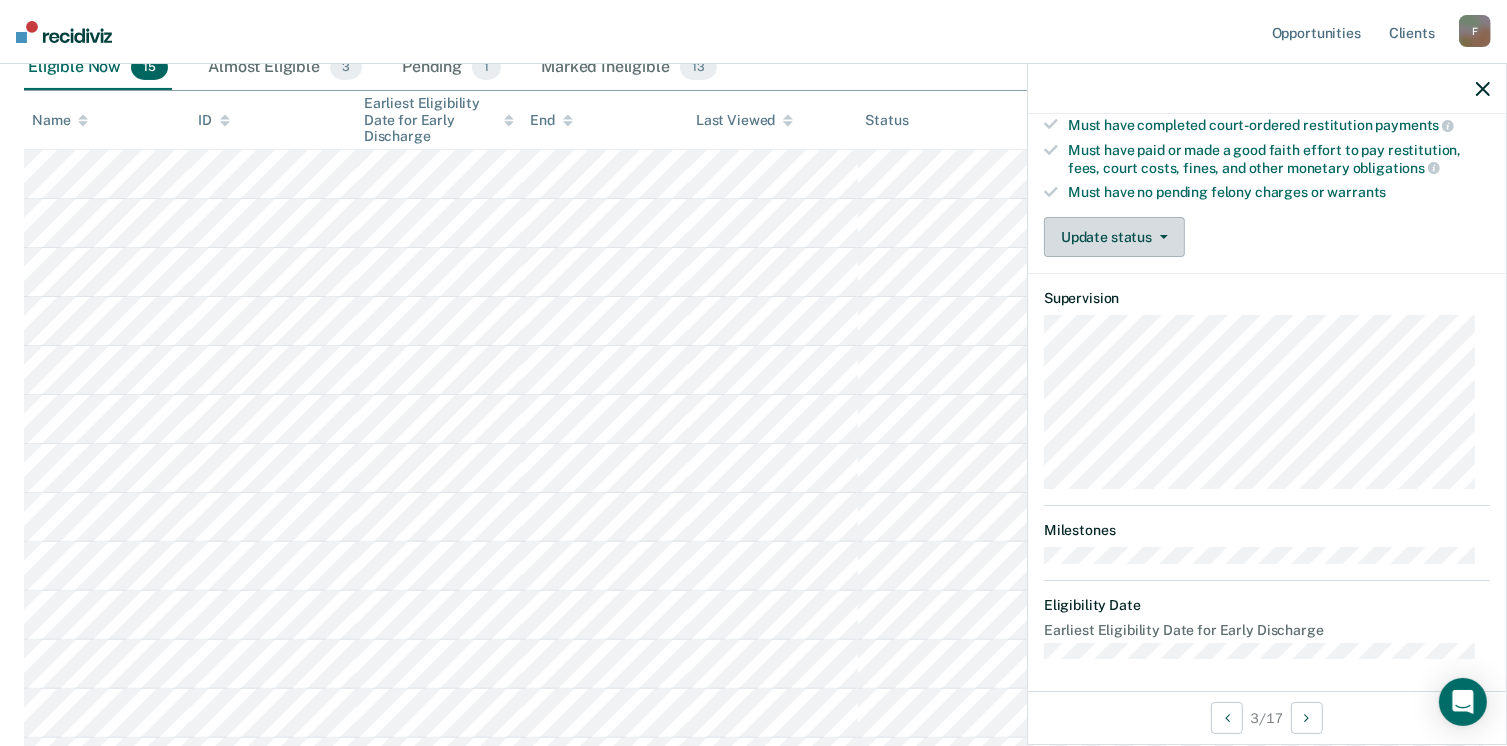 click on "Update status" at bounding box center (1114, 237) 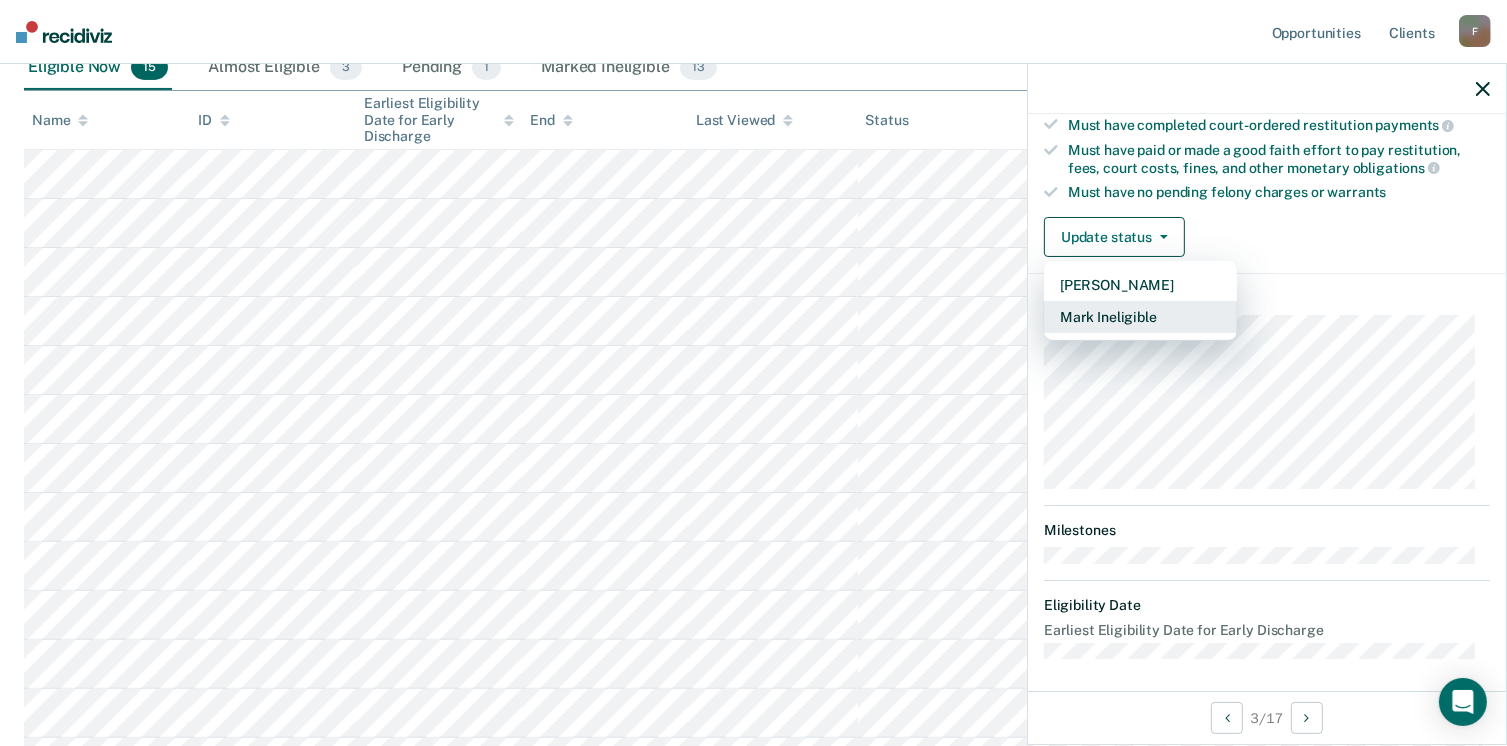 click on "Mark Ineligible" at bounding box center (1140, 317) 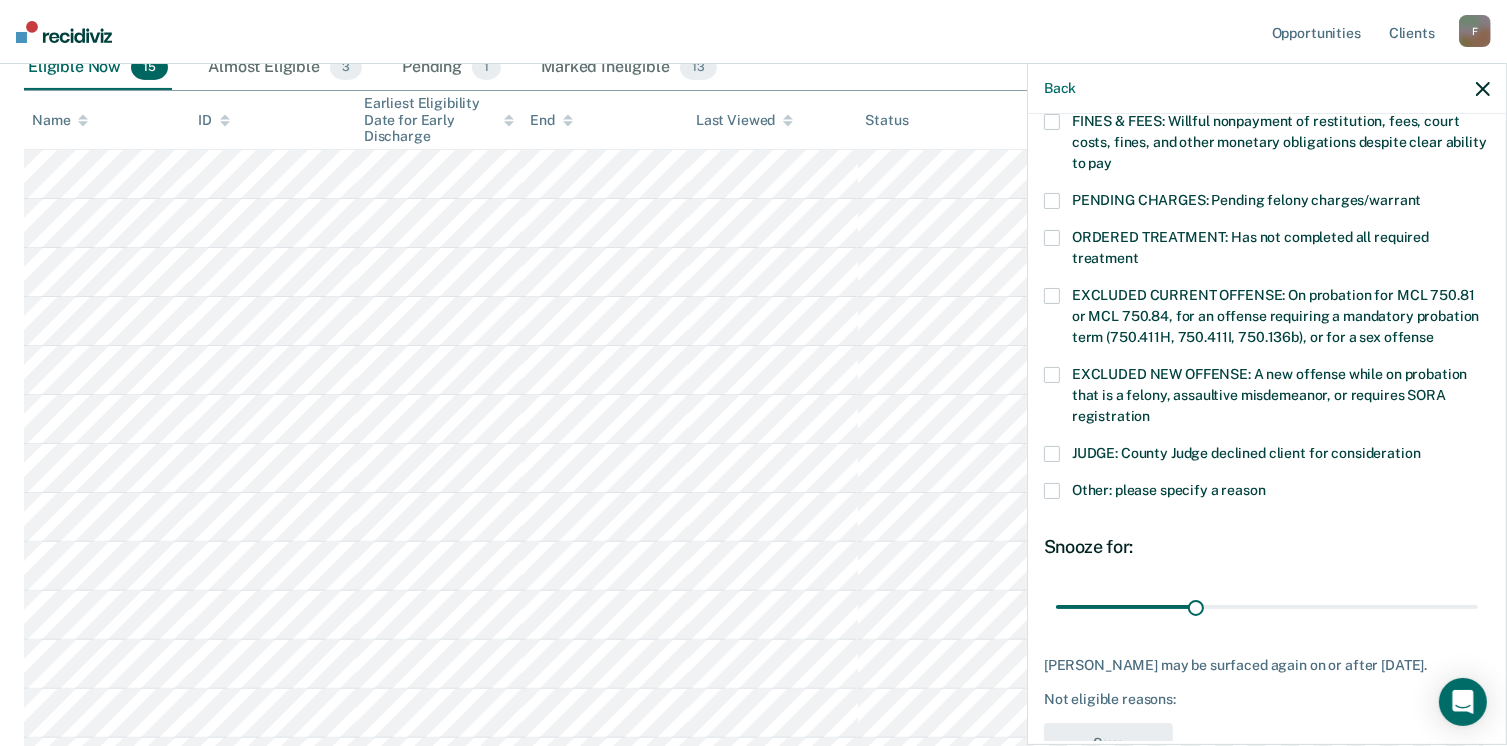 scroll, scrollTop: 623, scrollLeft: 0, axis: vertical 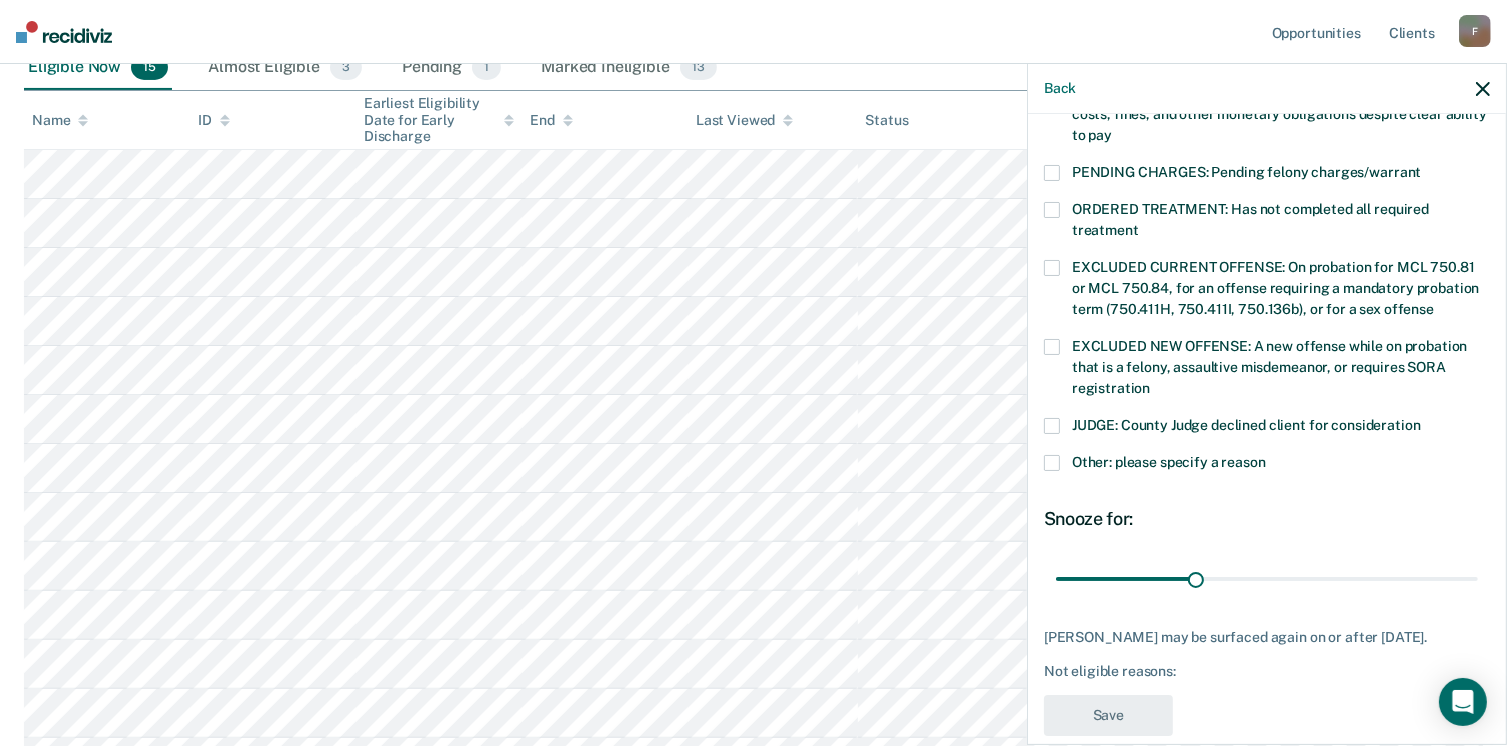 click on "Other: please specify a reason" at bounding box center (1267, 465) 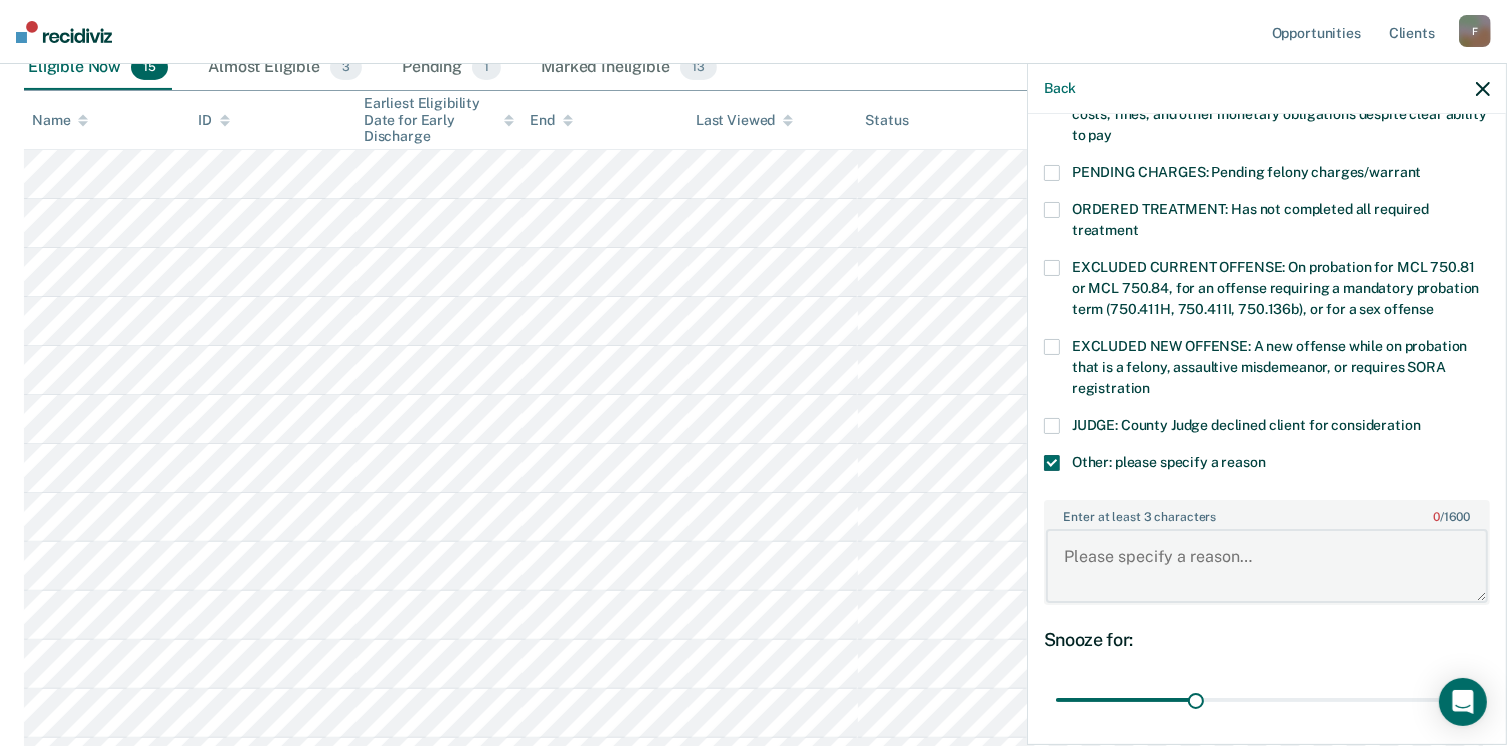 click on "Enter at least 3 characters 0  /  1600" at bounding box center (1267, 566) 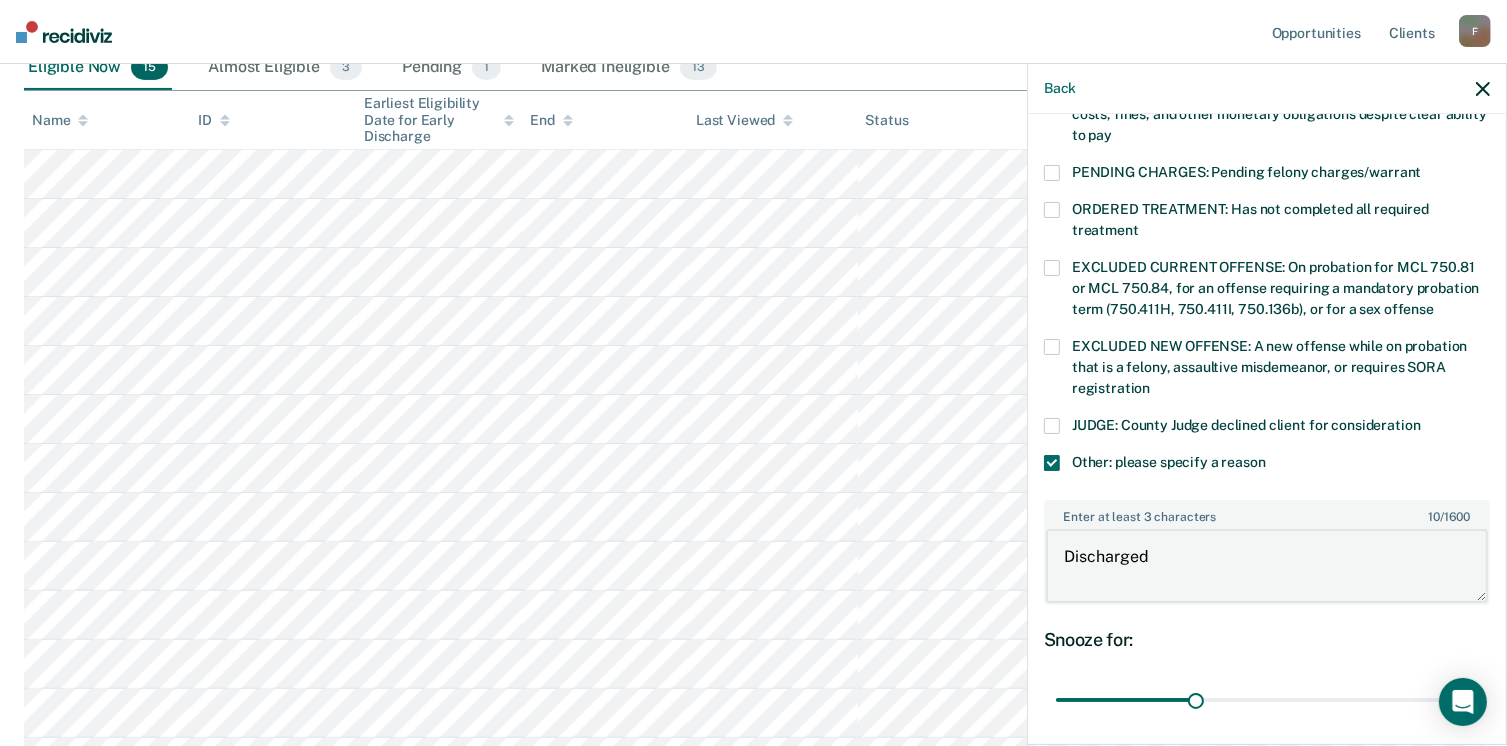 type on "Discharged" 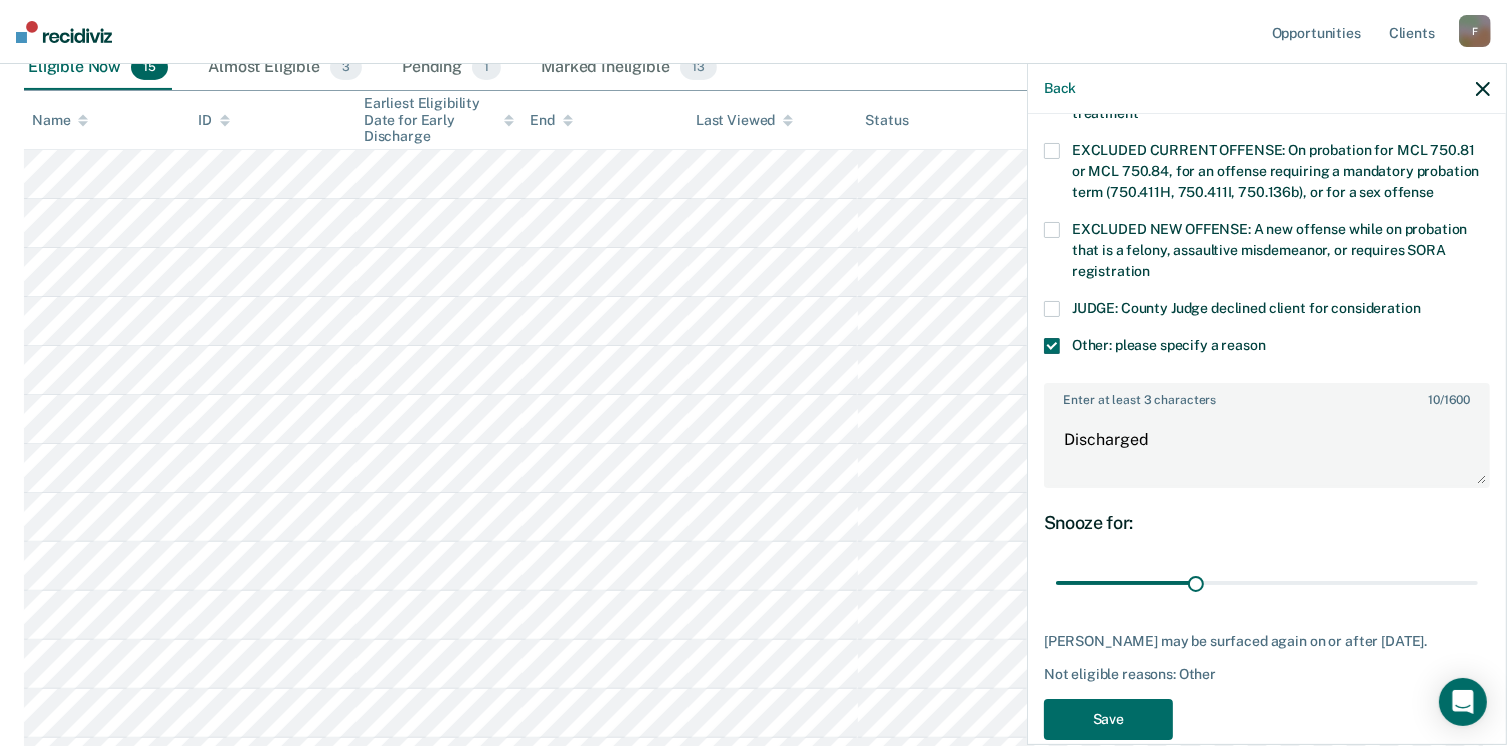 scroll, scrollTop: 764, scrollLeft: 0, axis: vertical 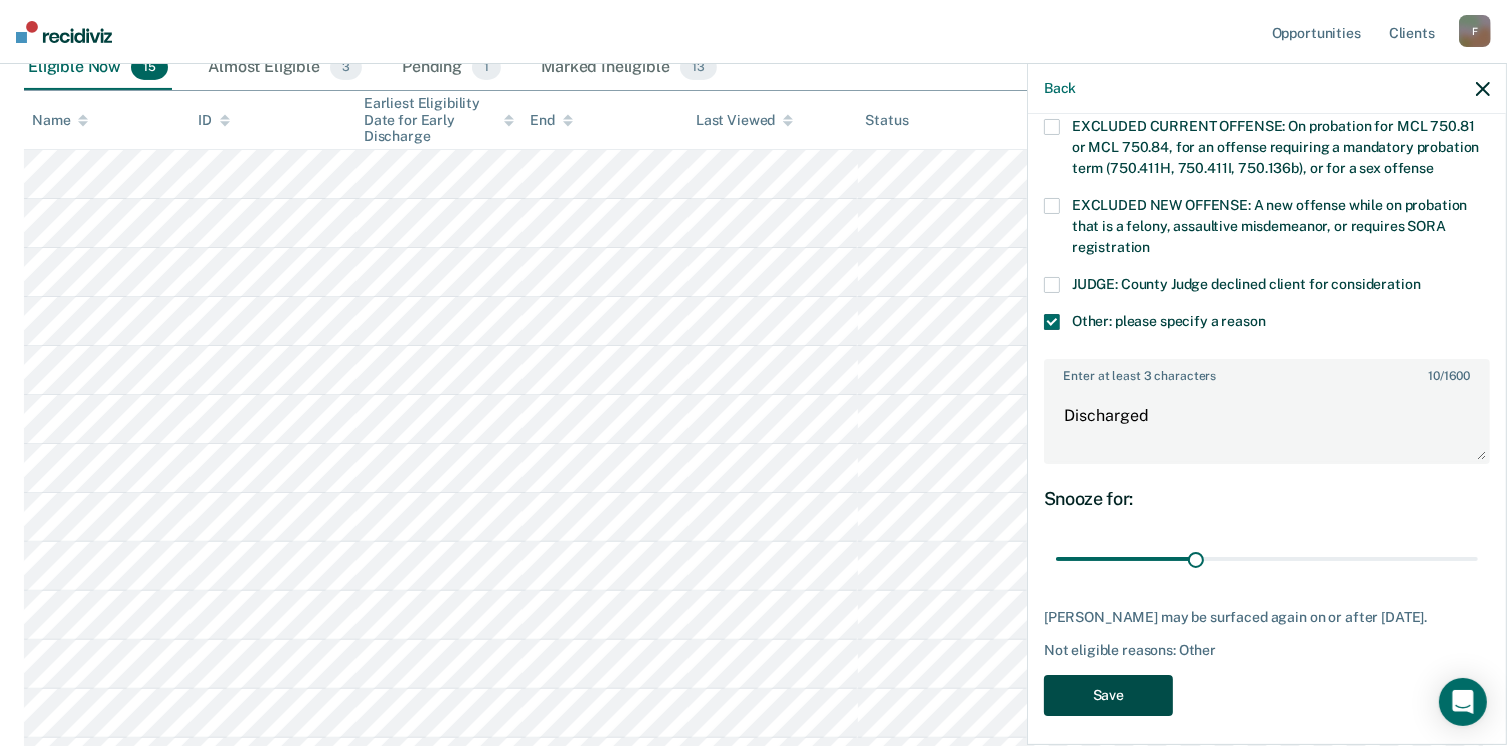 click on "Save" at bounding box center [1108, 695] 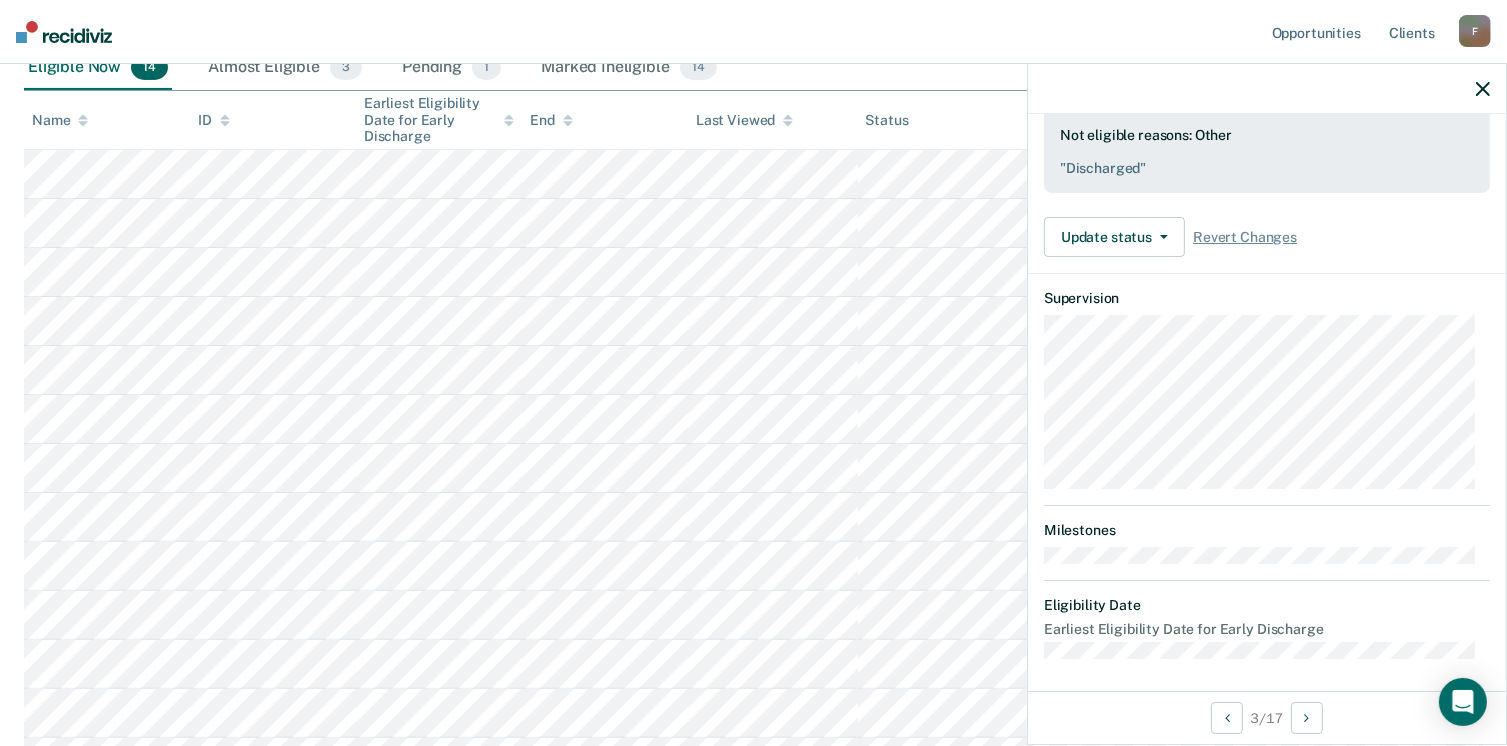 scroll, scrollTop: 371, scrollLeft: 0, axis: vertical 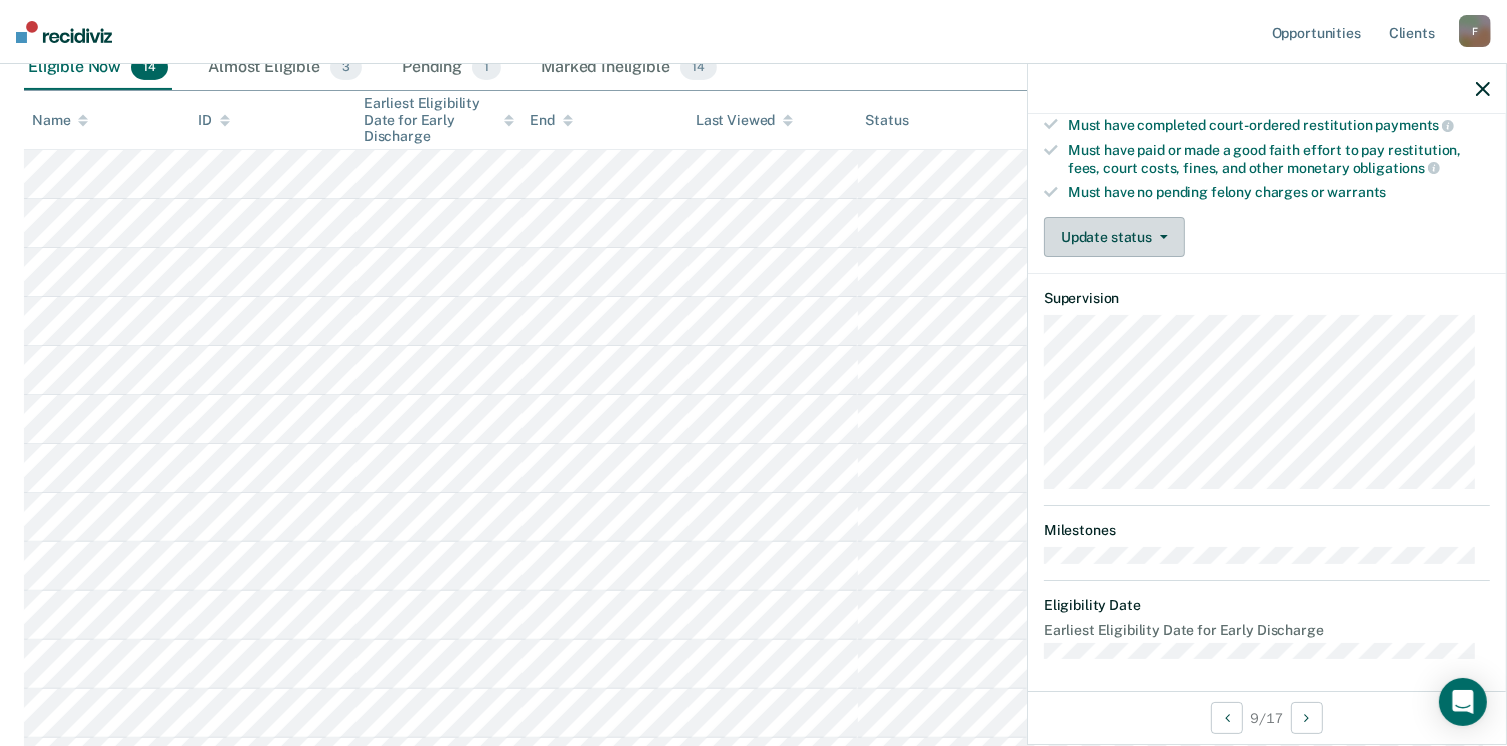 click on "Update status" at bounding box center (1114, 237) 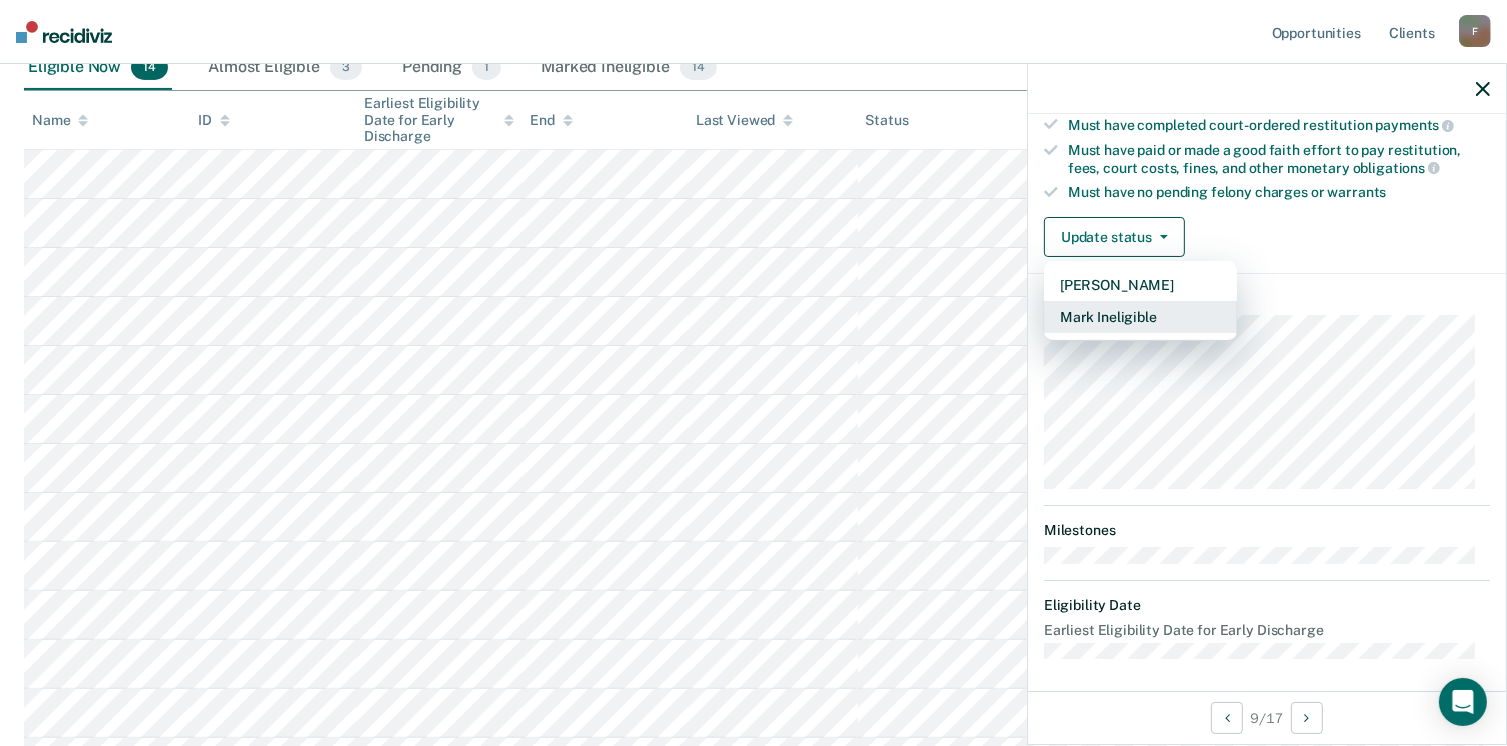 click on "Mark Ineligible" at bounding box center (1140, 317) 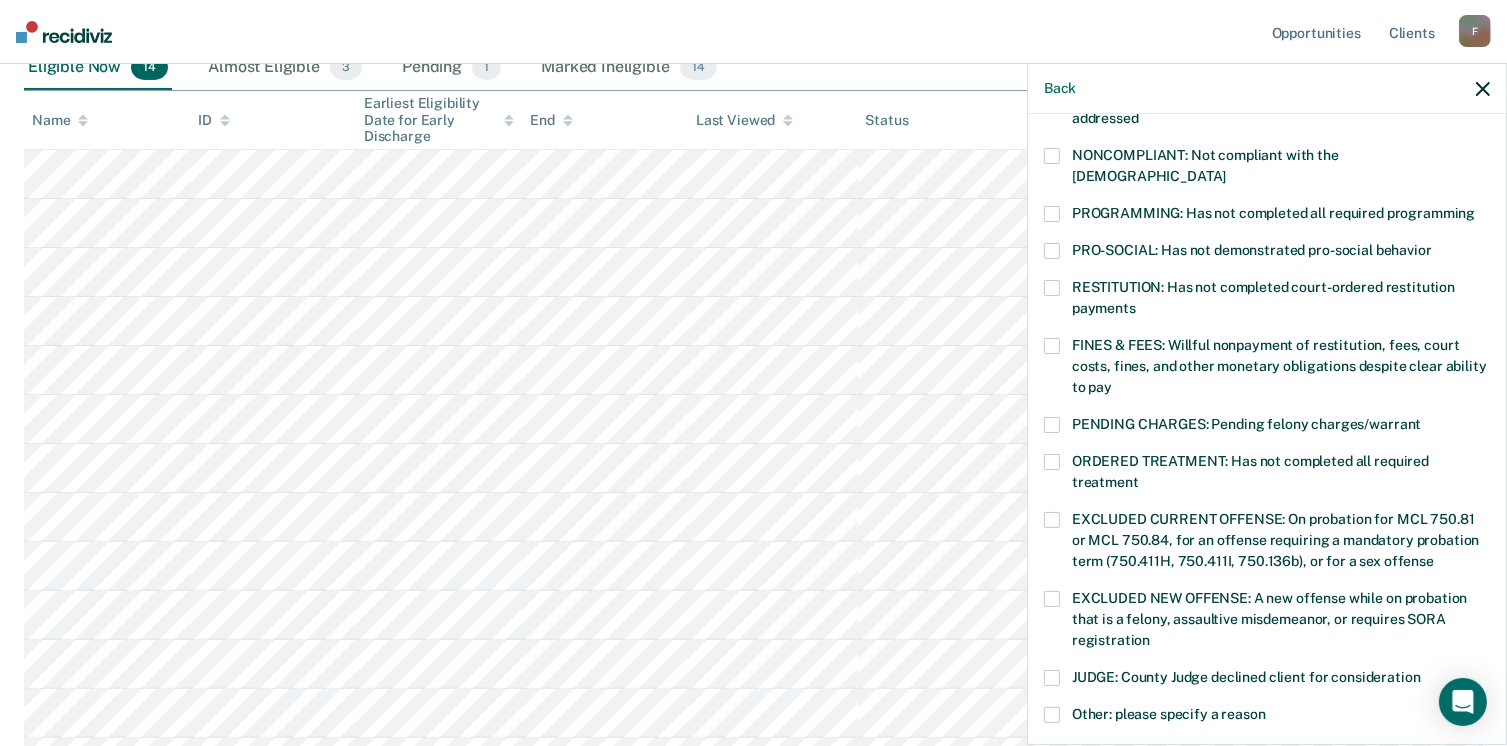 click at bounding box center (1052, 214) 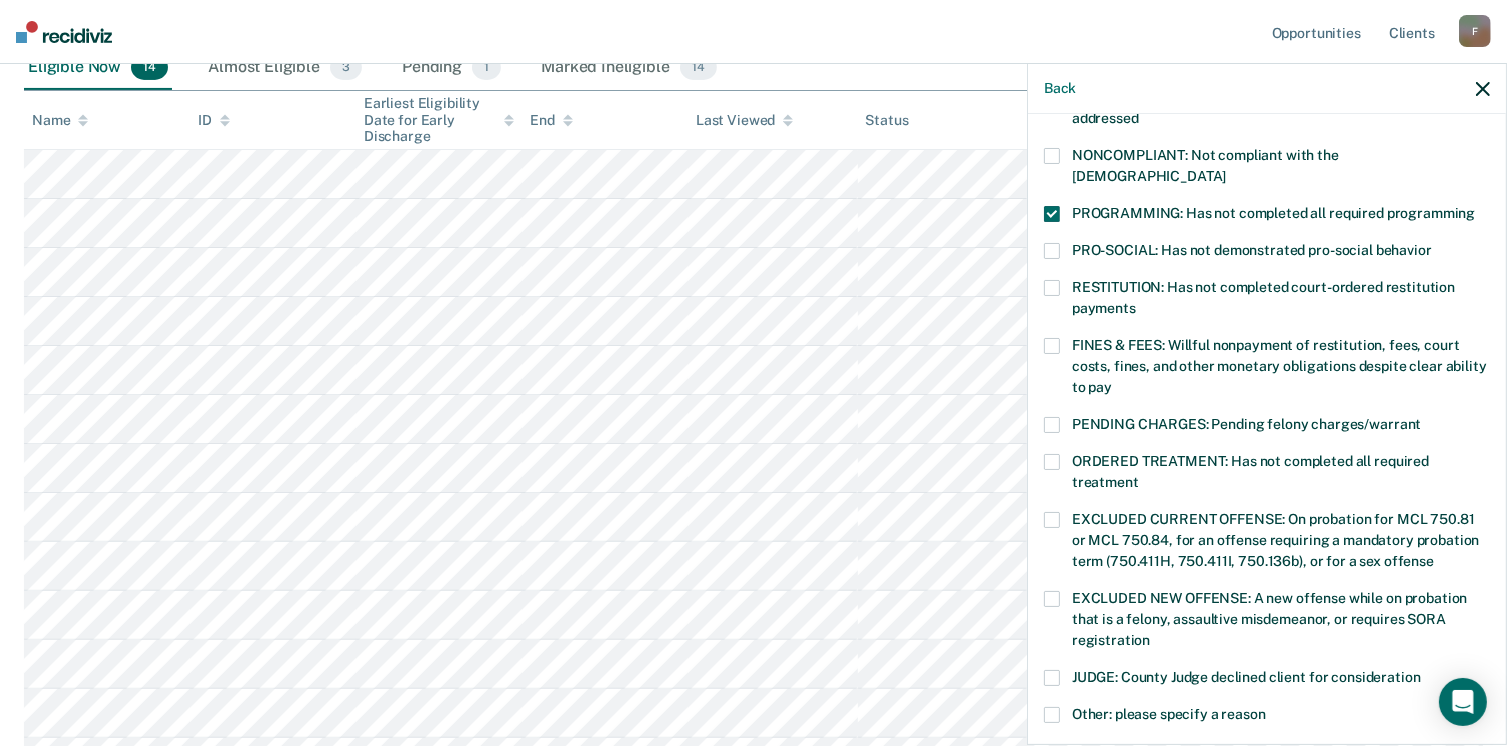 drag, startPoint x: 1489, startPoint y: 569, endPoint x: 1494, endPoint y: 633, distance: 64.195015 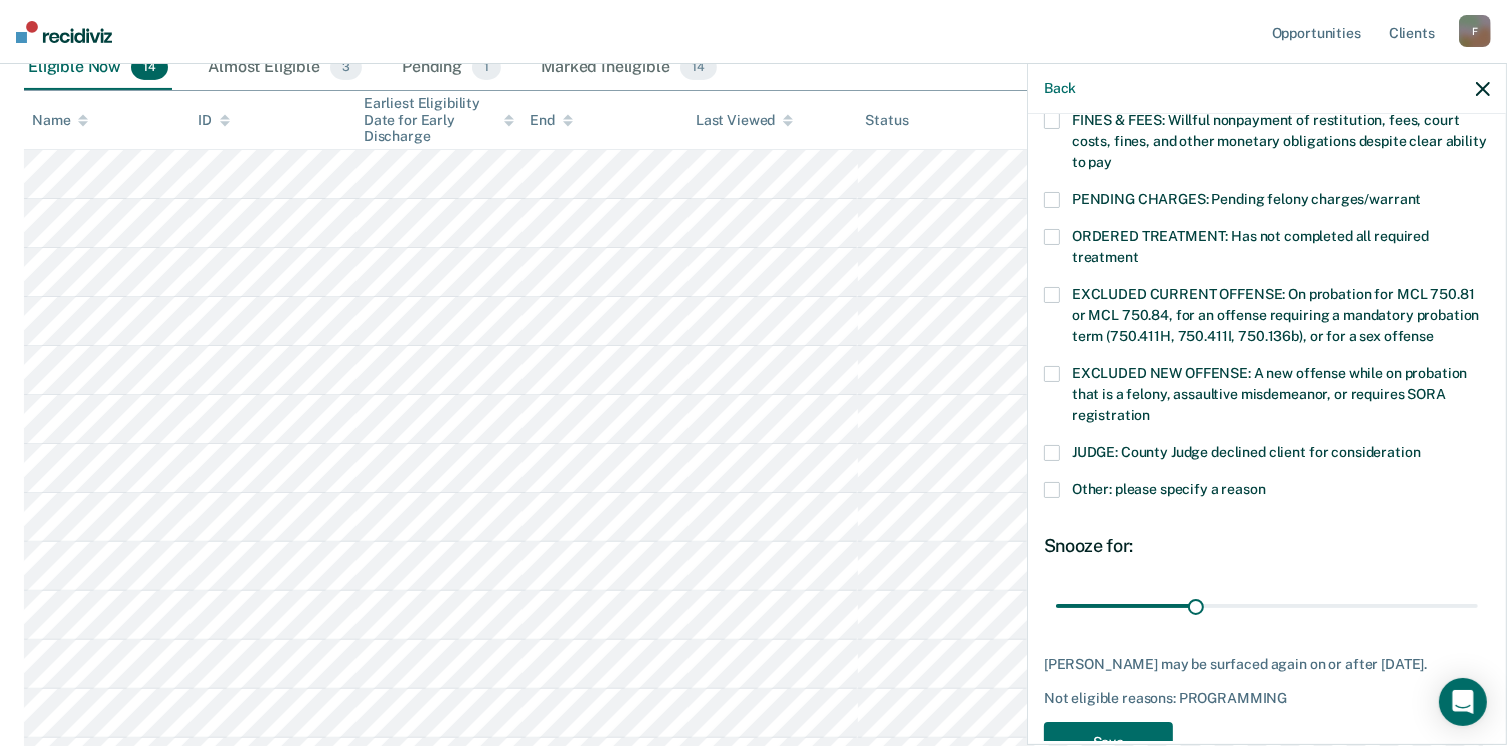 scroll, scrollTop: 604, scrollLeft: 0, axis: vertical 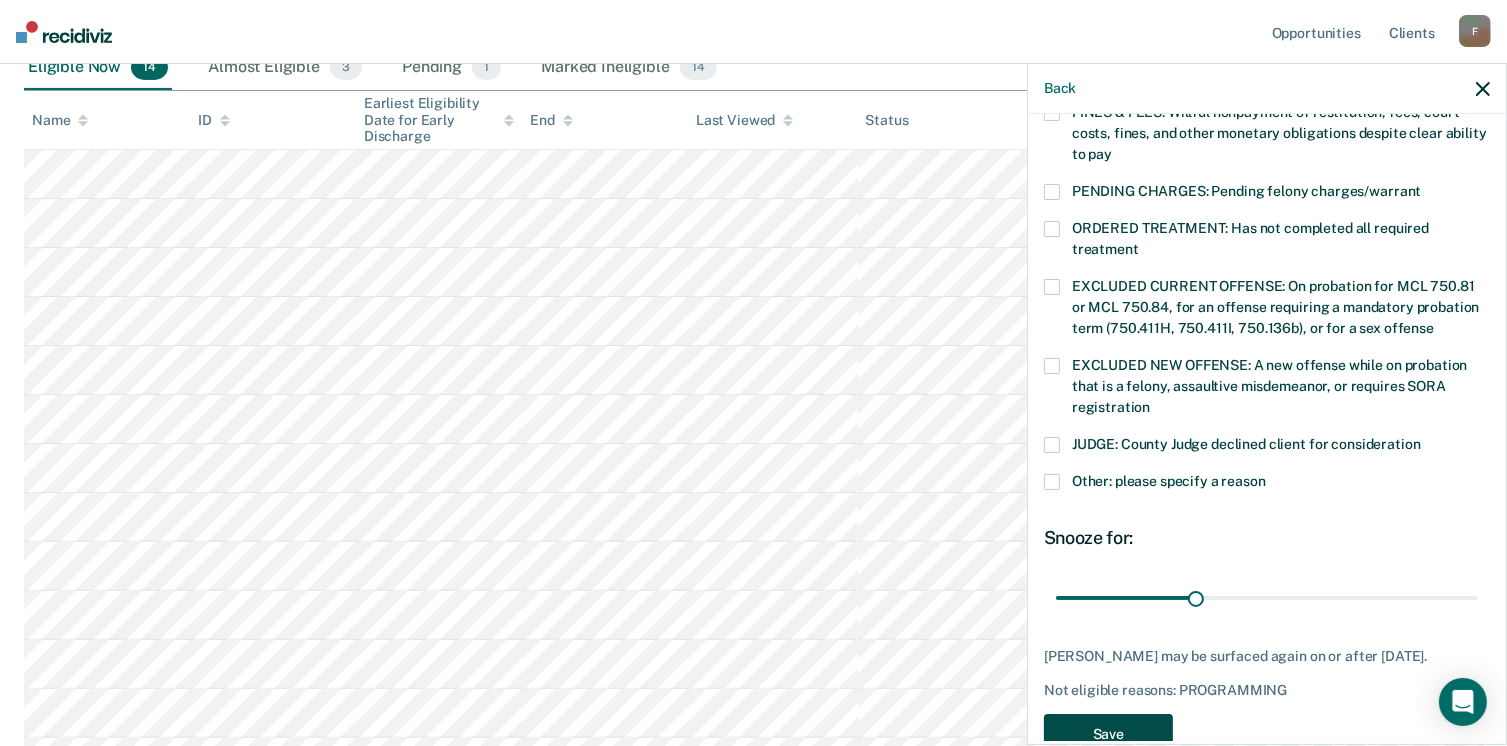 click on "Save" at bounding box center (1108, 734) 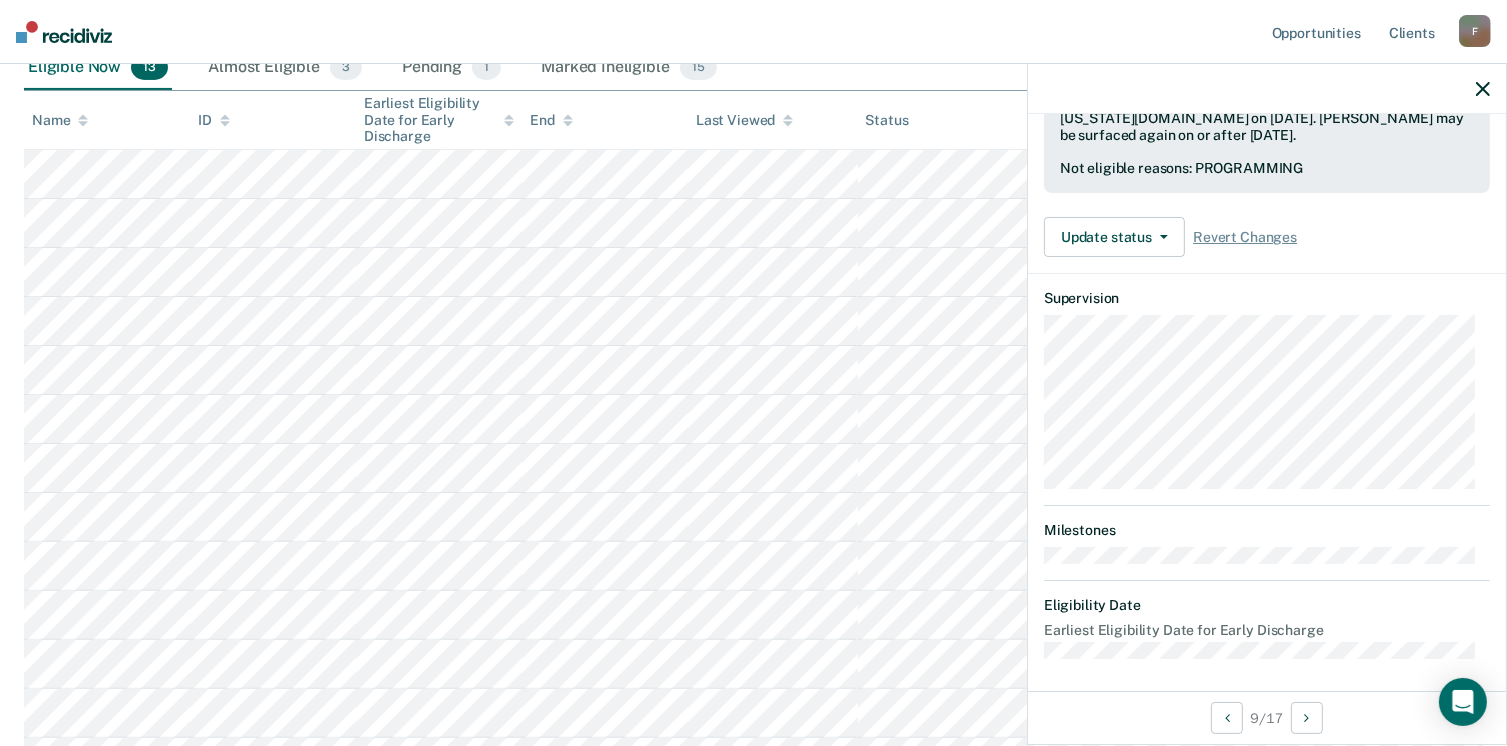 scroll, scrollTop: 371, scrollLeft: 0, axis: vertical 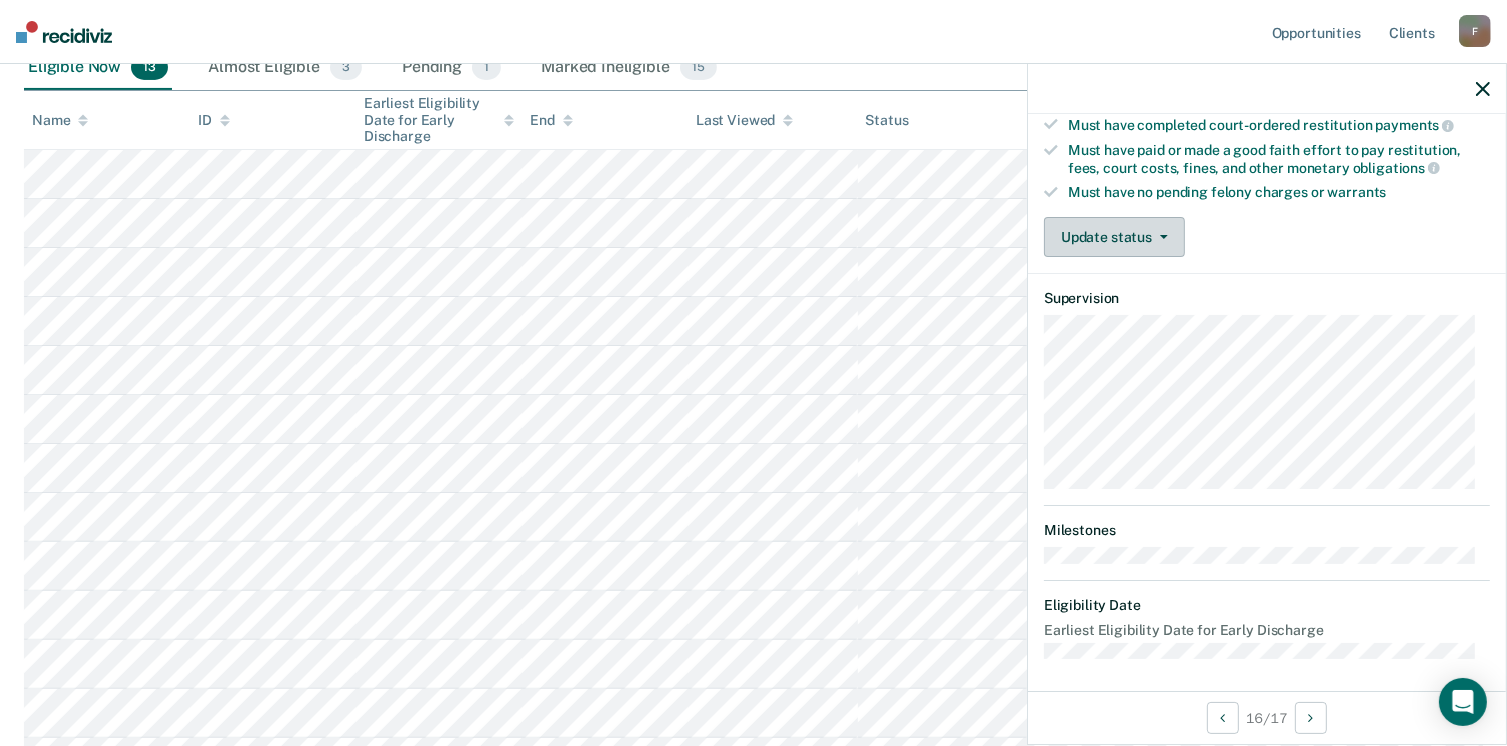 click on "Update status" at bounding box center (1114, 237) 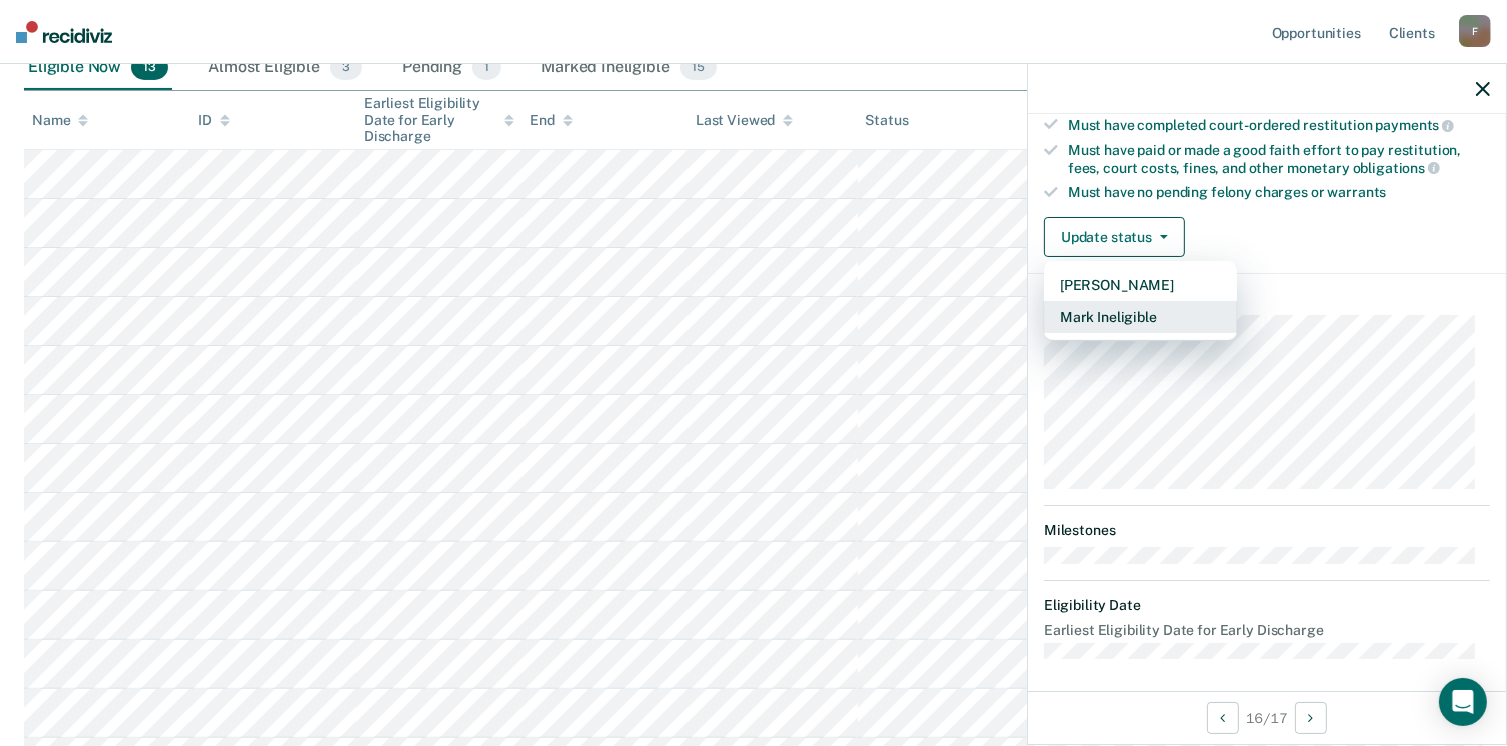 click on "Mark Ineligible" at bounding box center [1140, 317] 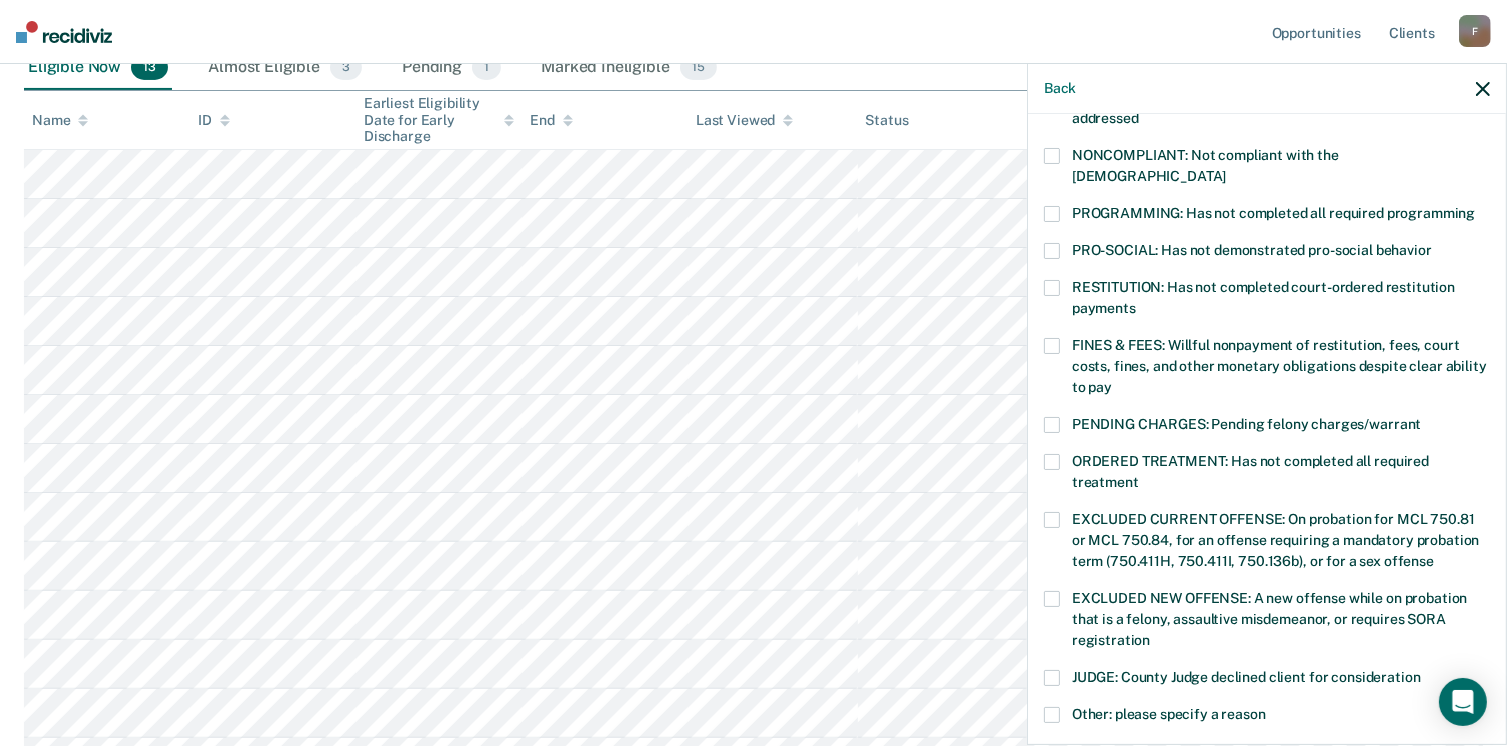 click at bounding box center [1052, 214] 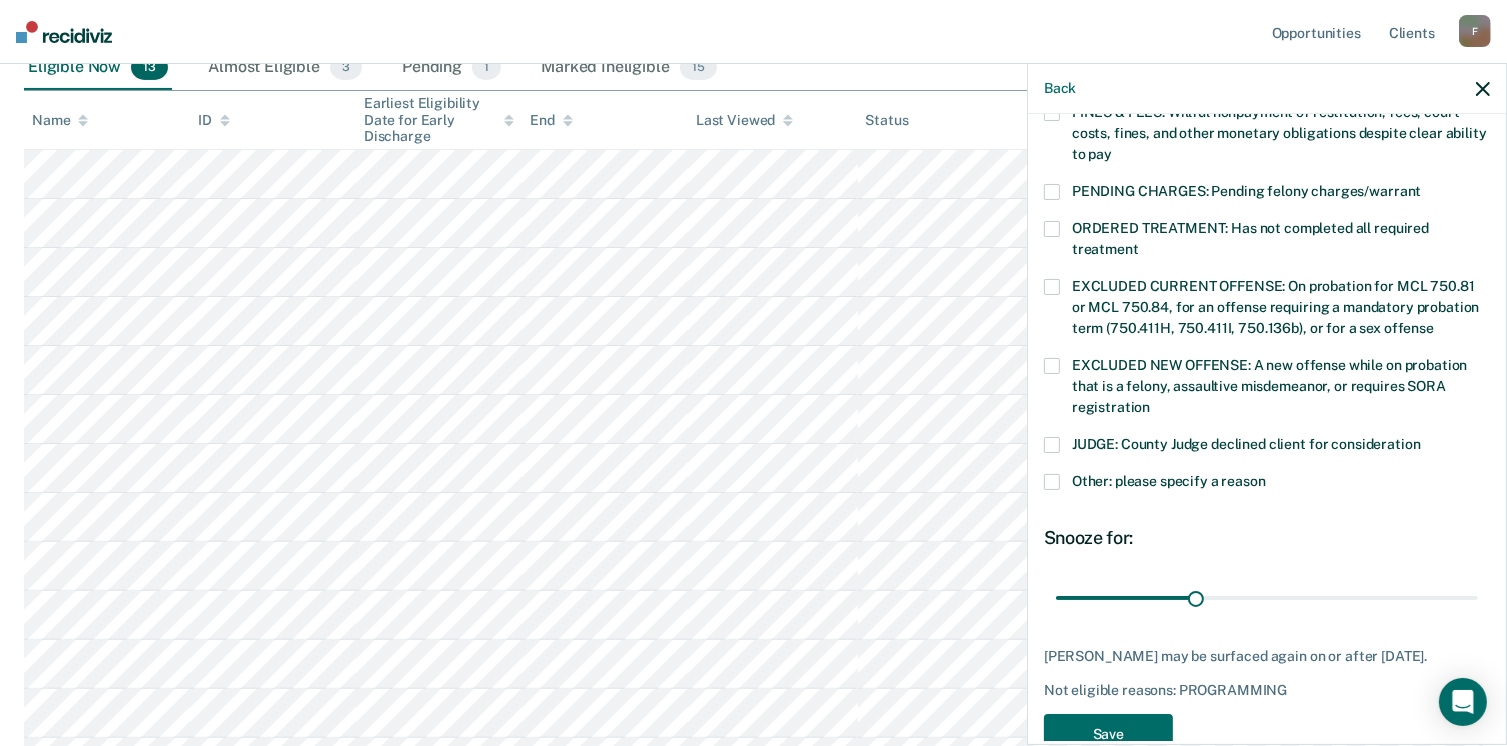scroll, scrollTop: 621, scrollLeft: 0, axis: vertical 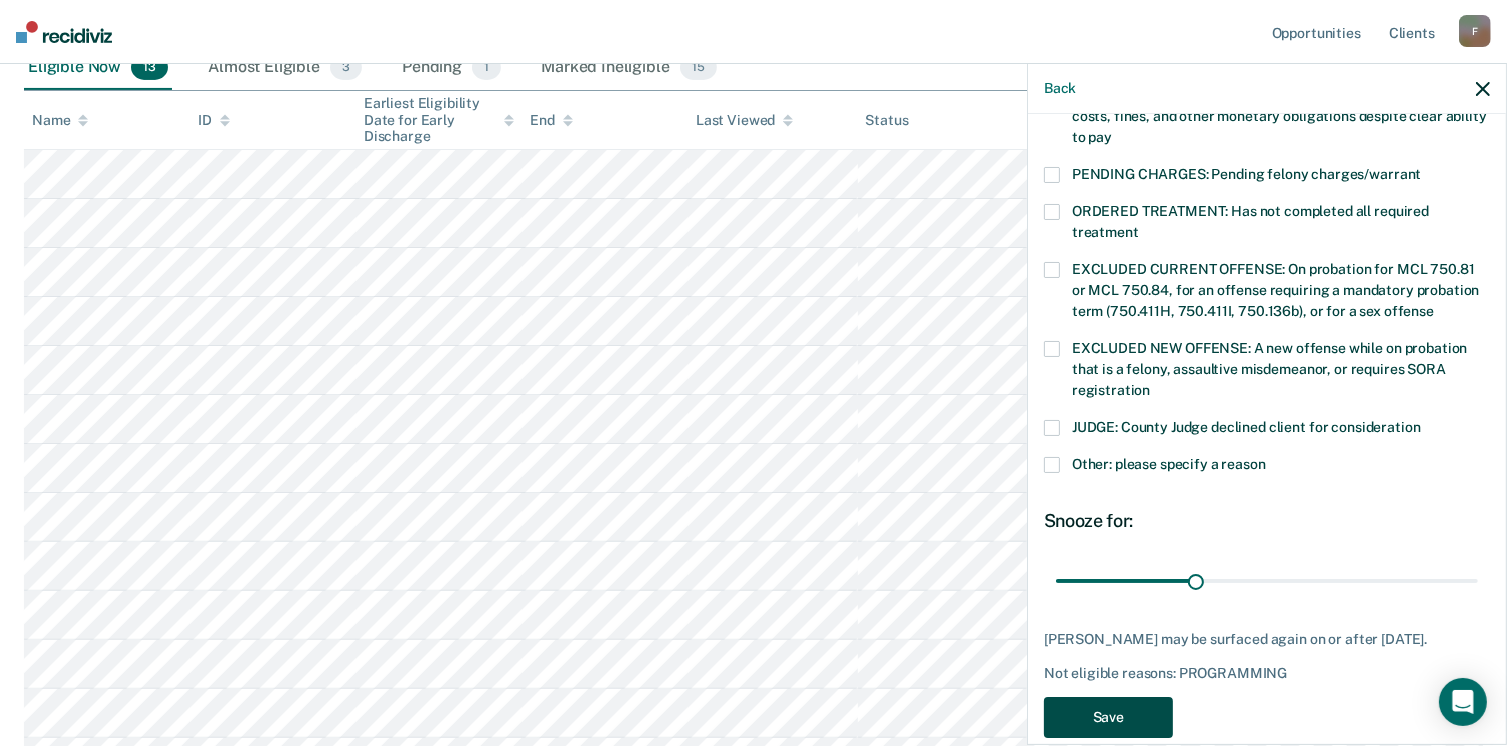 click on "Save" at bounding box center [1108, 717] 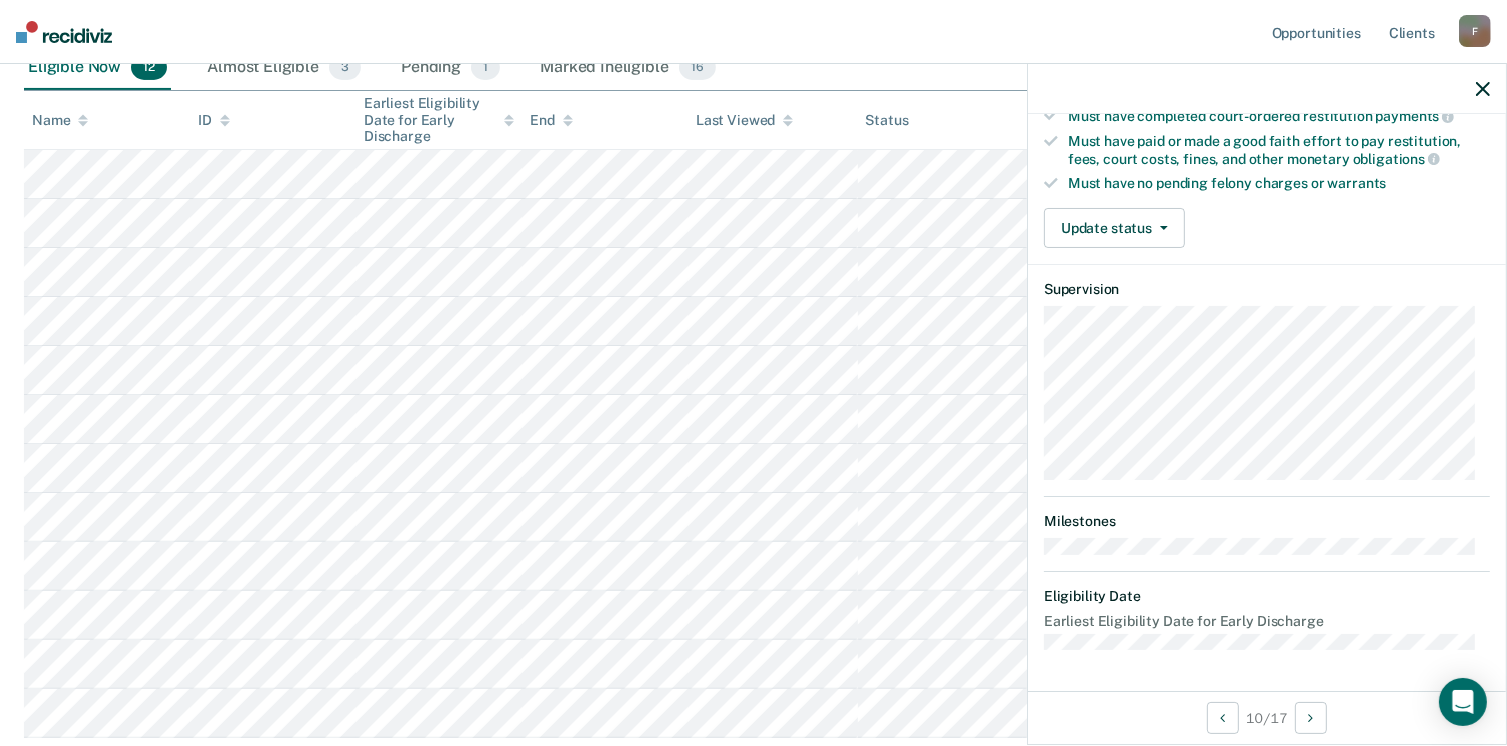 scroll, scrollTop: 371, scrollLeft: 0, axis: vertical 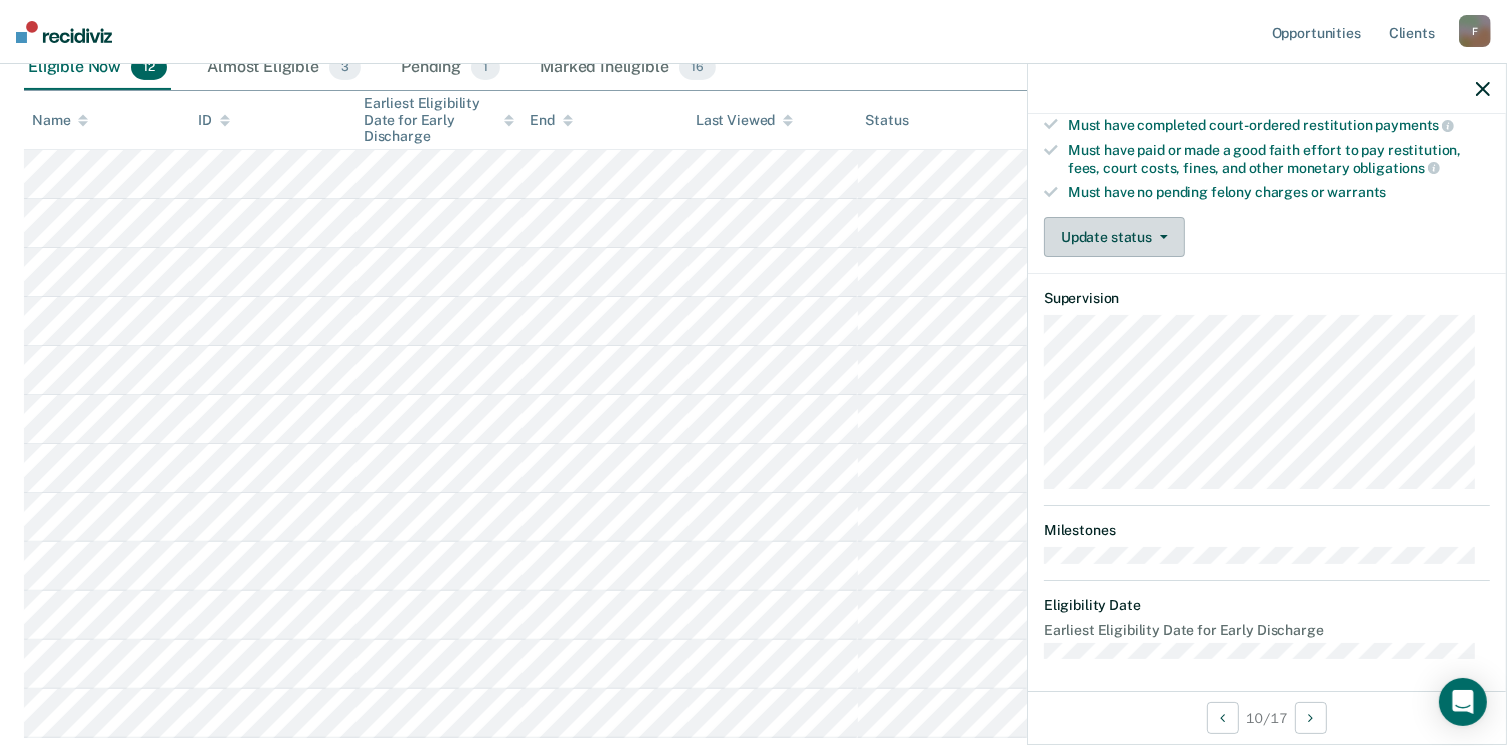 click on "Update status" at bounding box center (1114, 237) 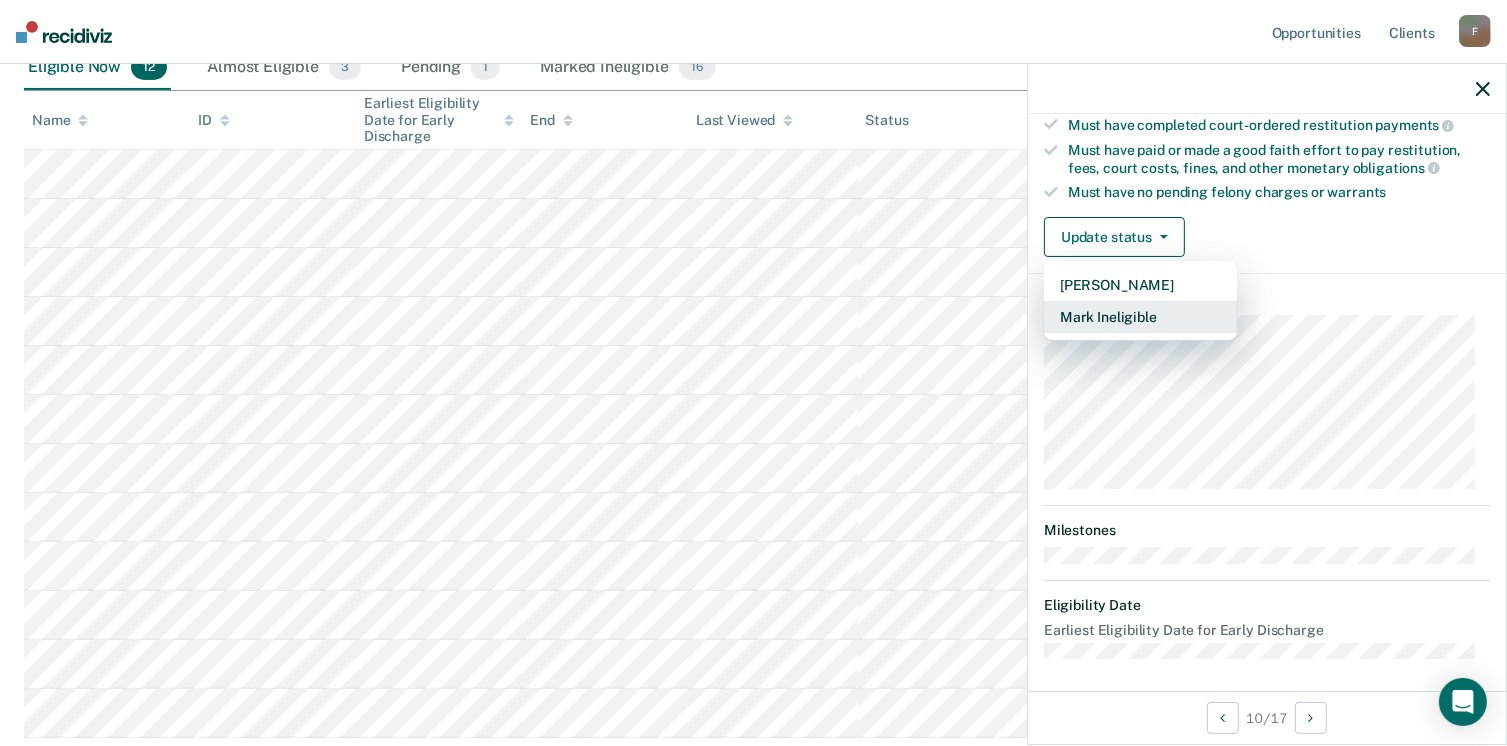 click on "Mark Ineligible" at bounding box center (1140, 317) 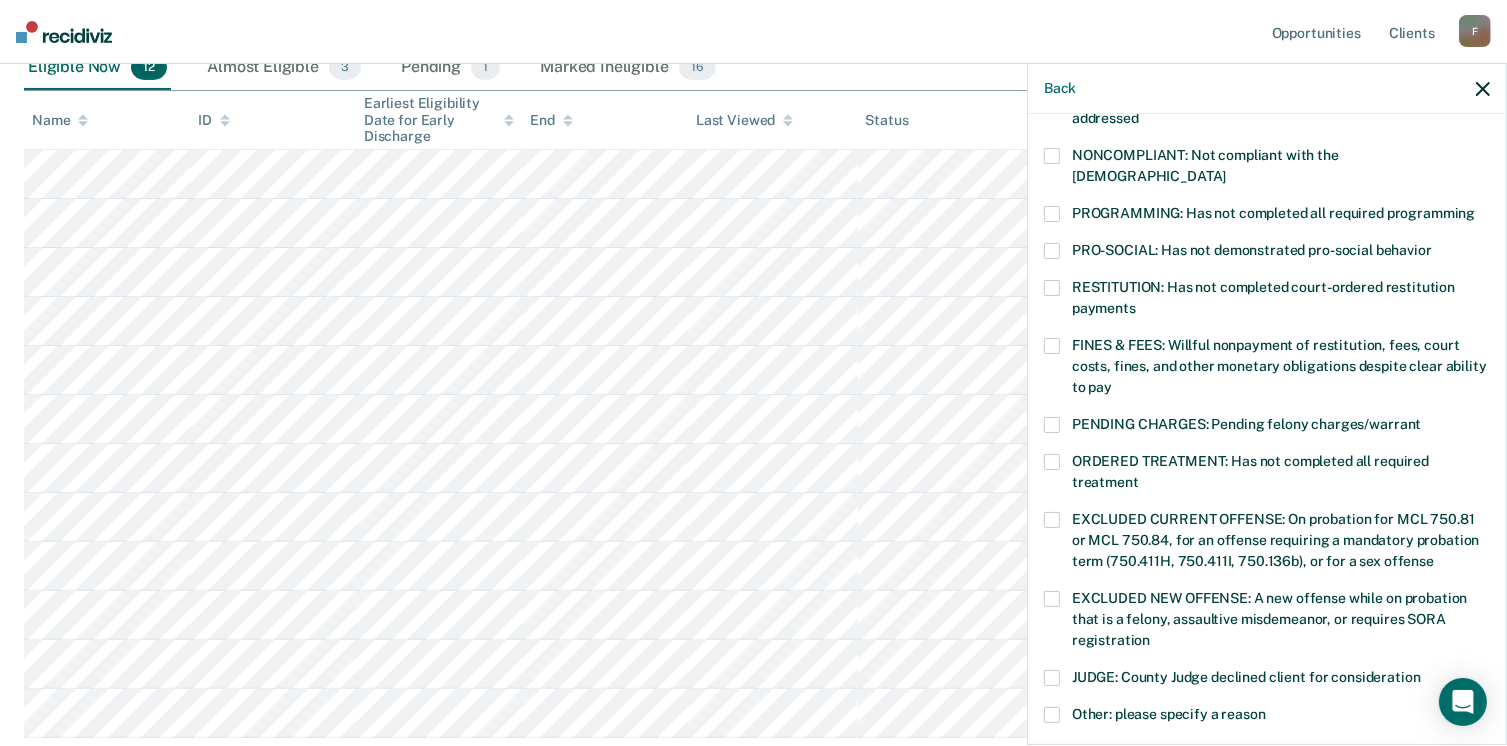 click at bounding box center (1052, 214) 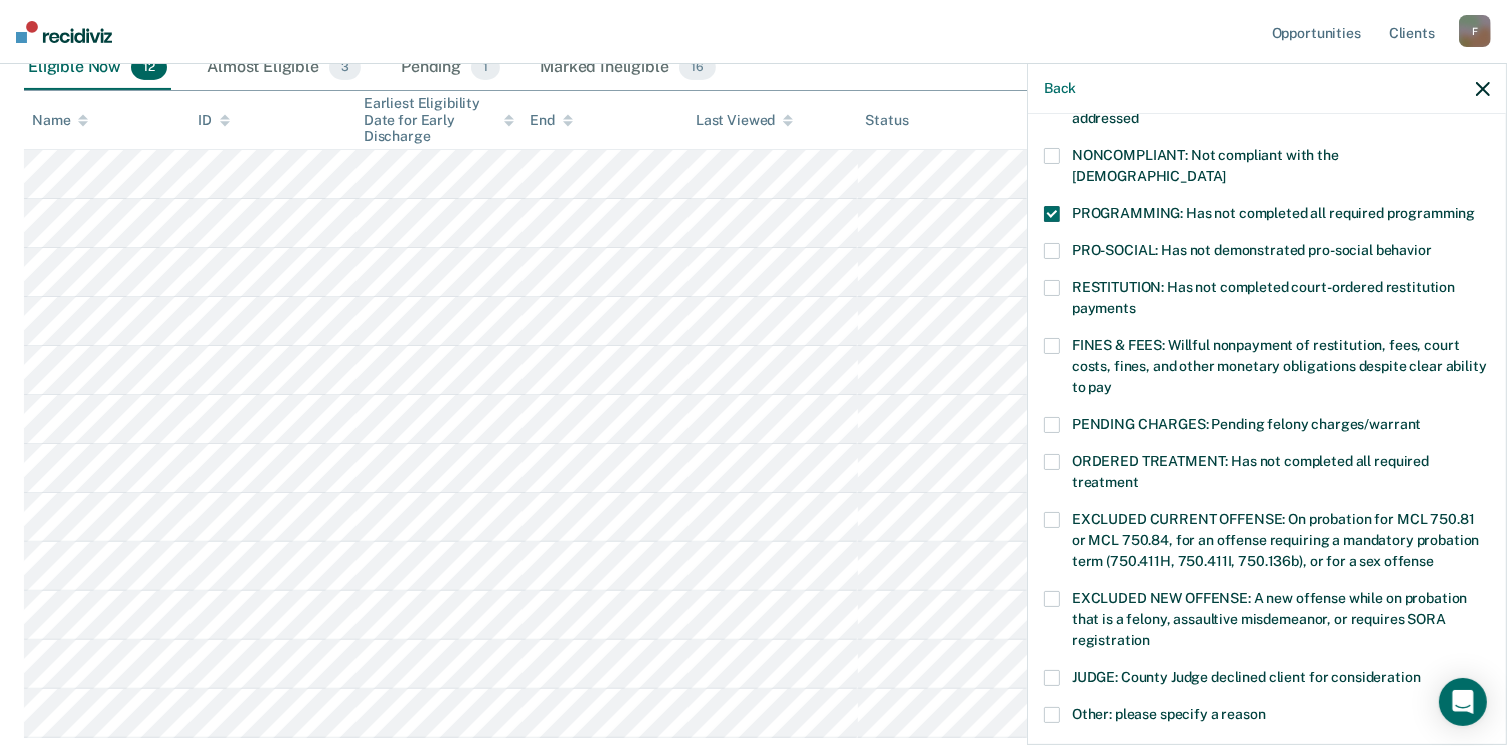 scroll, scrollTop: 630, scrollLeft: 0, axis: vertical 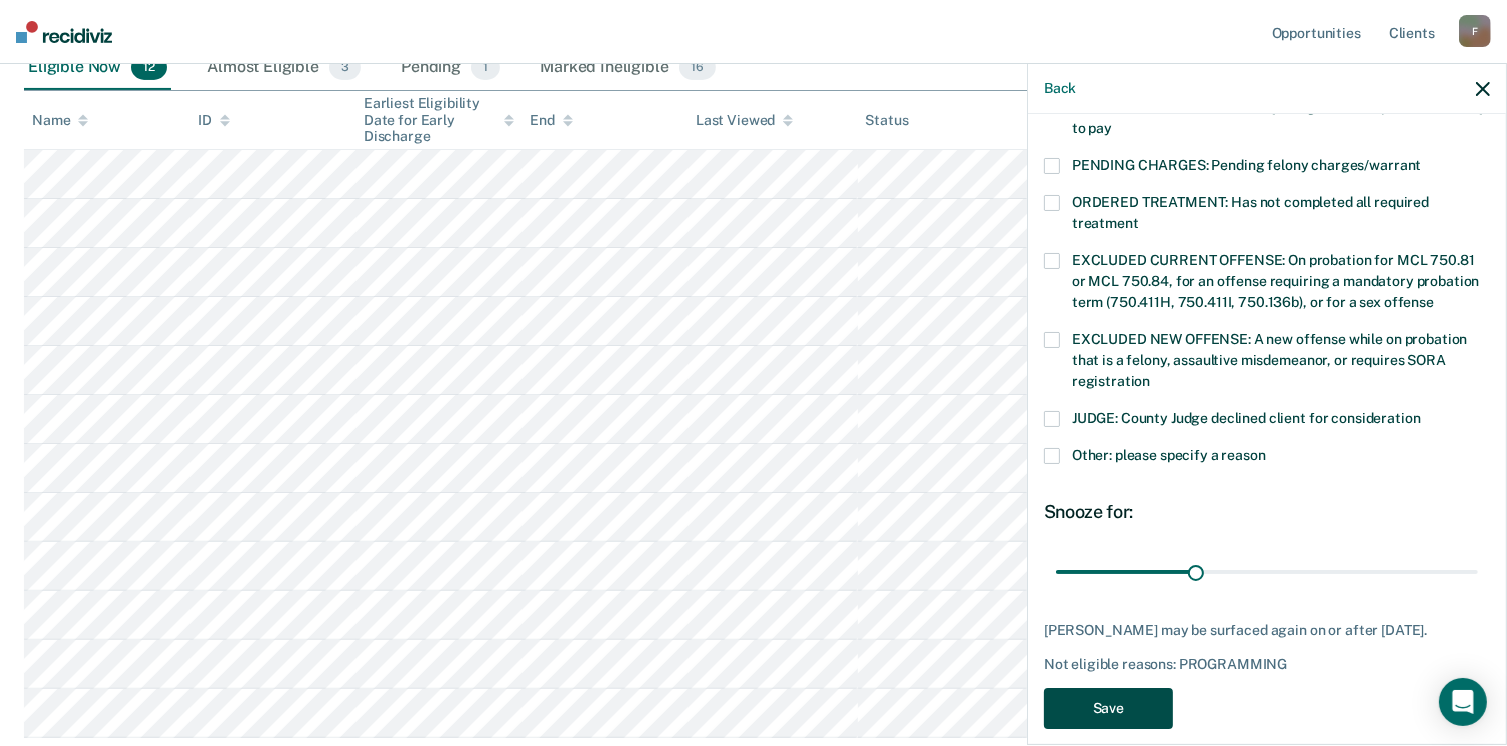 click on "Save" at bounding box center (1108, 708) 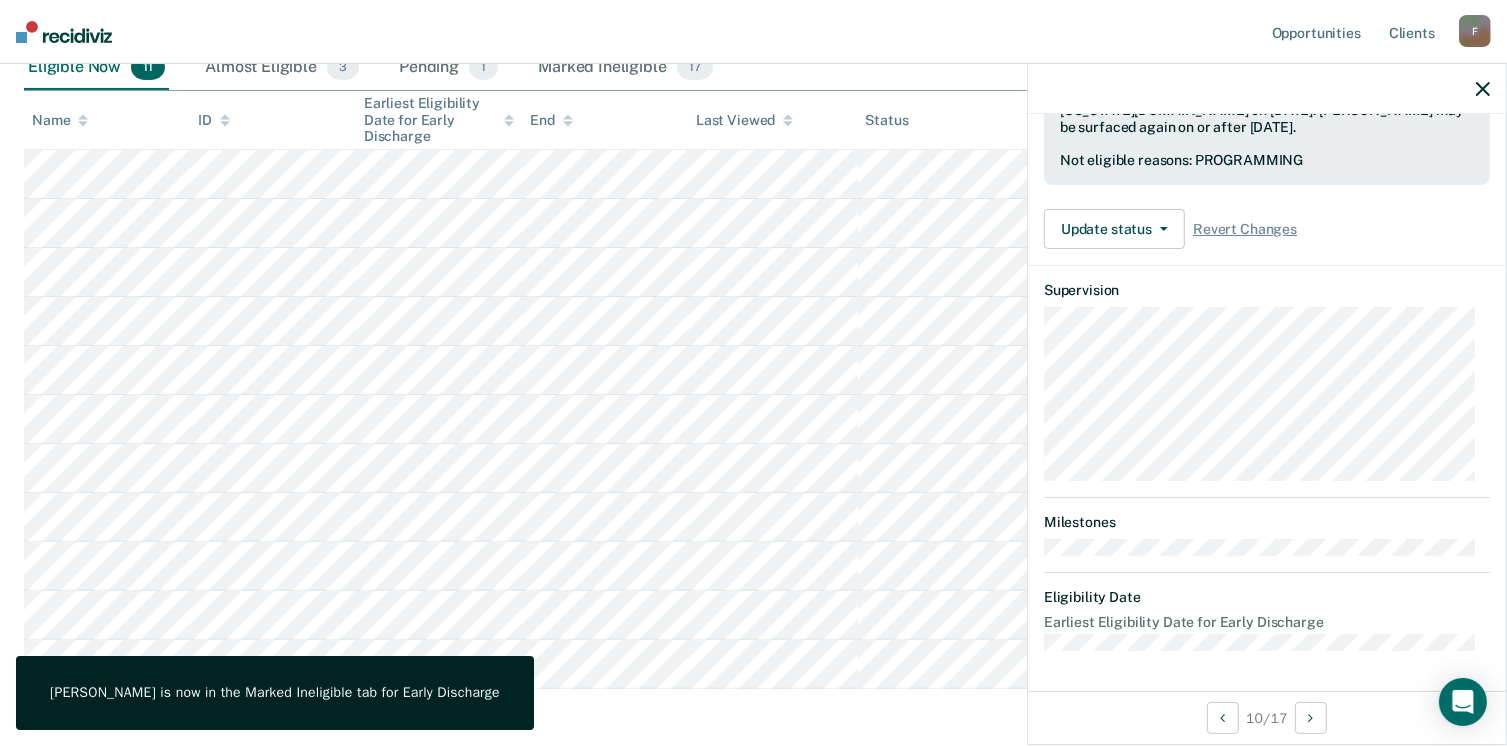 scroll, scrollTop: 519, scrollLeft: 0, axis: vertical 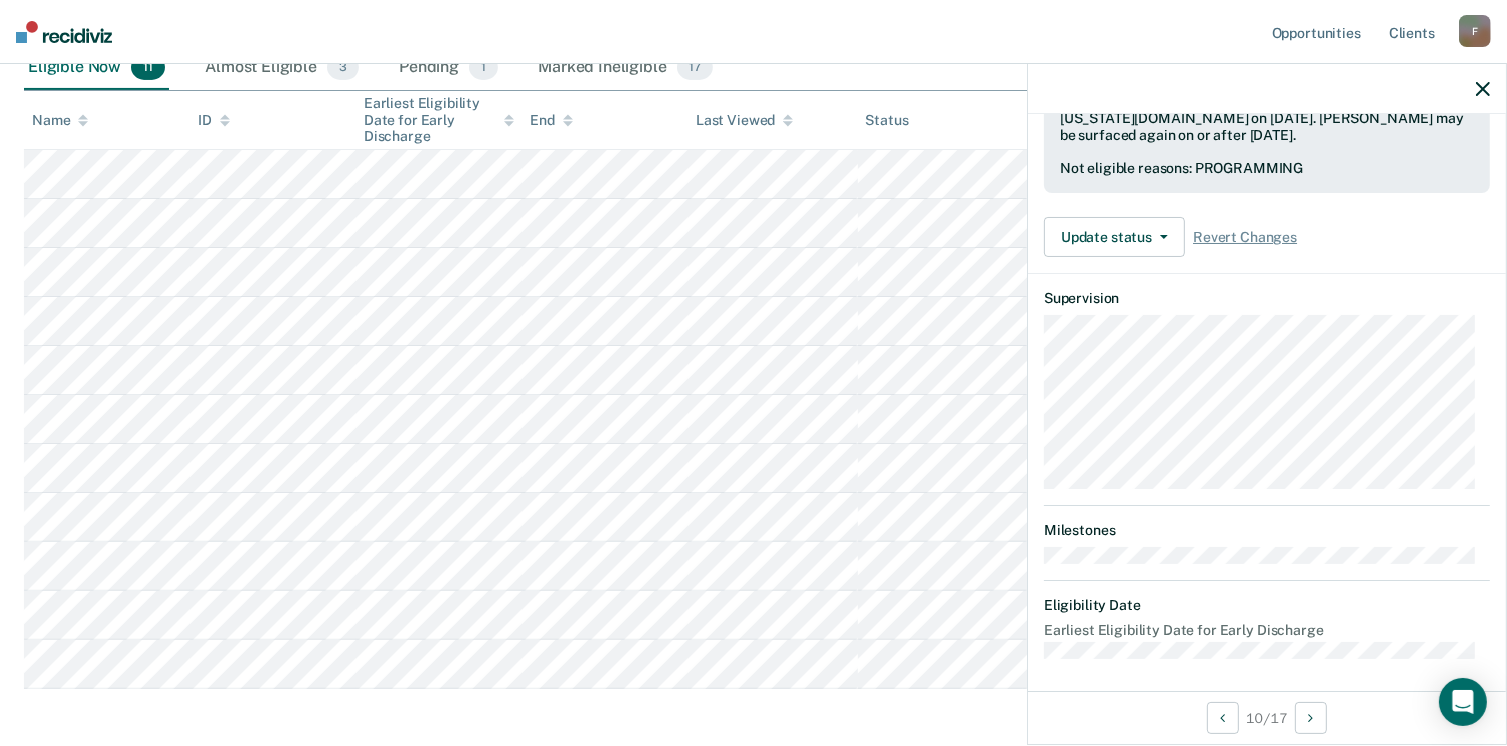 click on "Early Discharge   Early Discharge is the termination of the period of probation or parole before the full-term discharge date. Early discharge reviews are mandated, at minimum, once clients have served half of their original term of supervision. Review clients who may be eligible for early discharge as per OP 06.05.135 and OP 06.04.130H and complete the discharge paperwork in COMS. Early Discharge Classification Review Early Discharge Minimum Telephone Reporting Overdue for Discharge Supervision Level Mismatch Clear   agents D10 - WEST   D10 - CENTRAL   D10 - NORTHEAST   D10 - NORTHWEST   Eligible Now 11 Almost Eligible 3 Pending 1 Marked Ineligible 17
To pick up a draggable item, press the space bar.
While dragging, use the arrow keys to move the item.
Press space again to drop the item in its new position, or press escape to cancel.
Name ID Earliest Eligibility Date for Early Discharge End Last Viewed Status Assigned to" at bounding box center (753, 218) 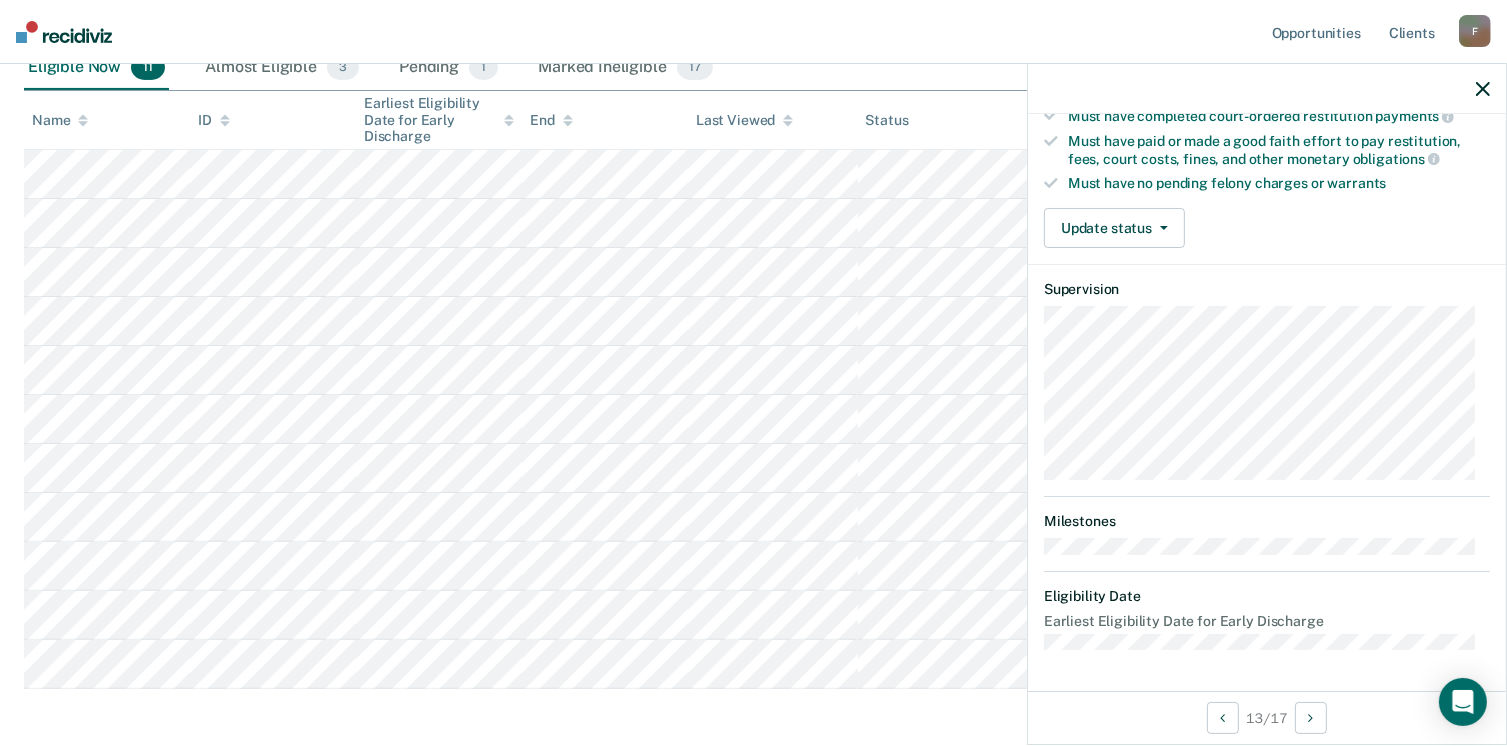 scroll, scrollTop: 371, scrollLeft: 0, axis: vertical 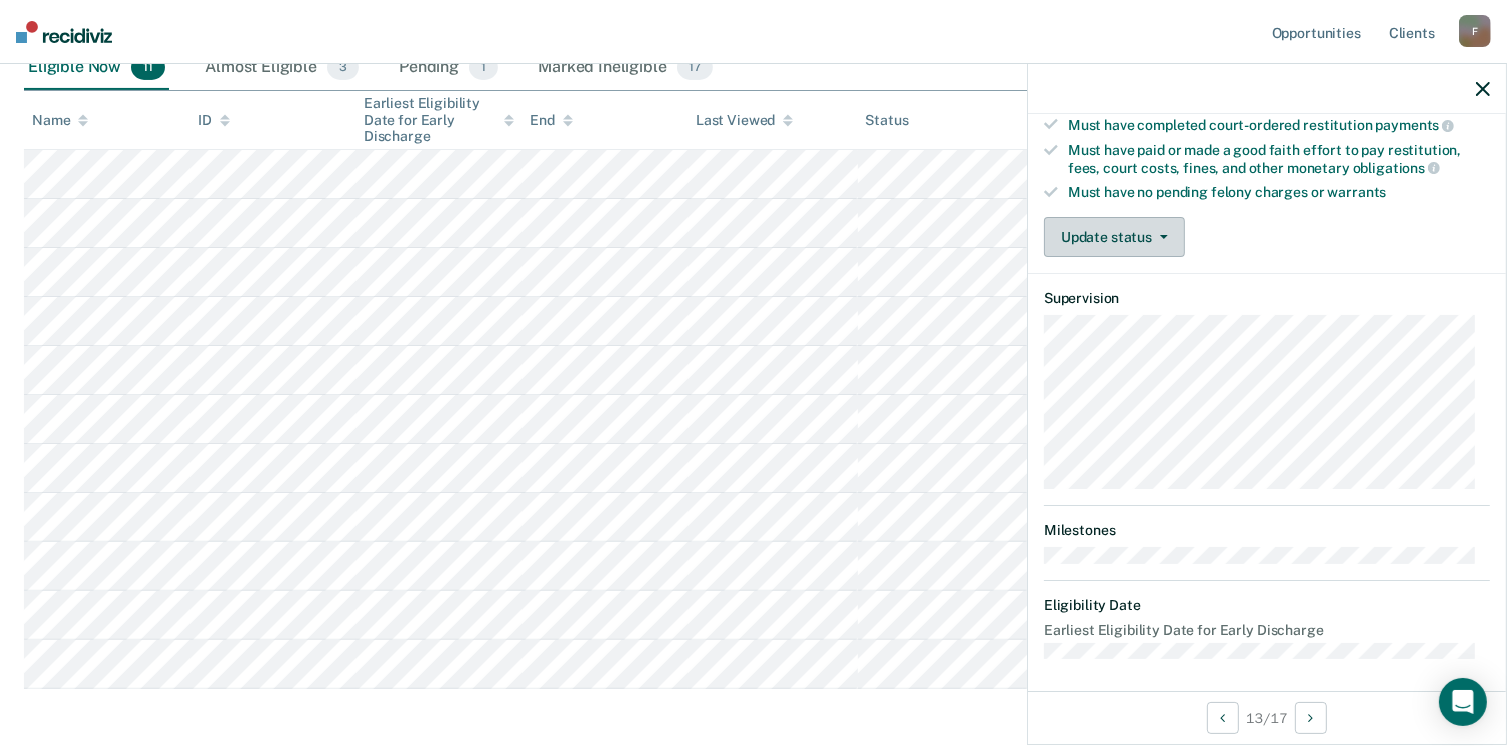 click on "Update status" at bounding box center (1114, 237) 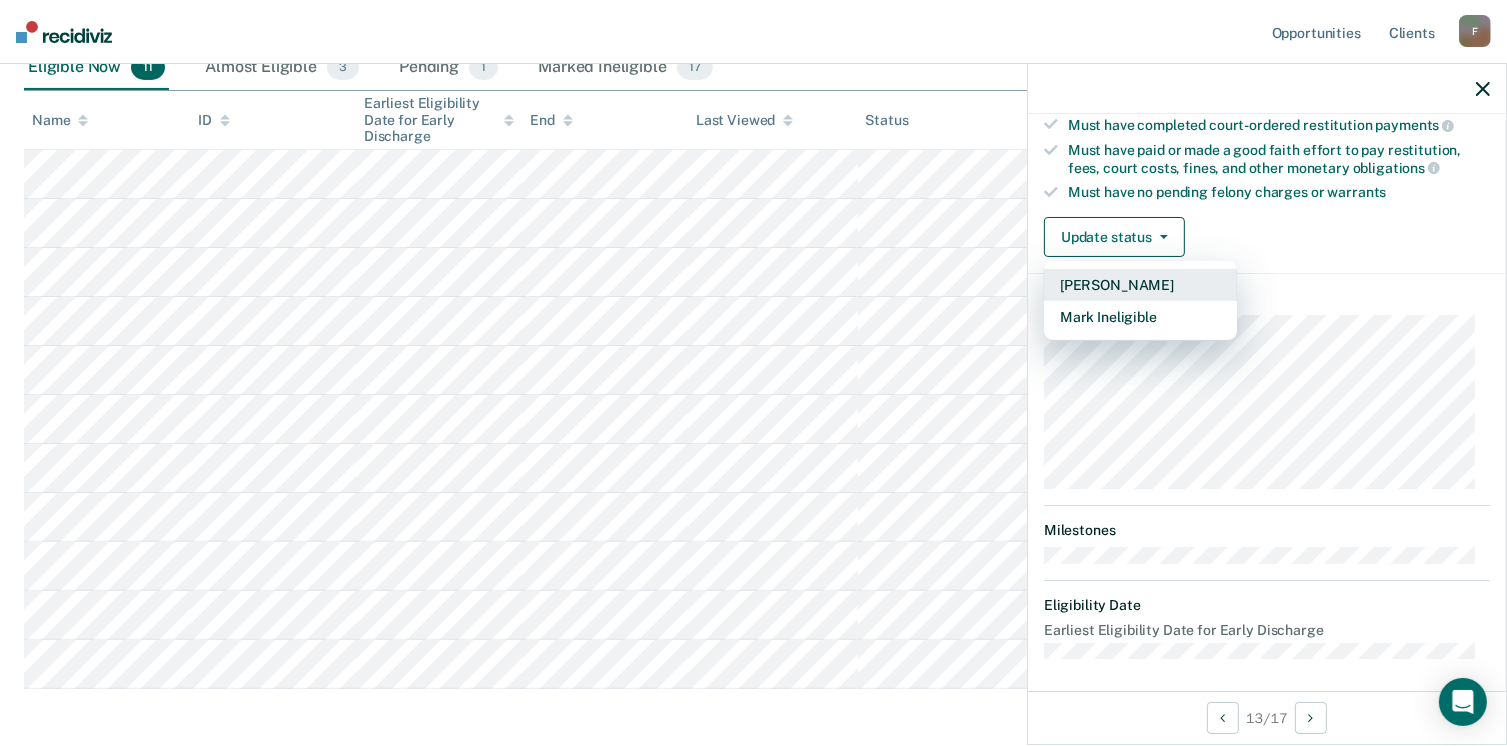 click on "[PERSON_NAME]" at bounding box center [1140, 285] 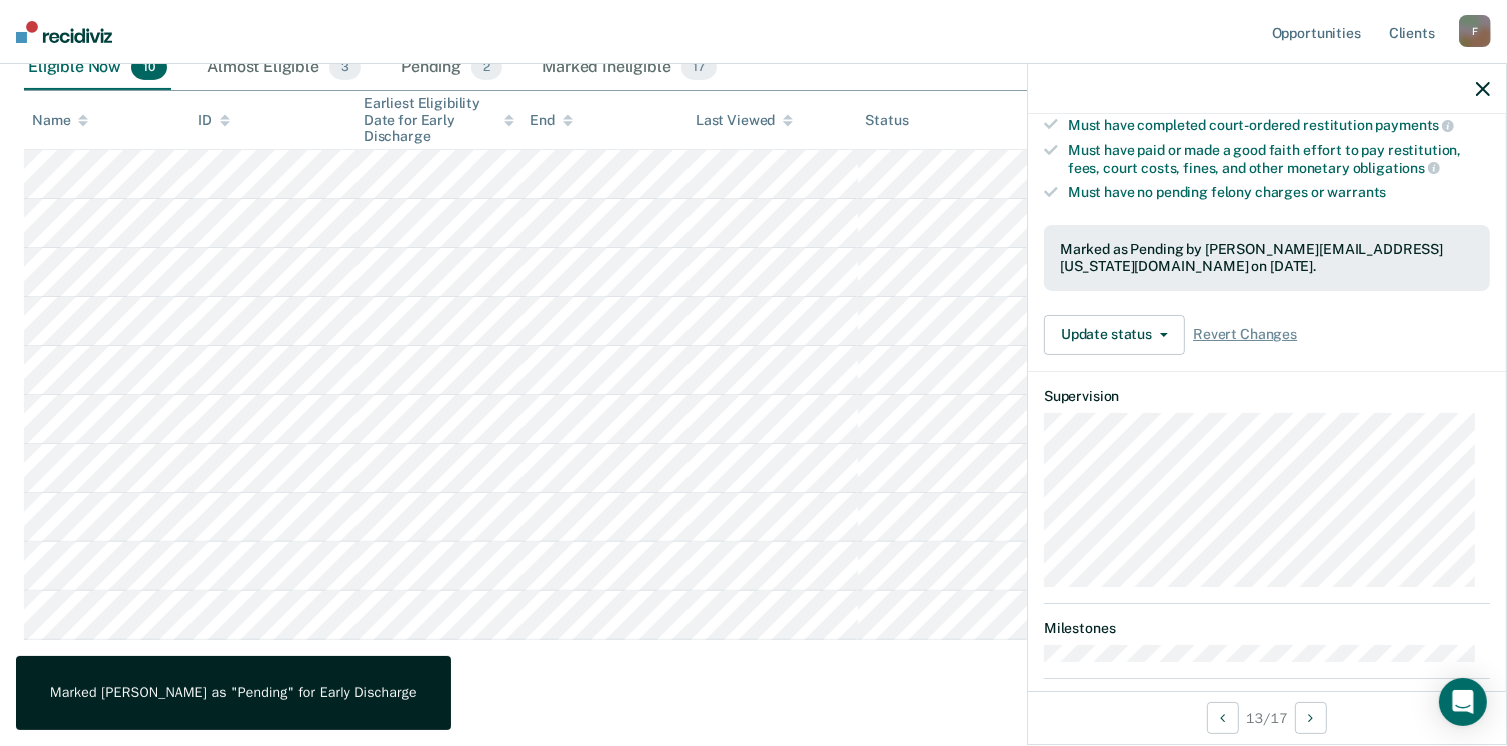 scroll, scrollTop: 468, scrollLeft: 0, axis: vertical 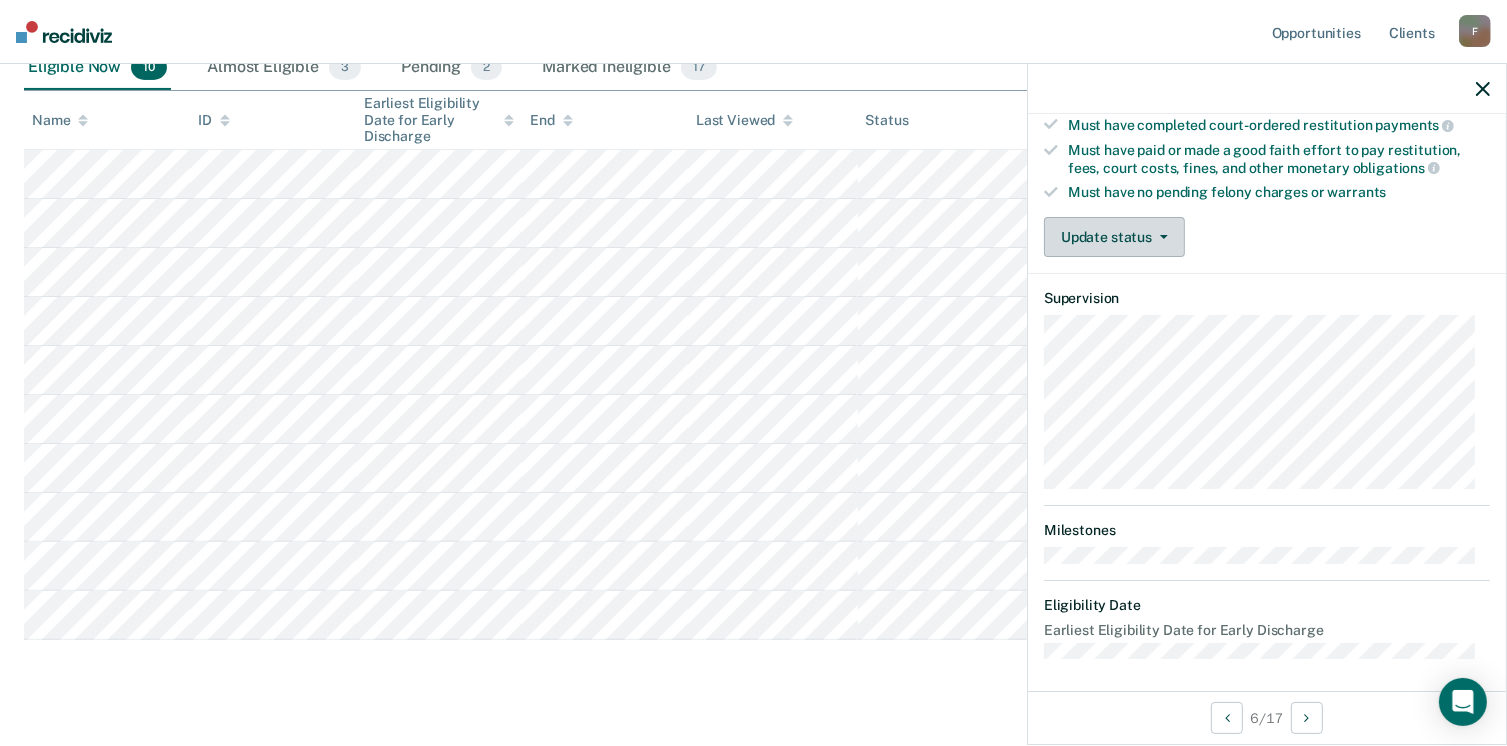 click at bounding box center (1160, 237) 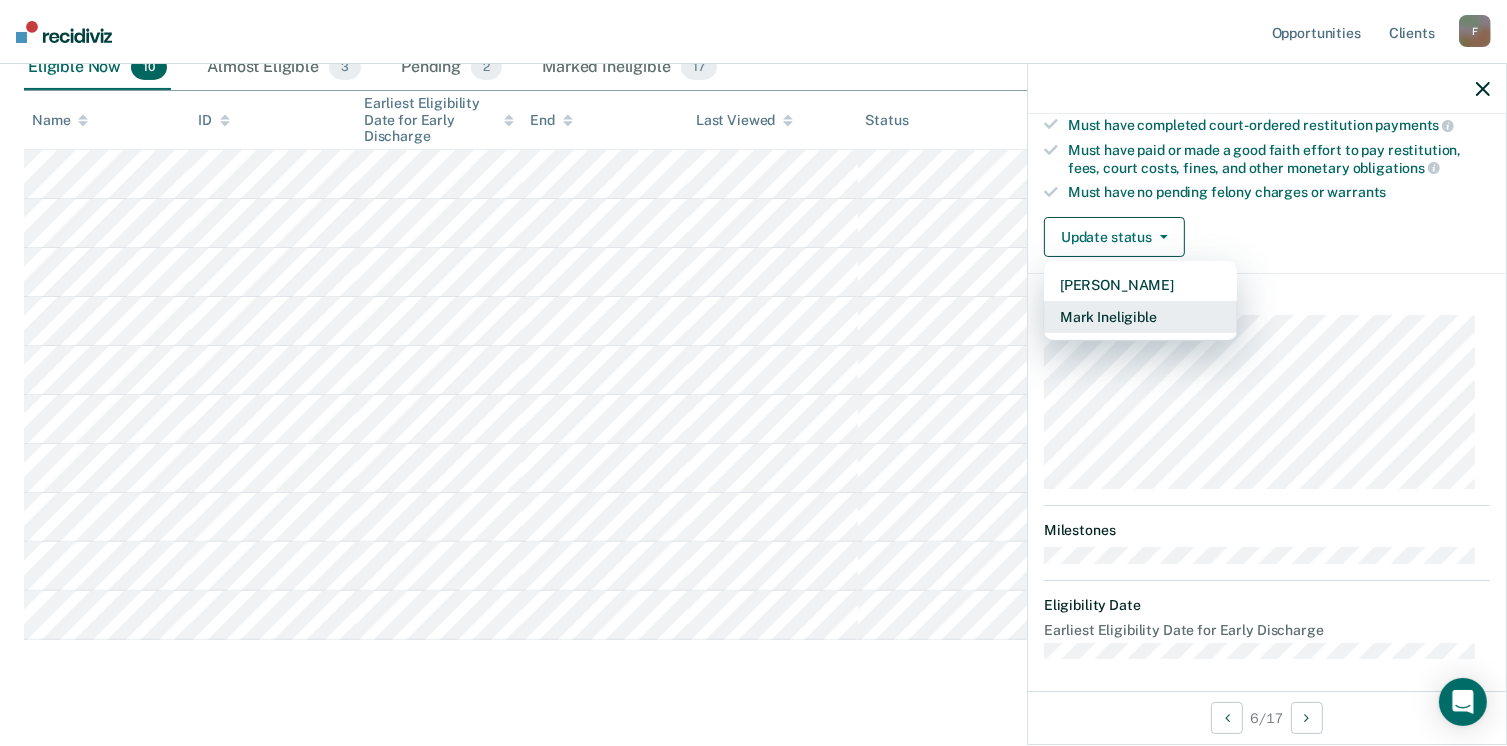 click on "Mark Ineligible" at bounding box center (1140, 317) 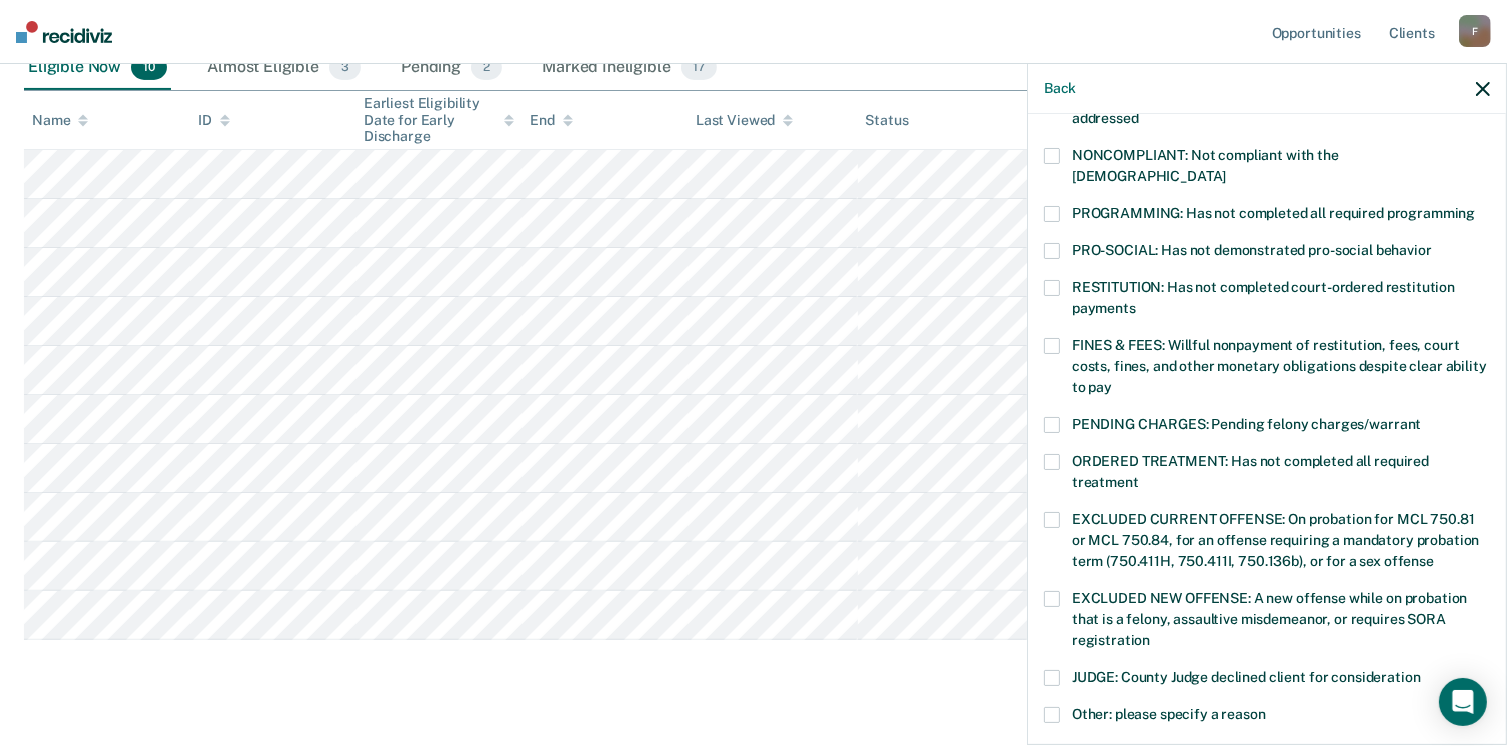 click at bounding box center [1052, 214] 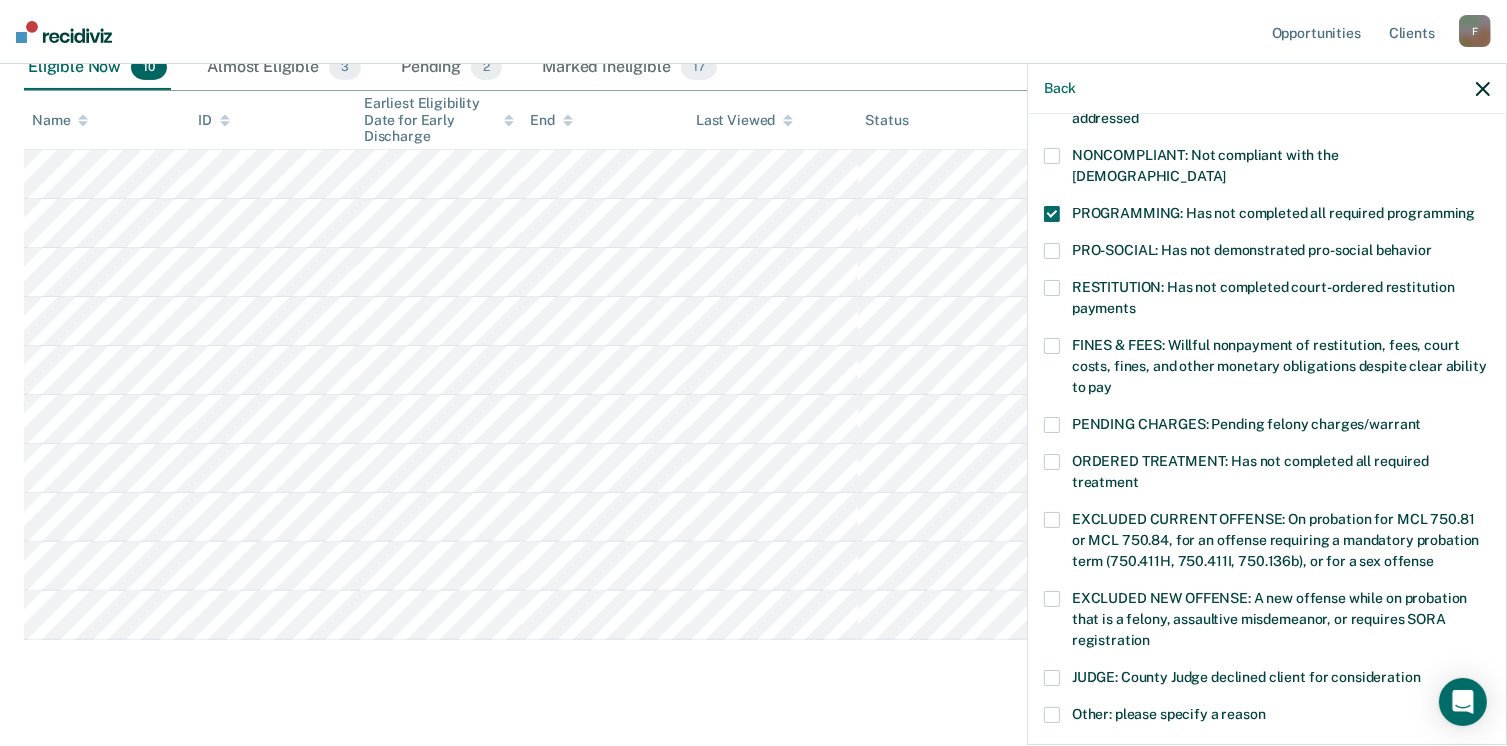 scroll, scrollTop: 630, scrollLeft: 0, axis: vertical 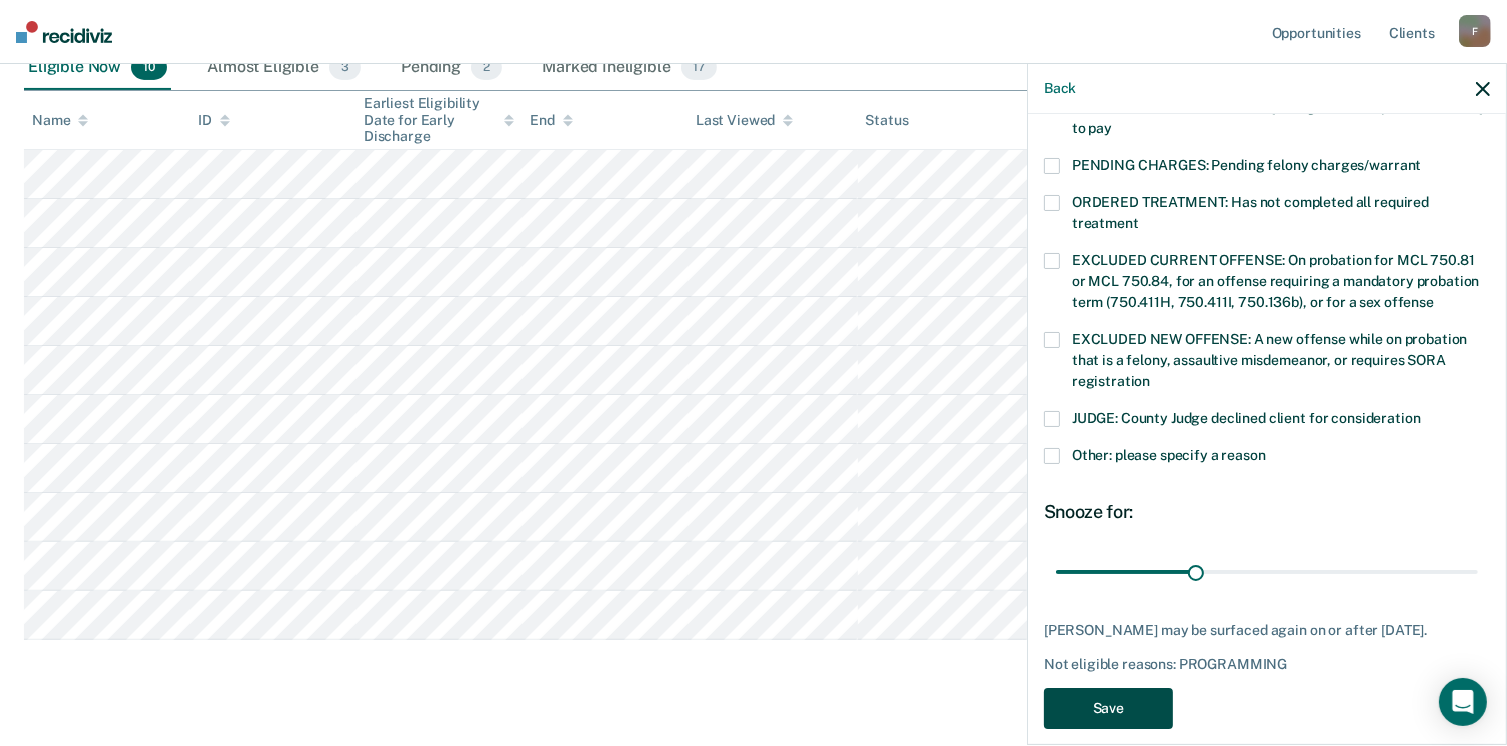 click on "Save" at bounding box center [1108, 708] 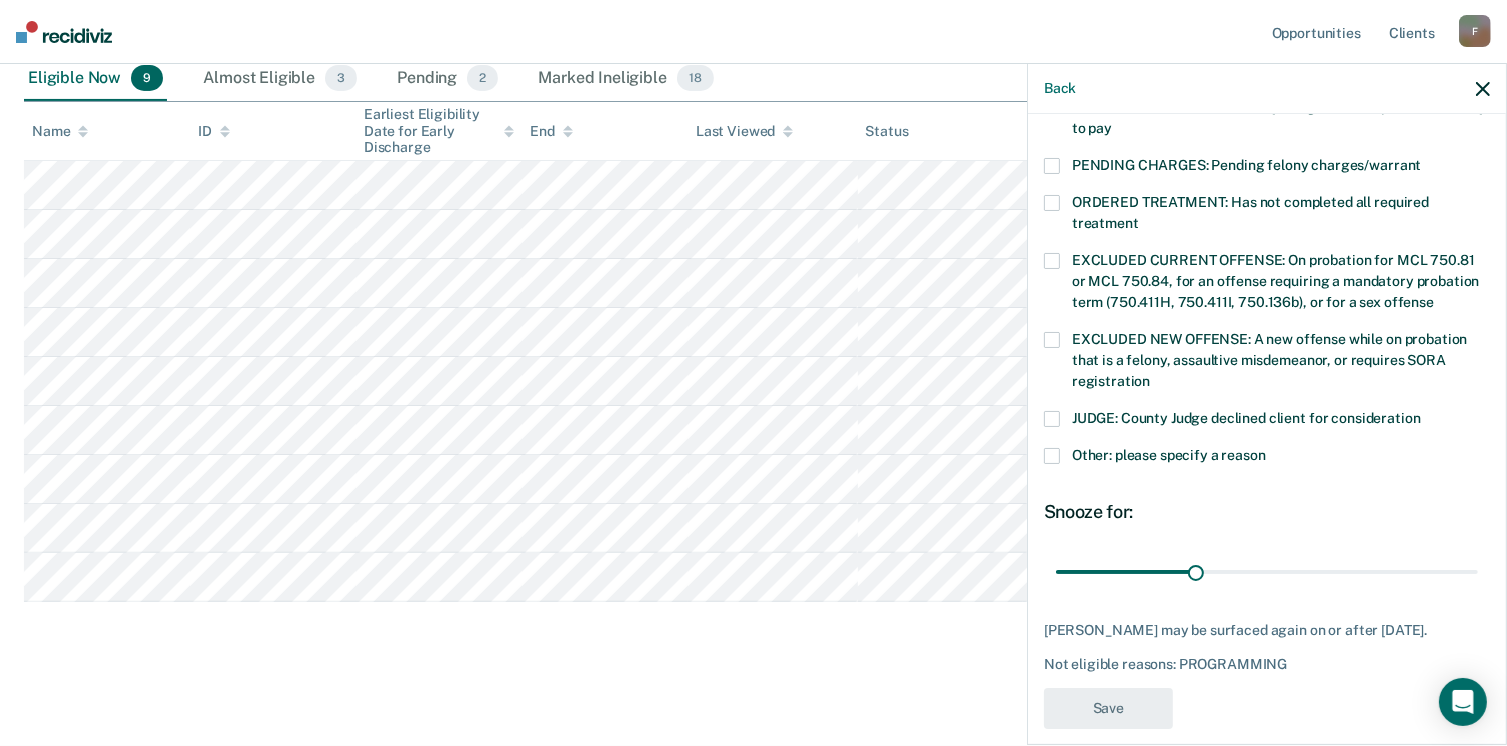scroll, scrollTop: 434, scrollLeft: 0, axis: vertical 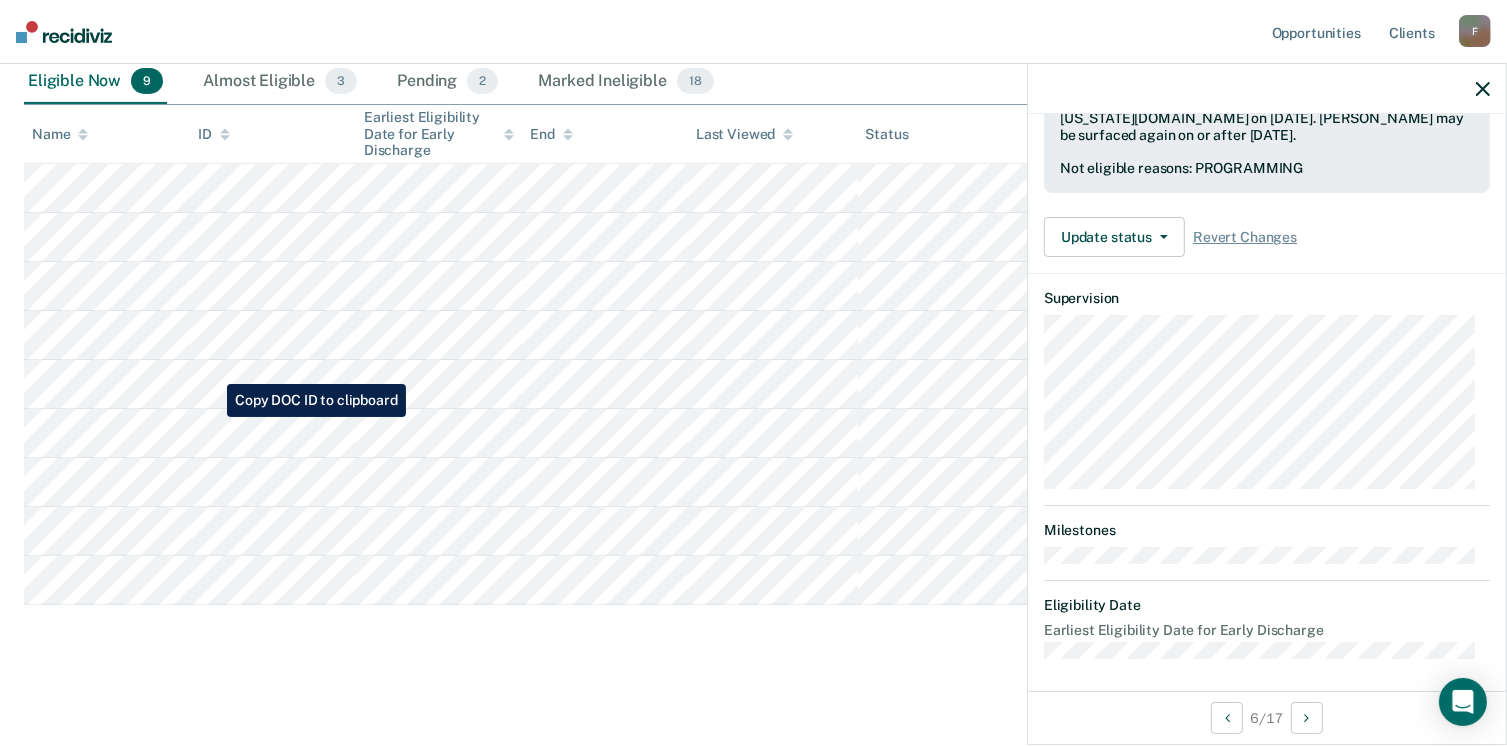 click at bounding box center [753, 384] 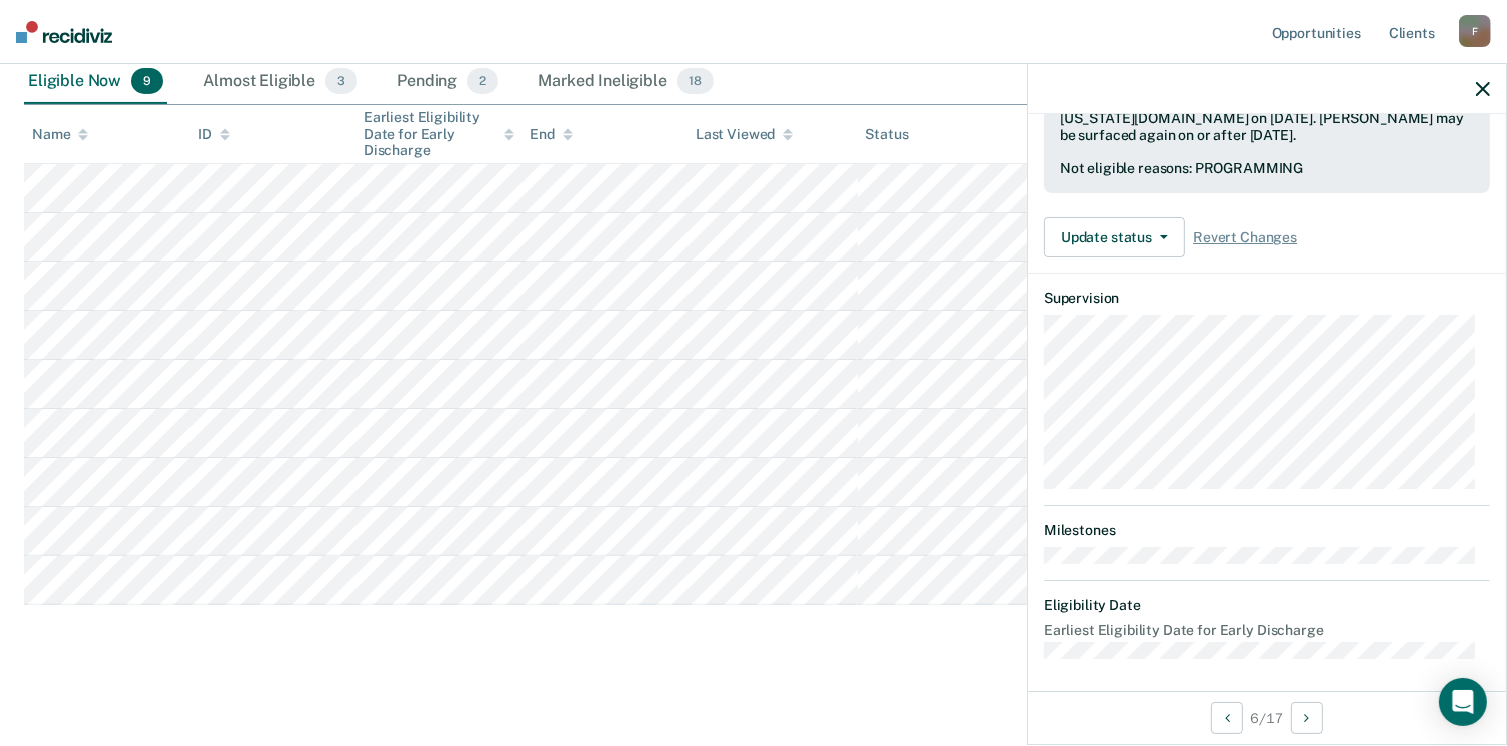 click on "Opportunities Client s [EMAIL_ADDRESS][US_STATE][DOMAIN_NAME] F Profile How it works Log Out" at bounding box center (753, 32) 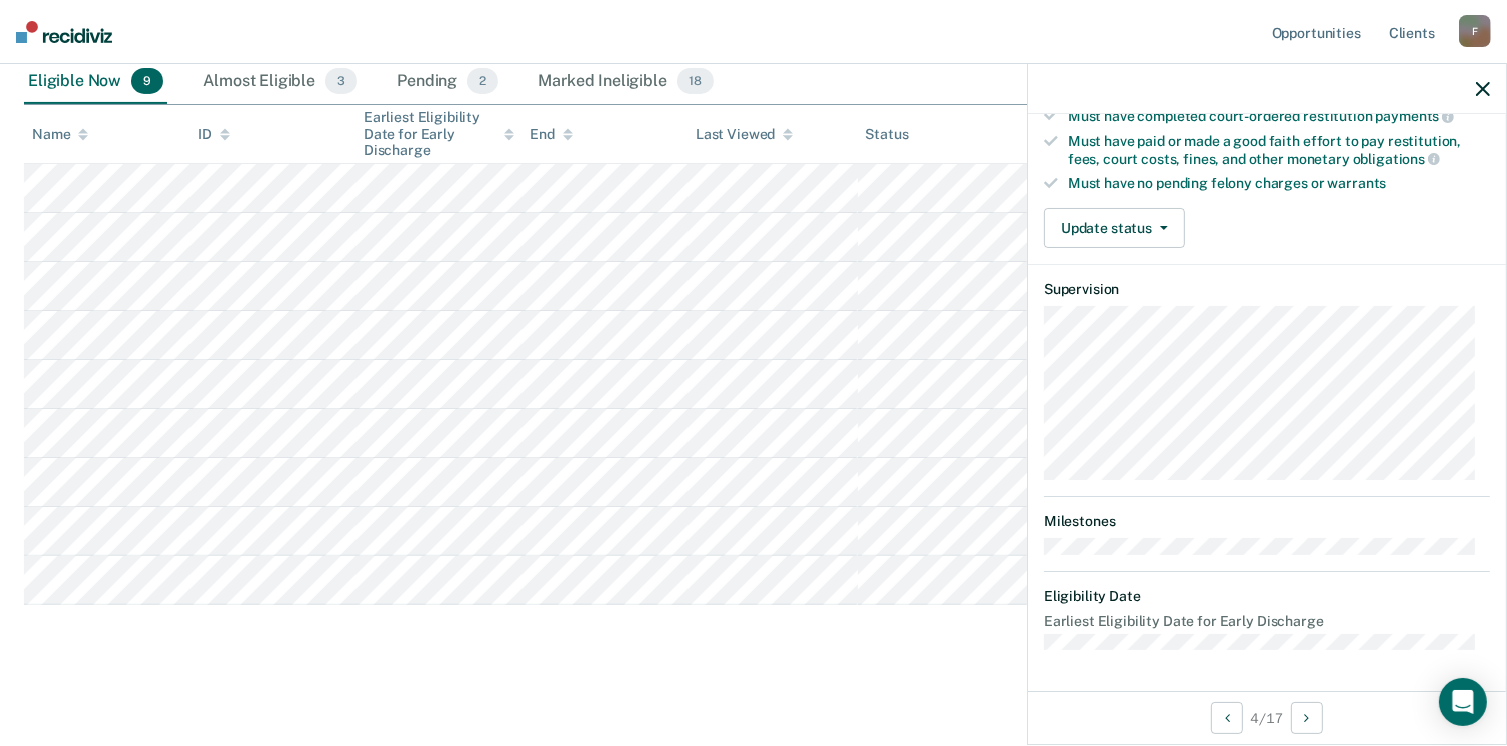 scroll, scrollTop: 371, scrollLeft: 0, axis: vertical 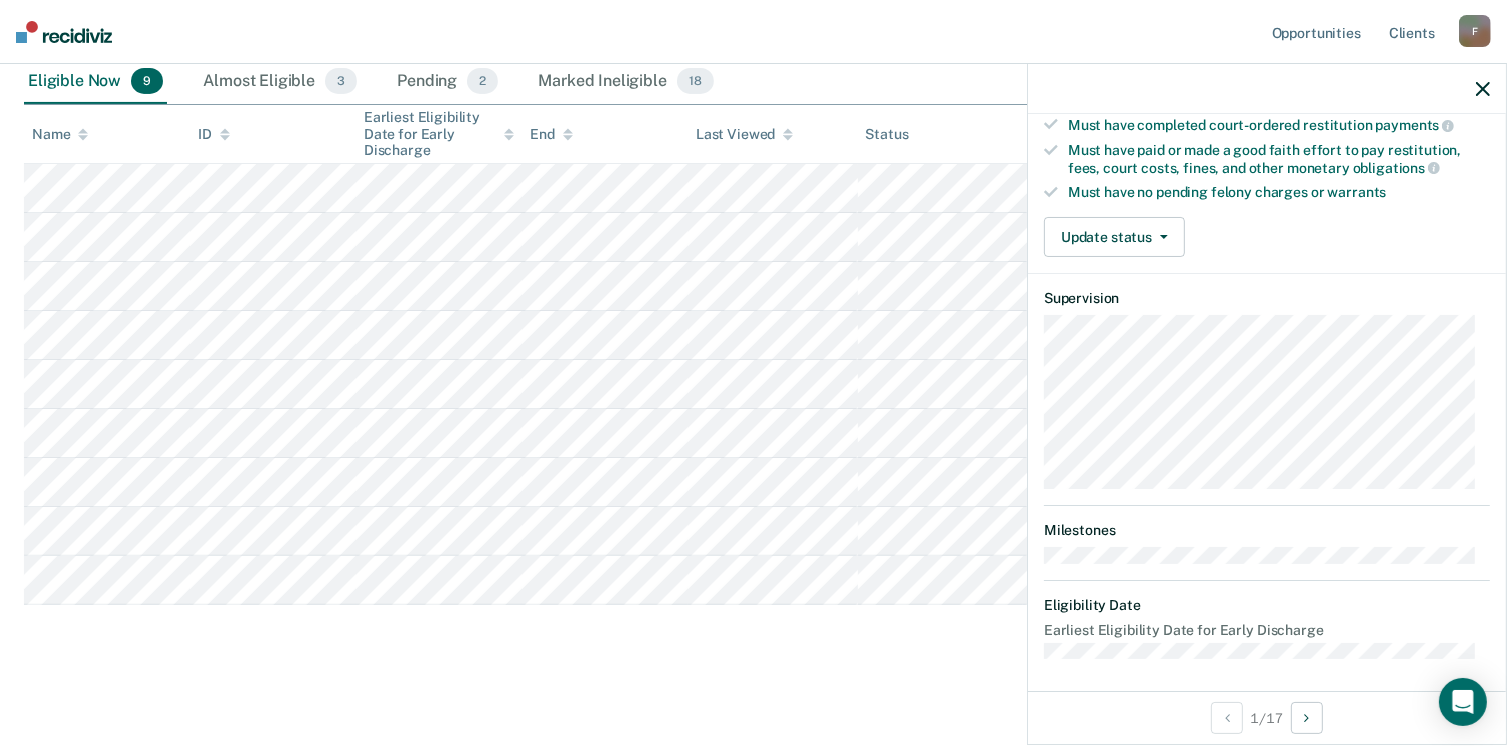 click on "Name" at bounding box center [107, 134] 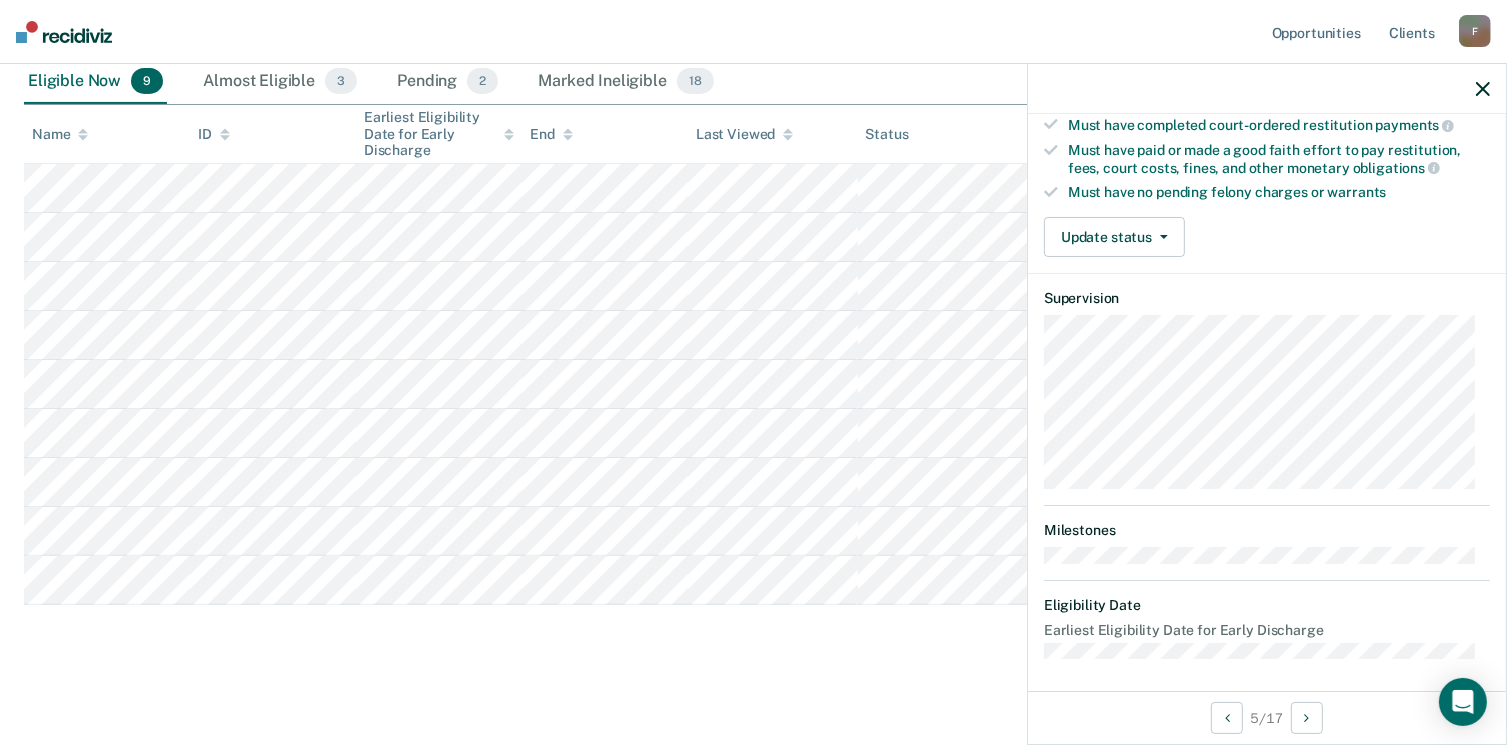 click at bounding box center (753, 384) 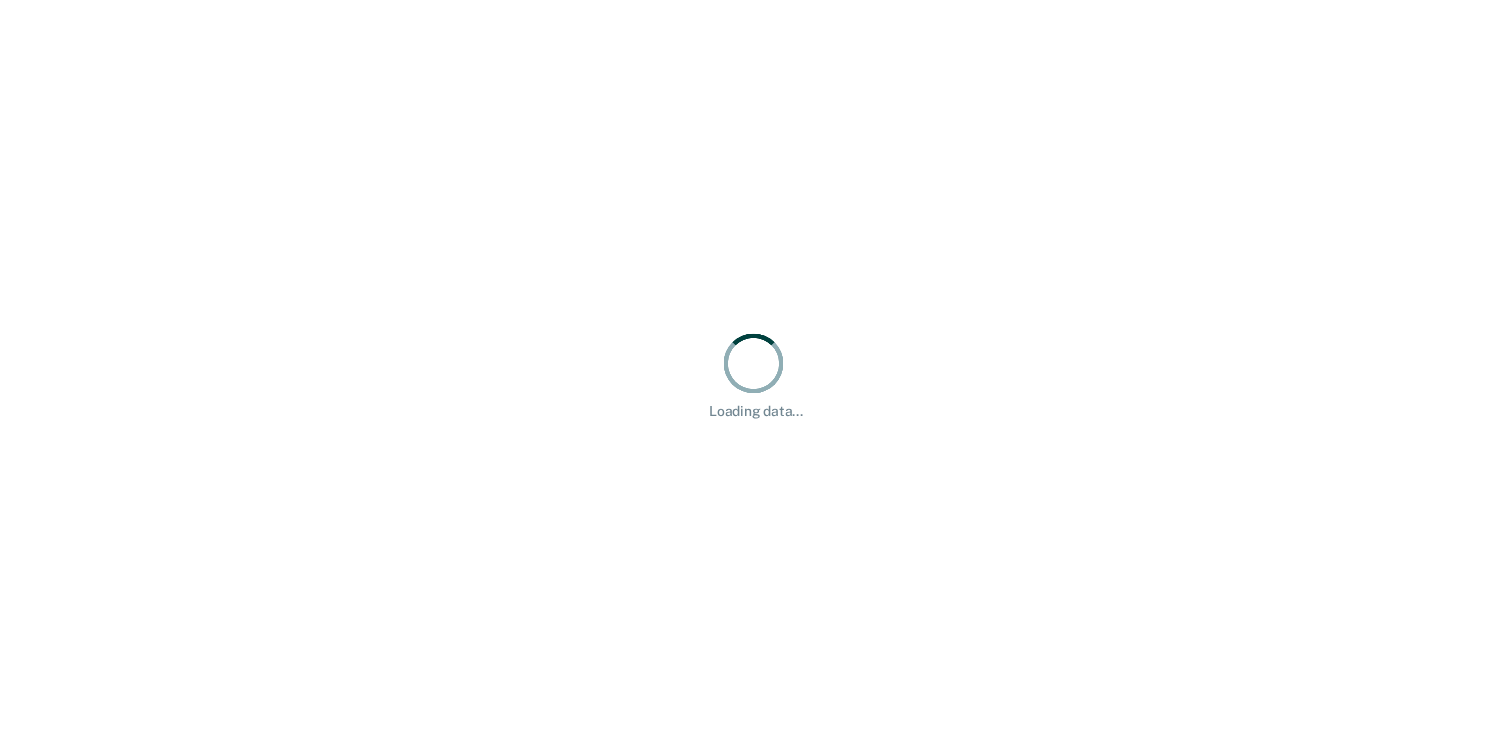 scroll, scrollTop: 0, scrollLeft: 0, axis: both 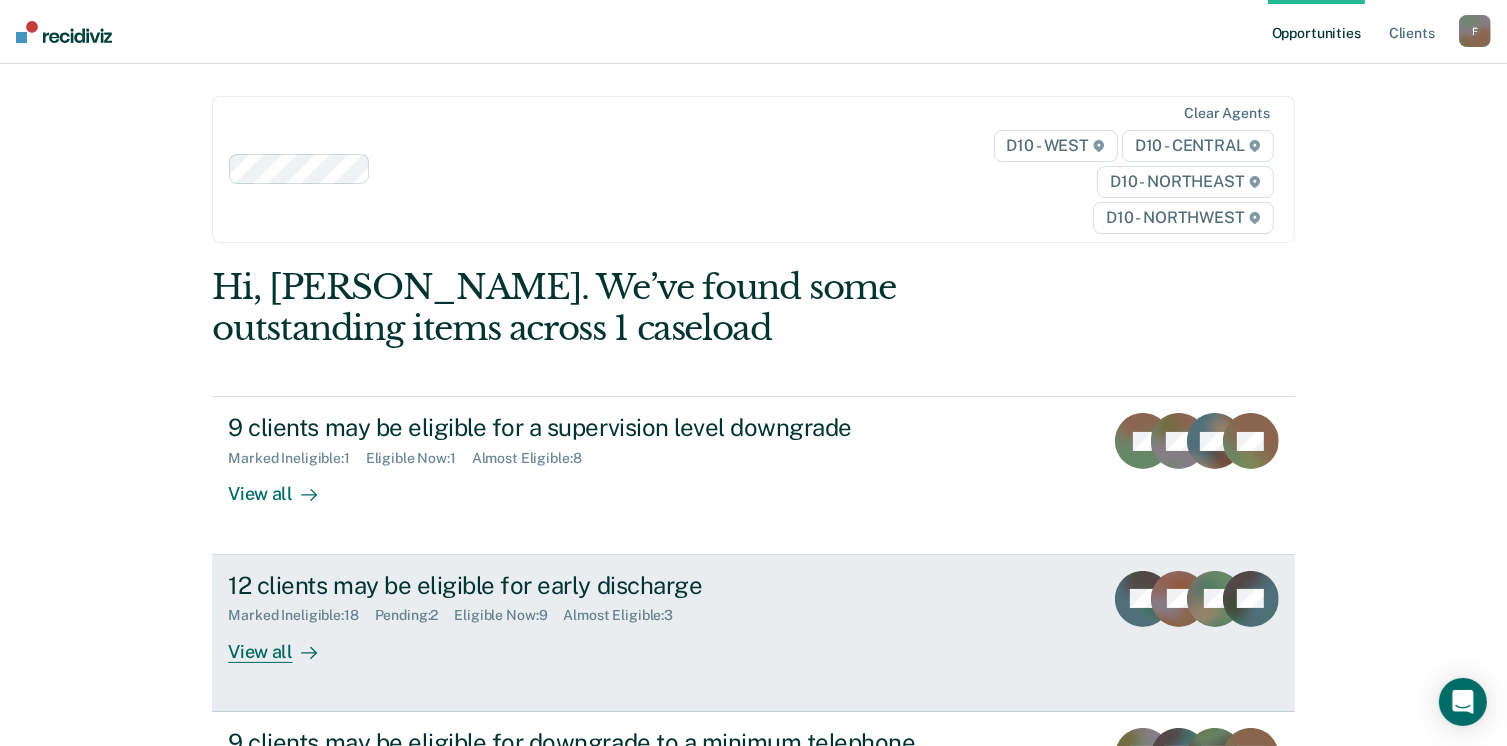 click on "12 clients may be eligible for early discharge" at bounding box center [579, 585] 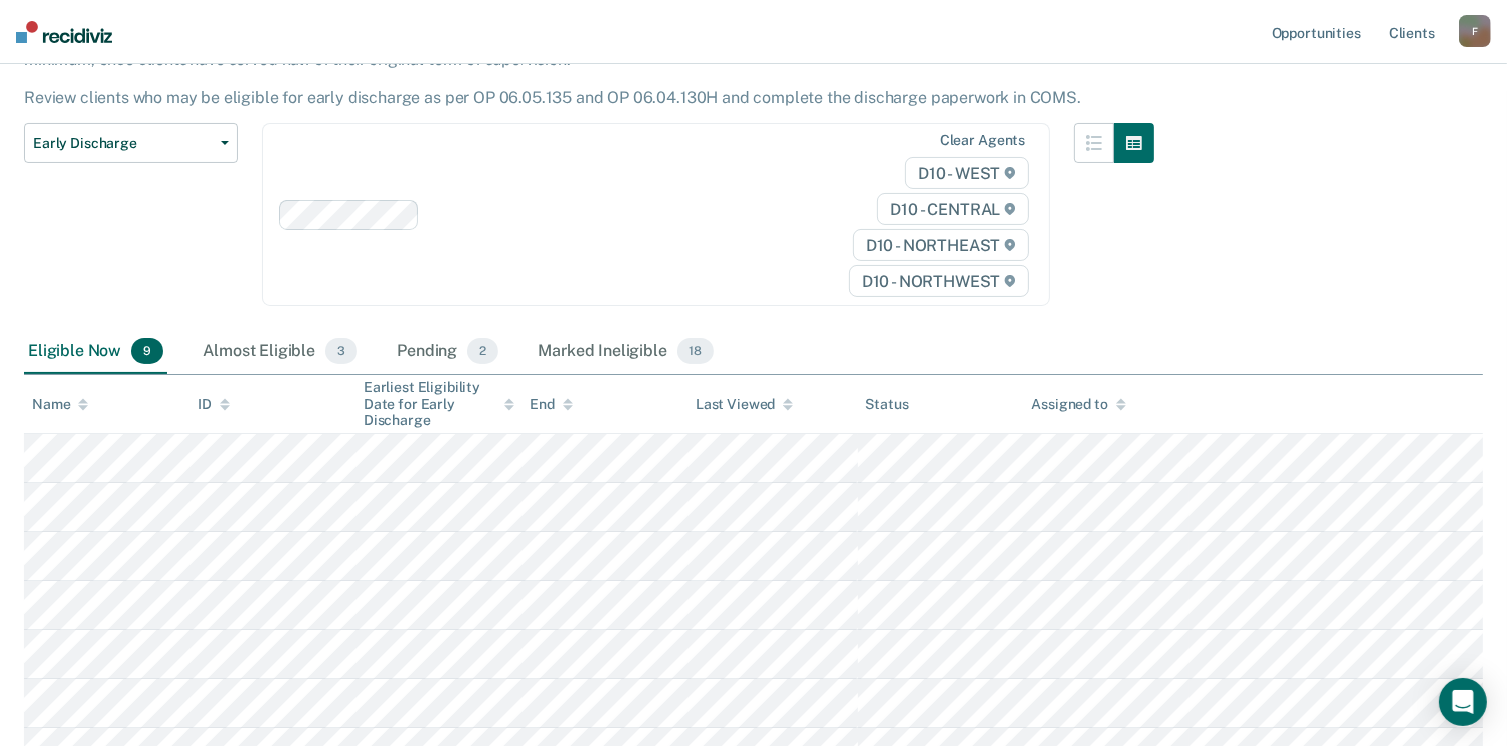 scroll, scrollTop: 167, scrollLeft: 0, axis: vertical 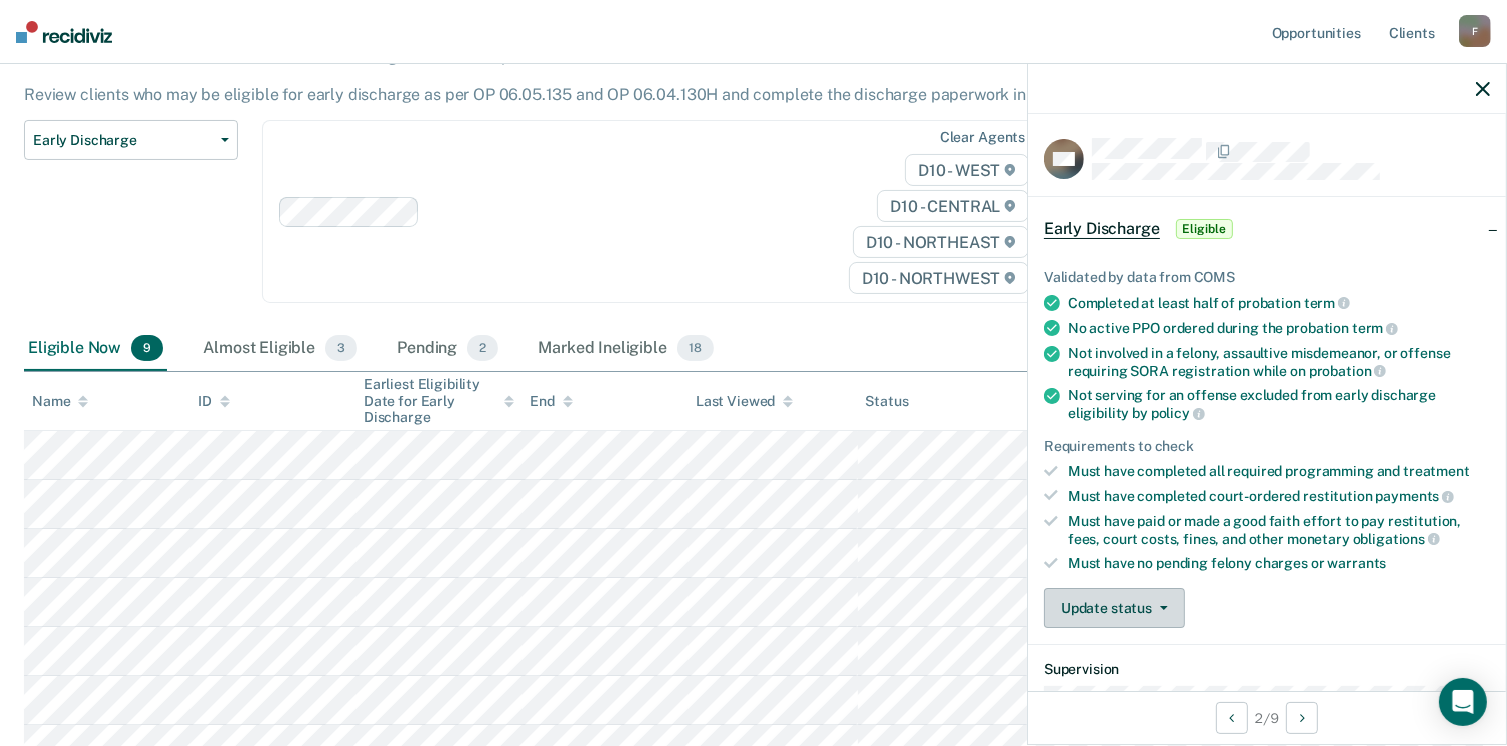 click on "Update status" at bounding box center (1114, 608) 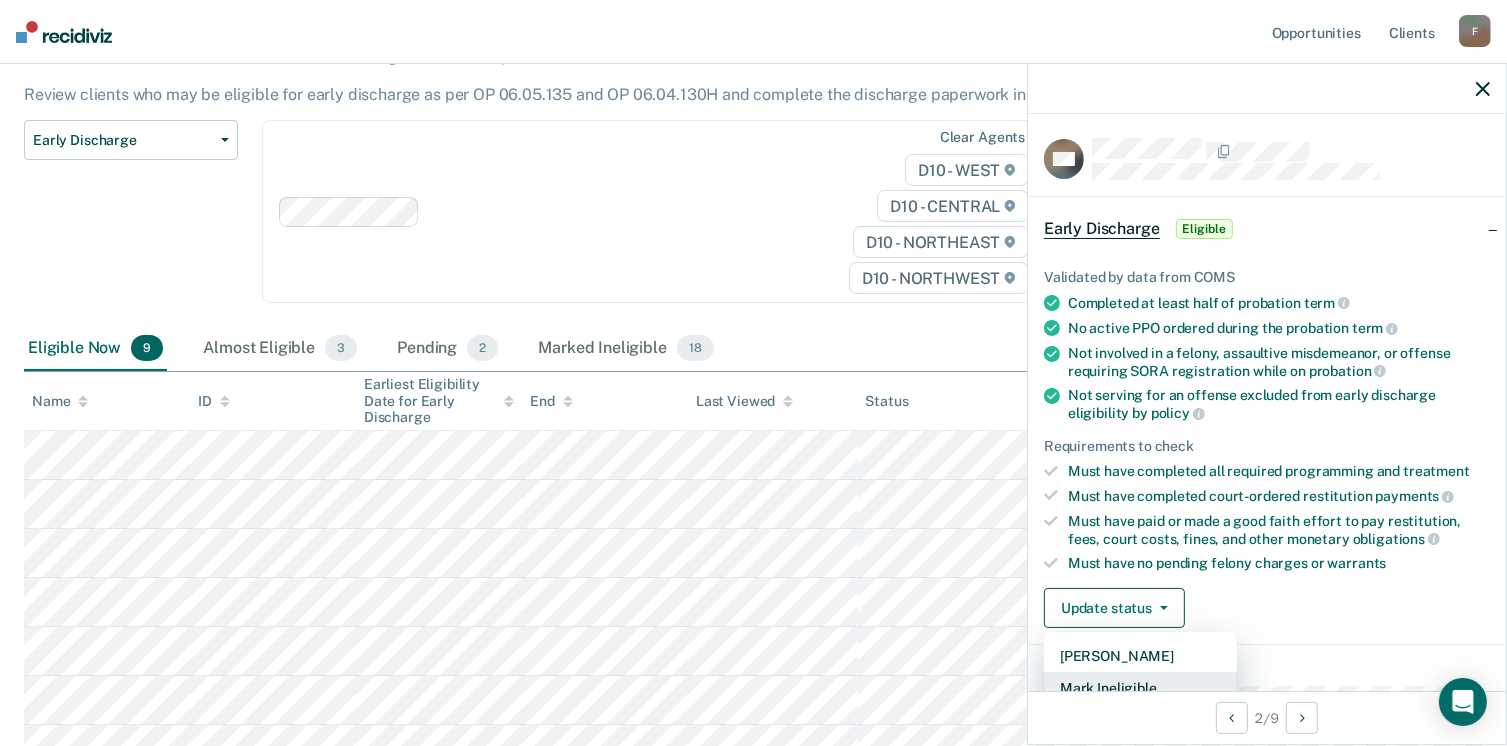 scroll, scrollTop: 5, scrollLeft: 0, axis: vertical 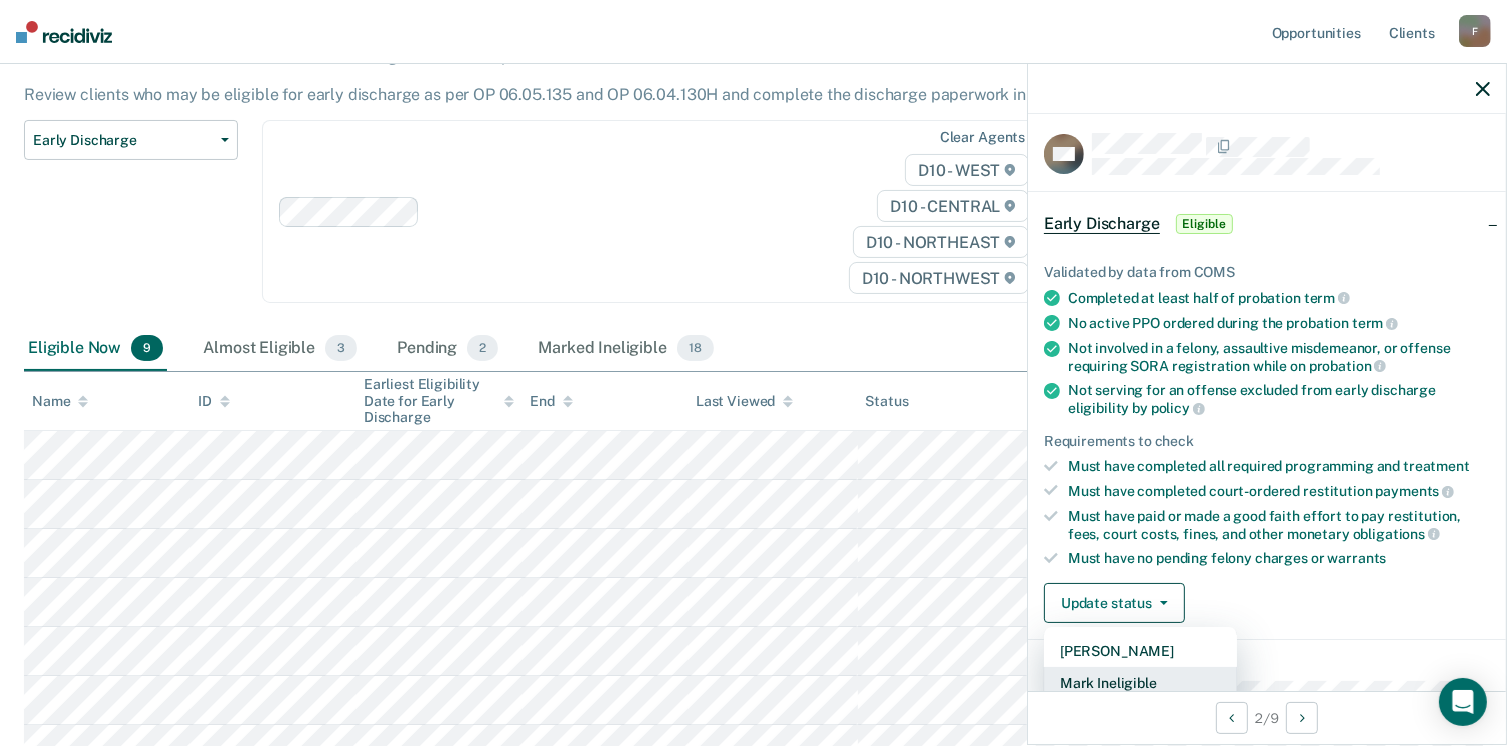click on "Mark Ineligible" at bounding box center (1140, 683) 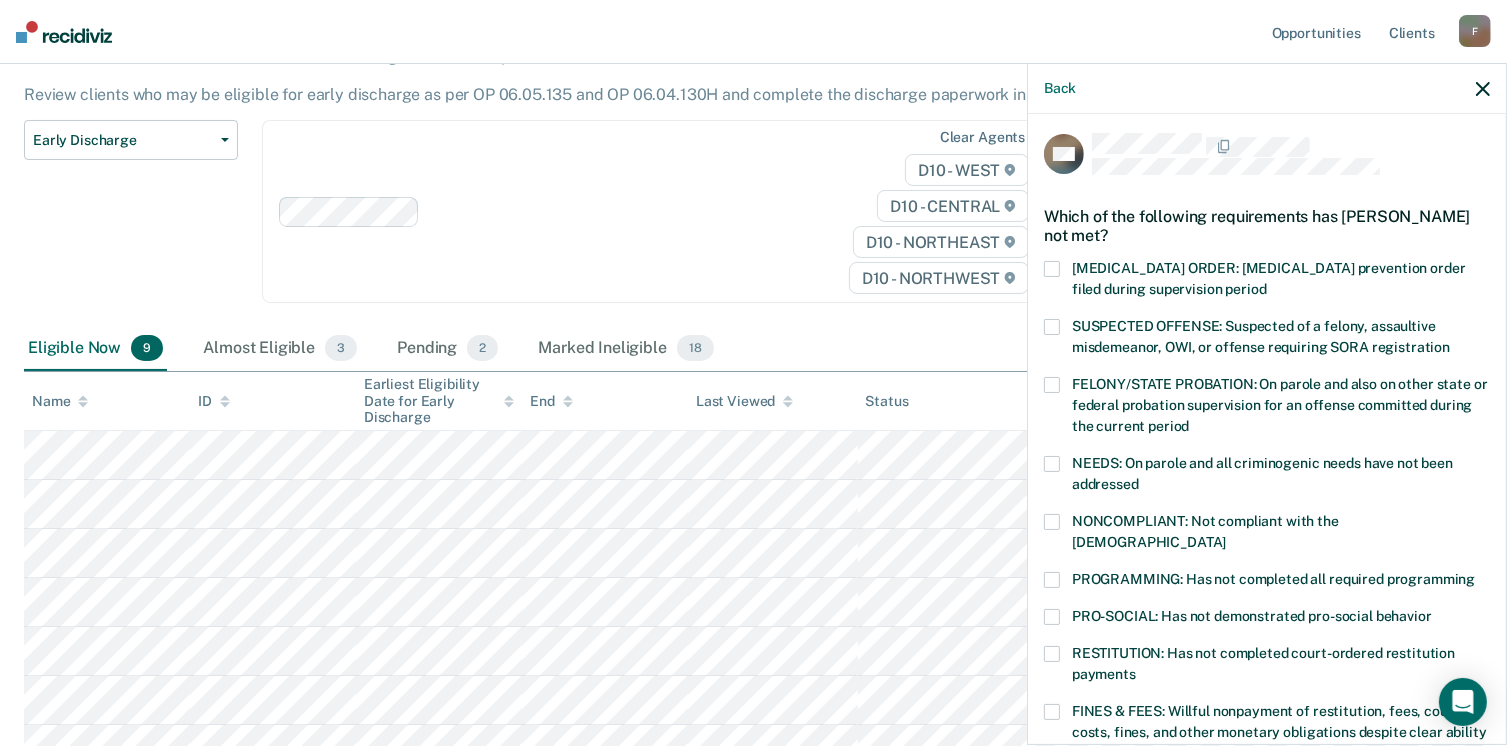 click on "PROGRAMMING: Has not completed all required programming" at bounding box center (1267, 582) 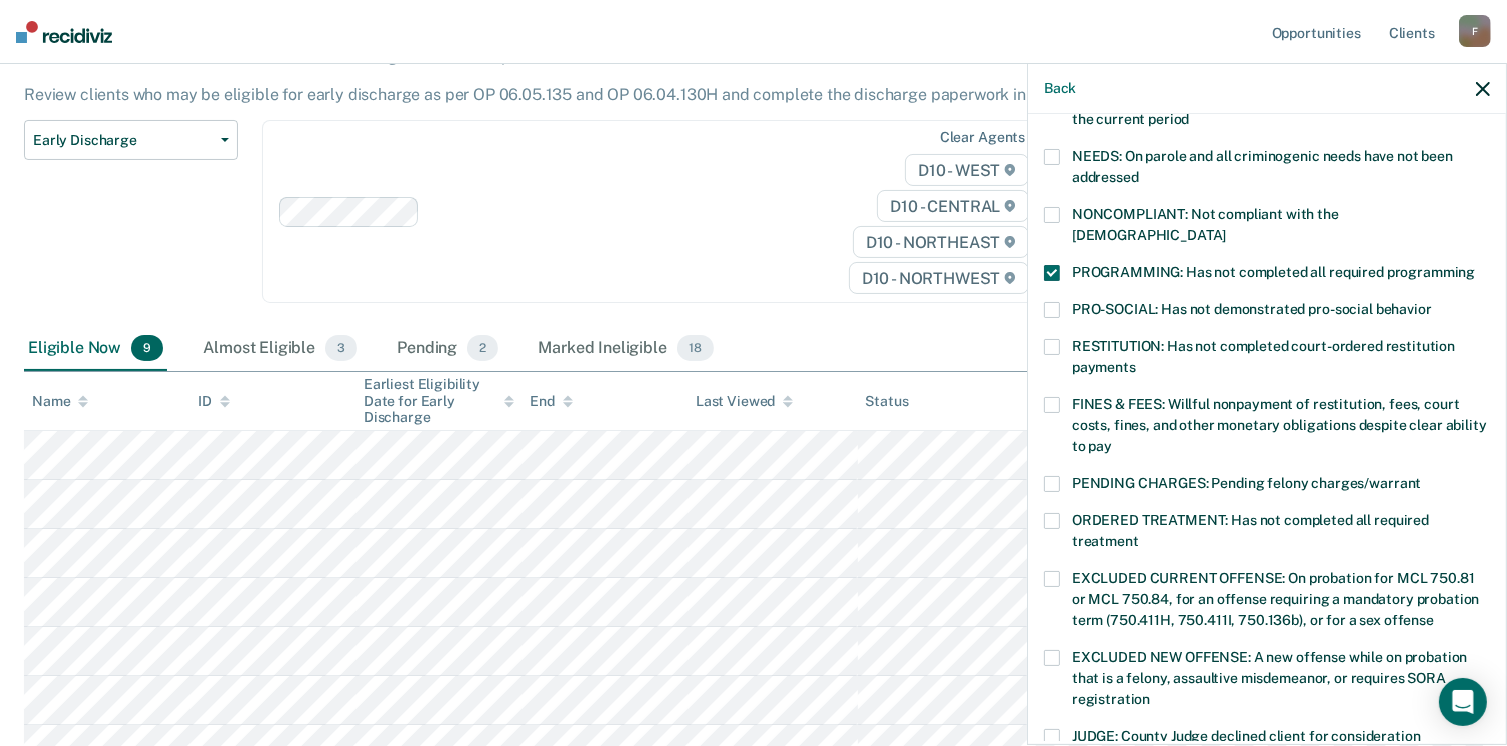 scroll, scrollTop: 428, scrollLeft: 0, axis: vertical 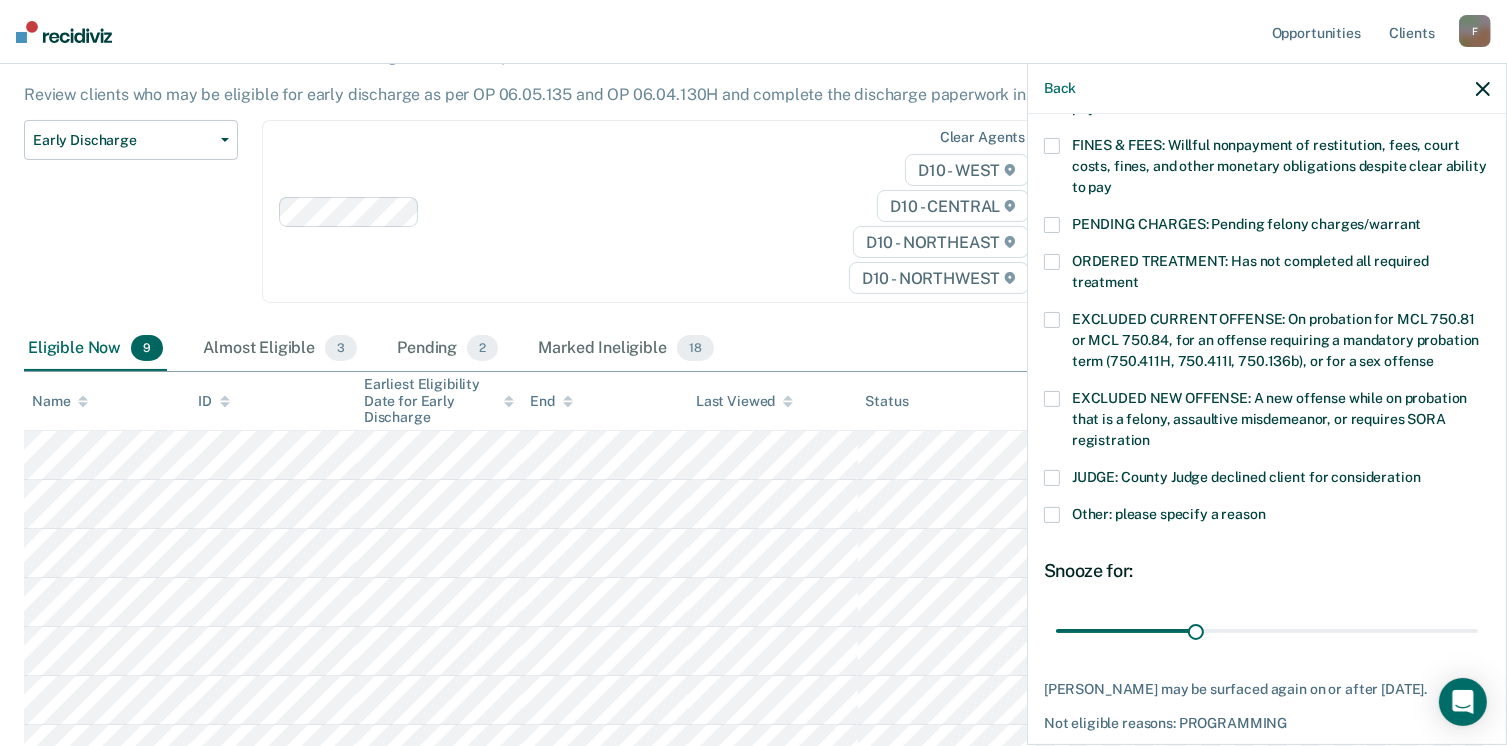 click on "Save" at bounding box center [1108, 767] 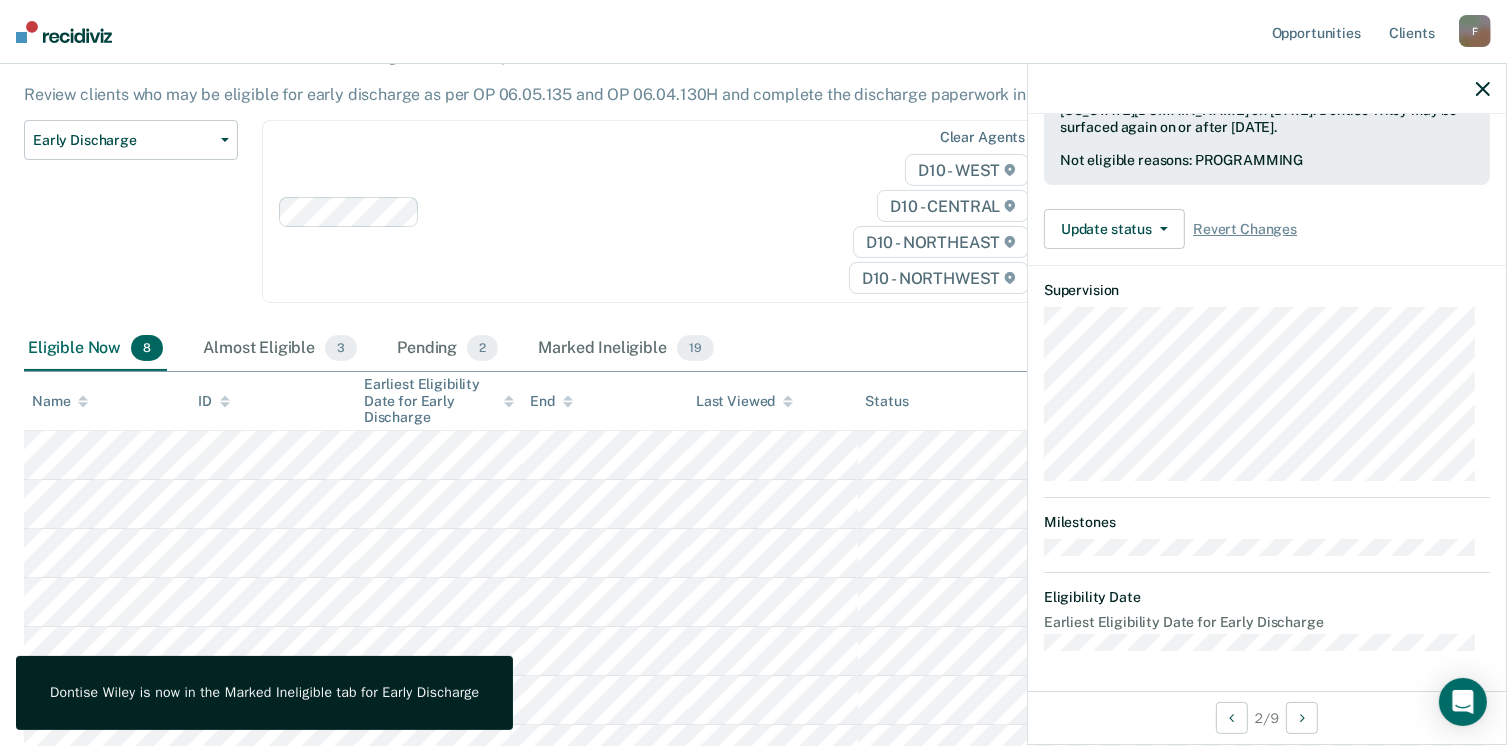 scroll, scrollTop: 519, scrollLeft: 0, axis: vertical 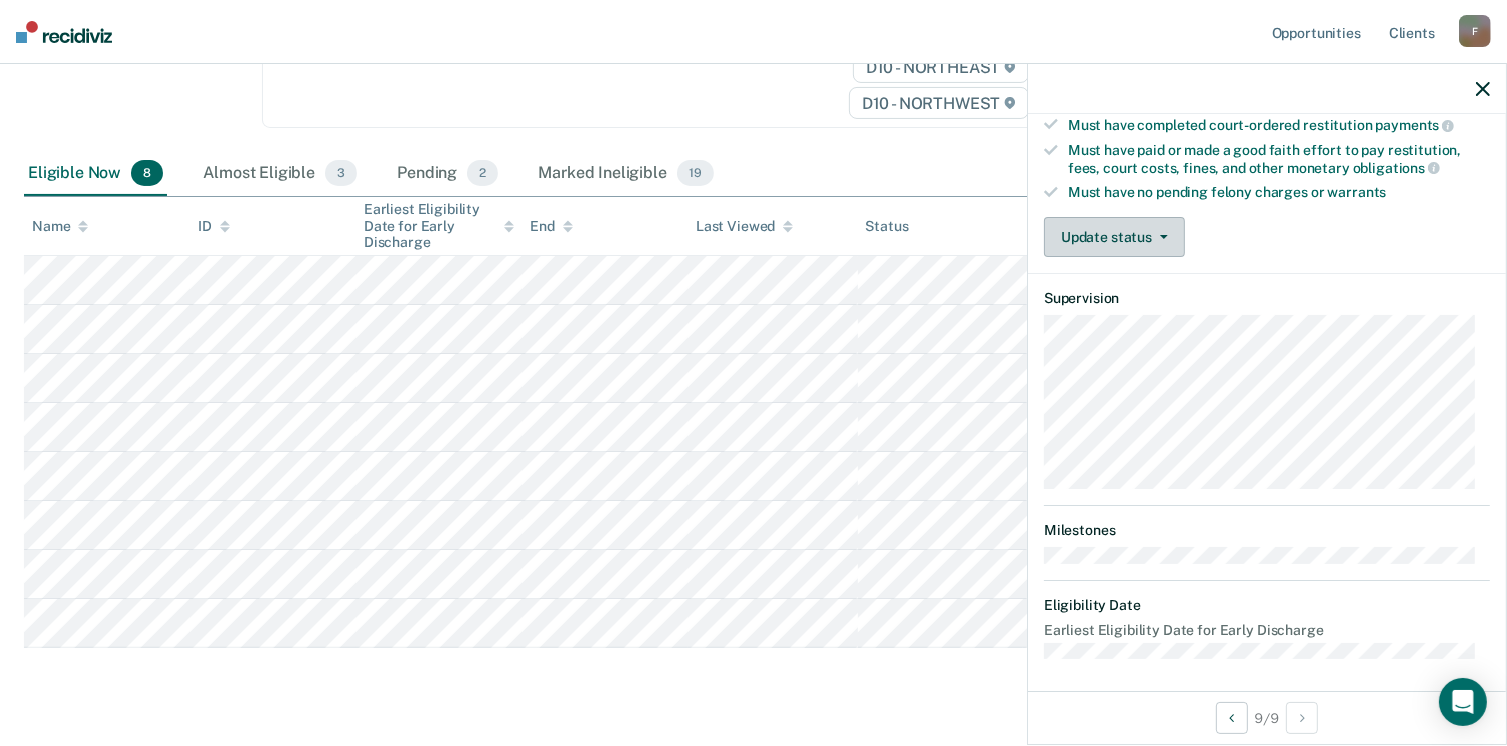 click on "Update status" at bounding box center (1114, 237) 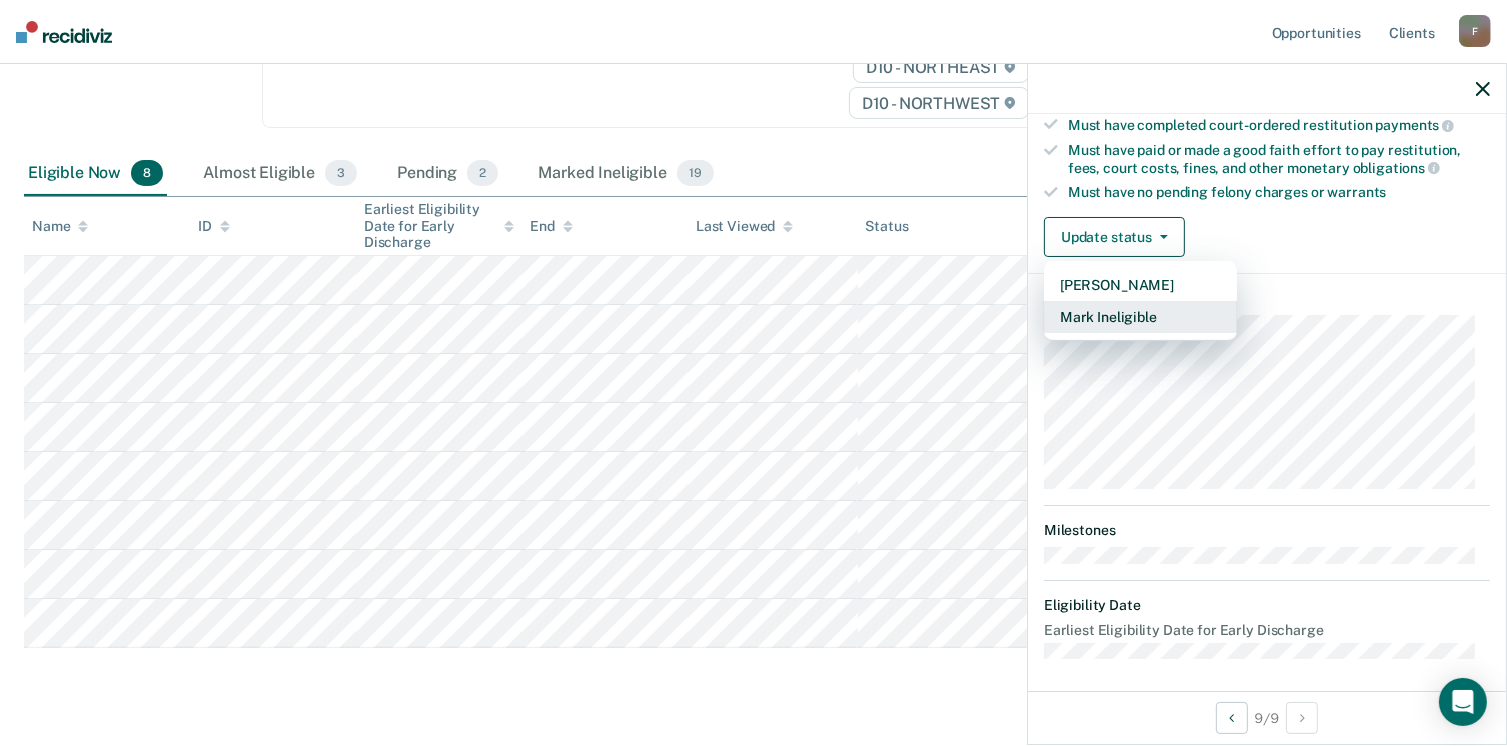 click on "Mark Ineligible" at bounding box center (1140, 317) 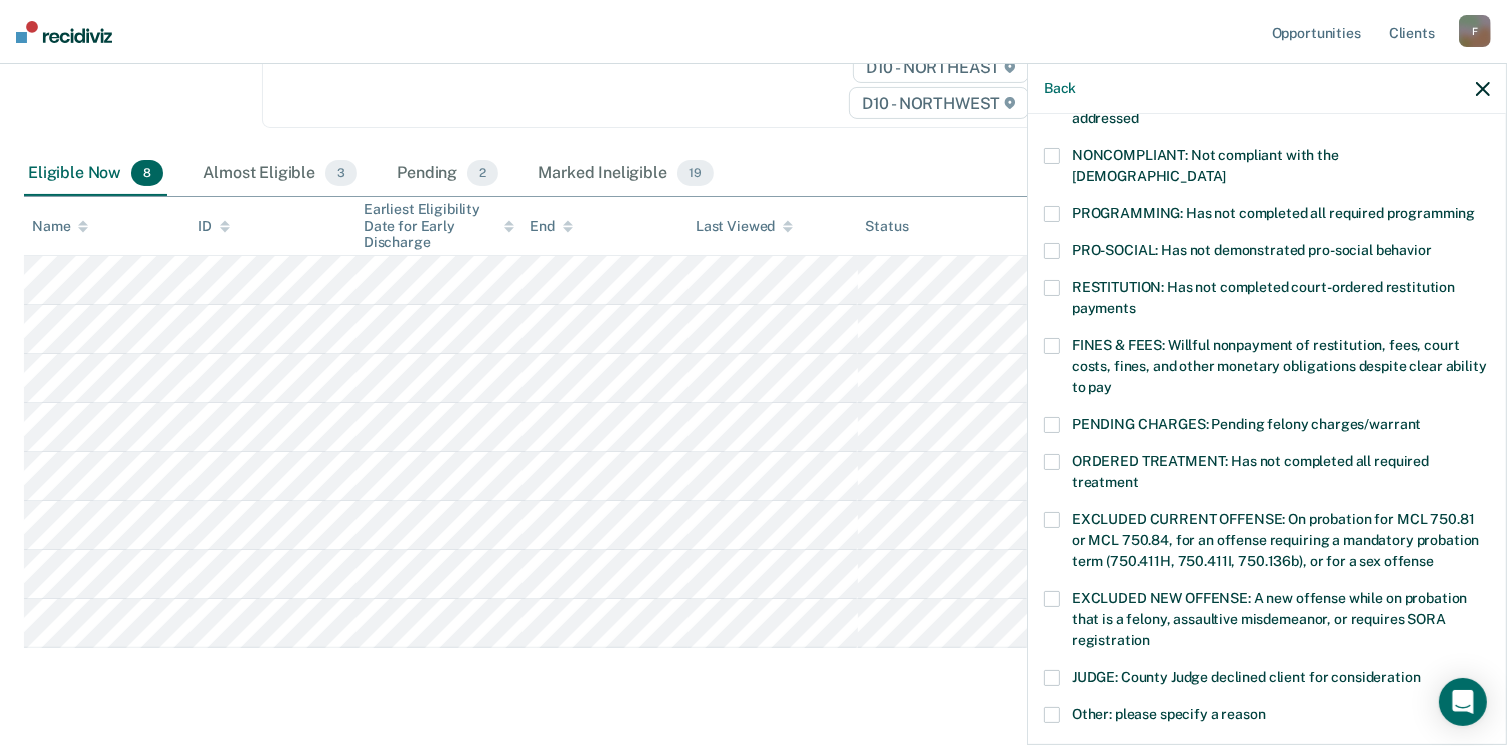 click at bounding box center [1052, 214] 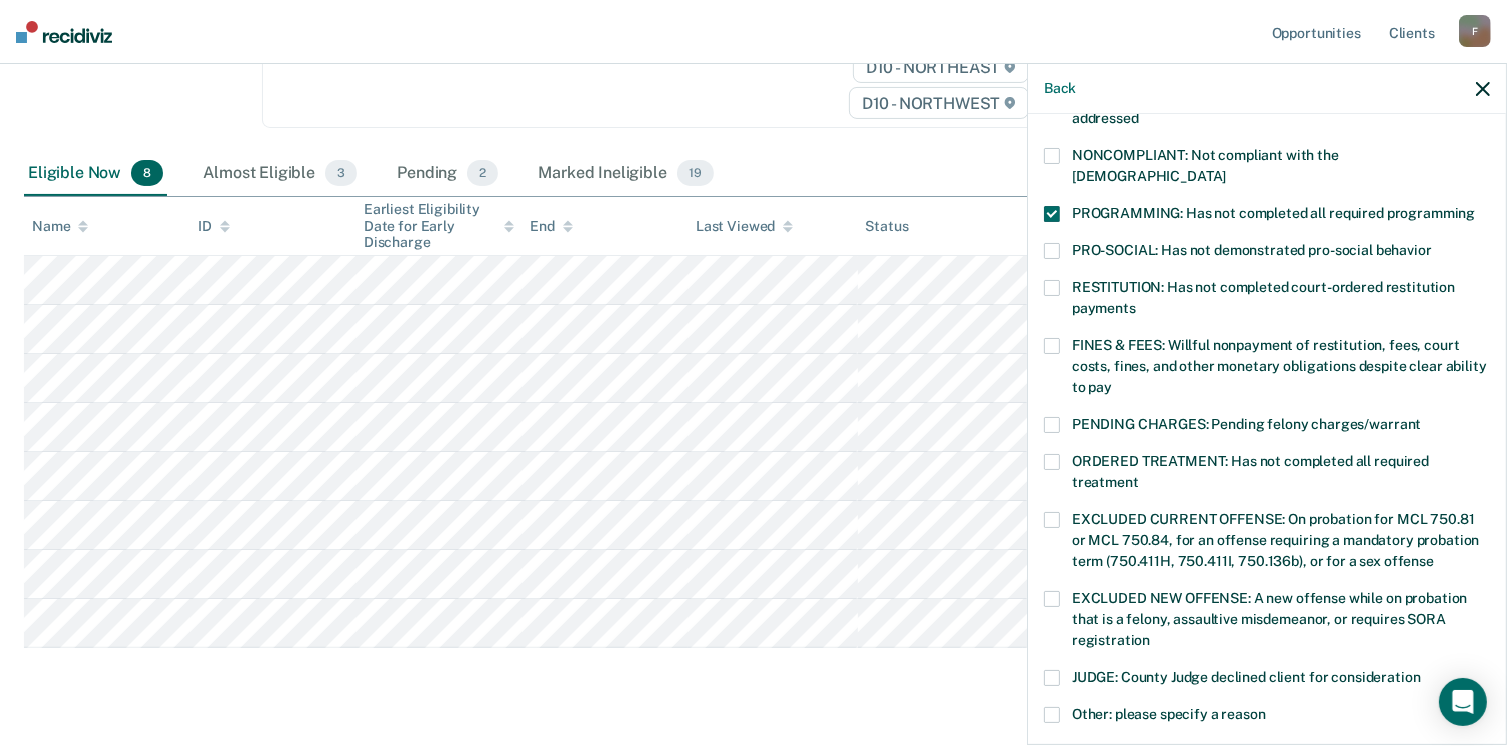 scroll, scrollTop: 647, scrollLeft: 0, axis: vertical 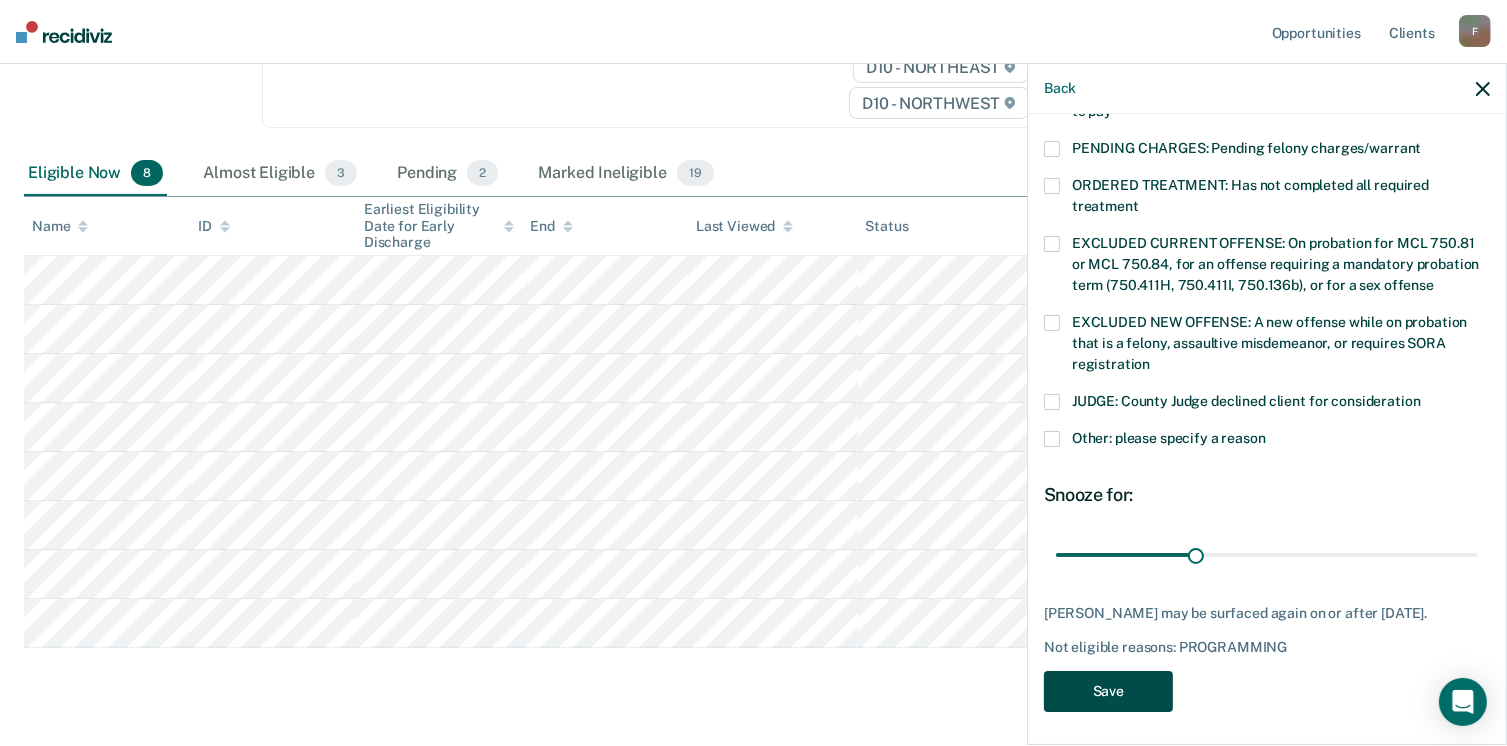 click on "Save" at bounding box center [1108, 691] 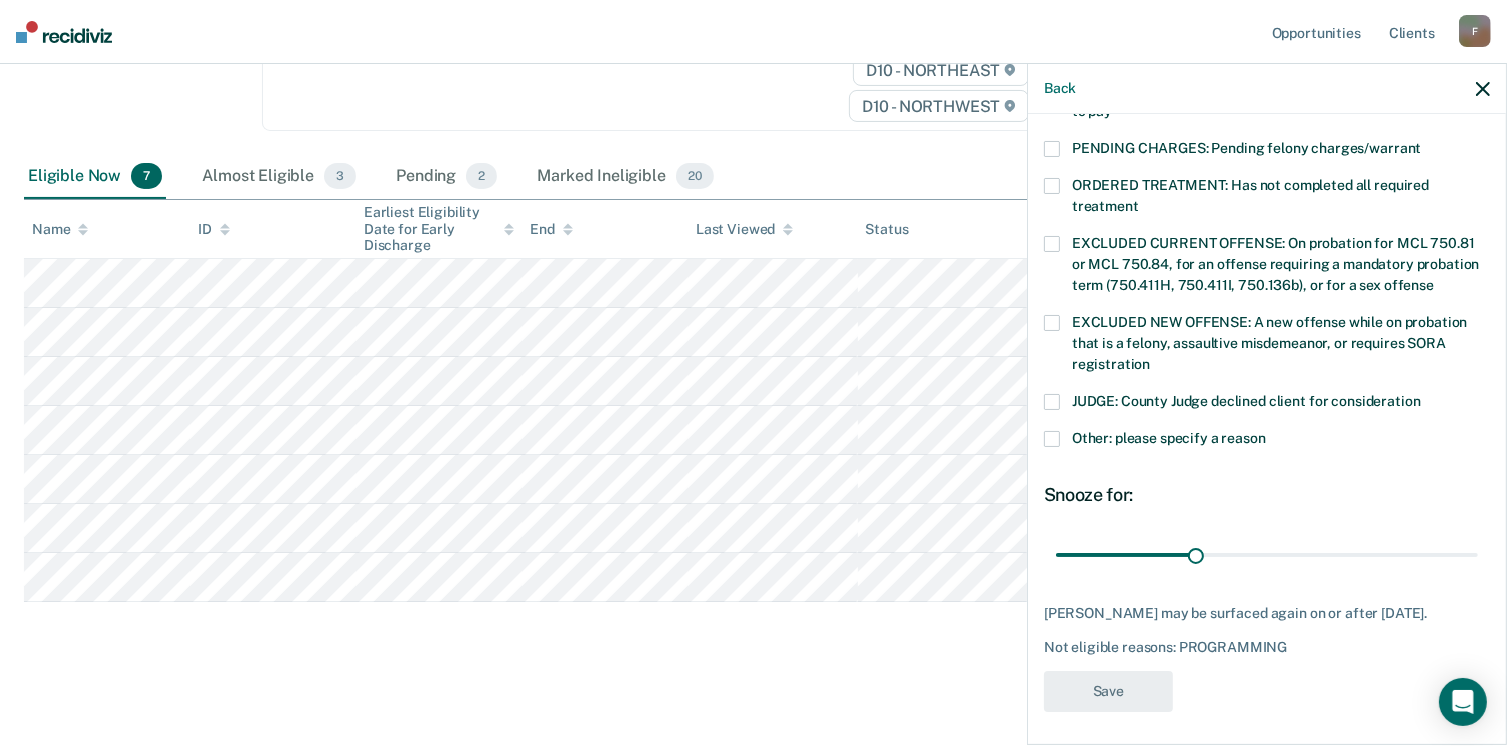 scroll, scrollTop: 336, scrollLeft: 0, axis: vertical 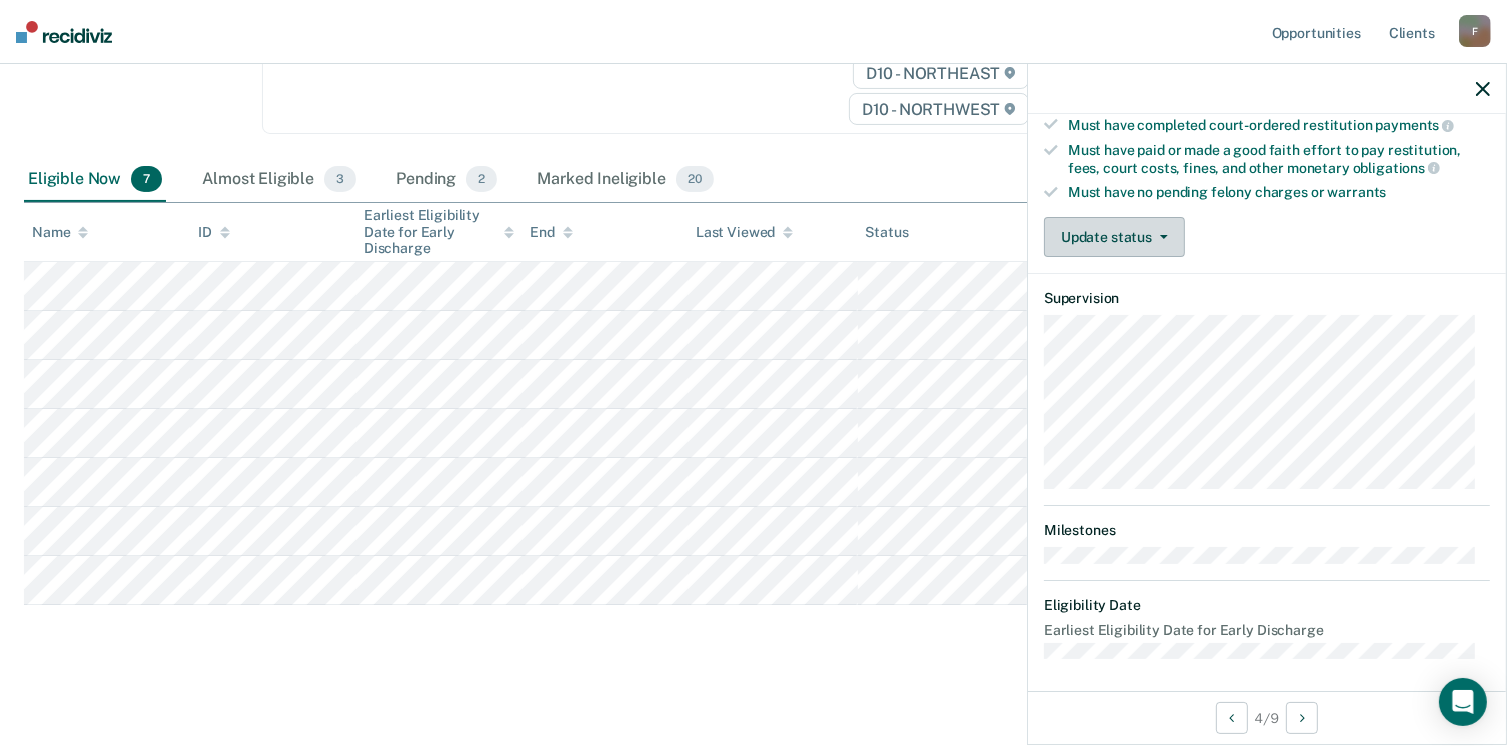 click on "Update status" at bounding box center (1114, 237) 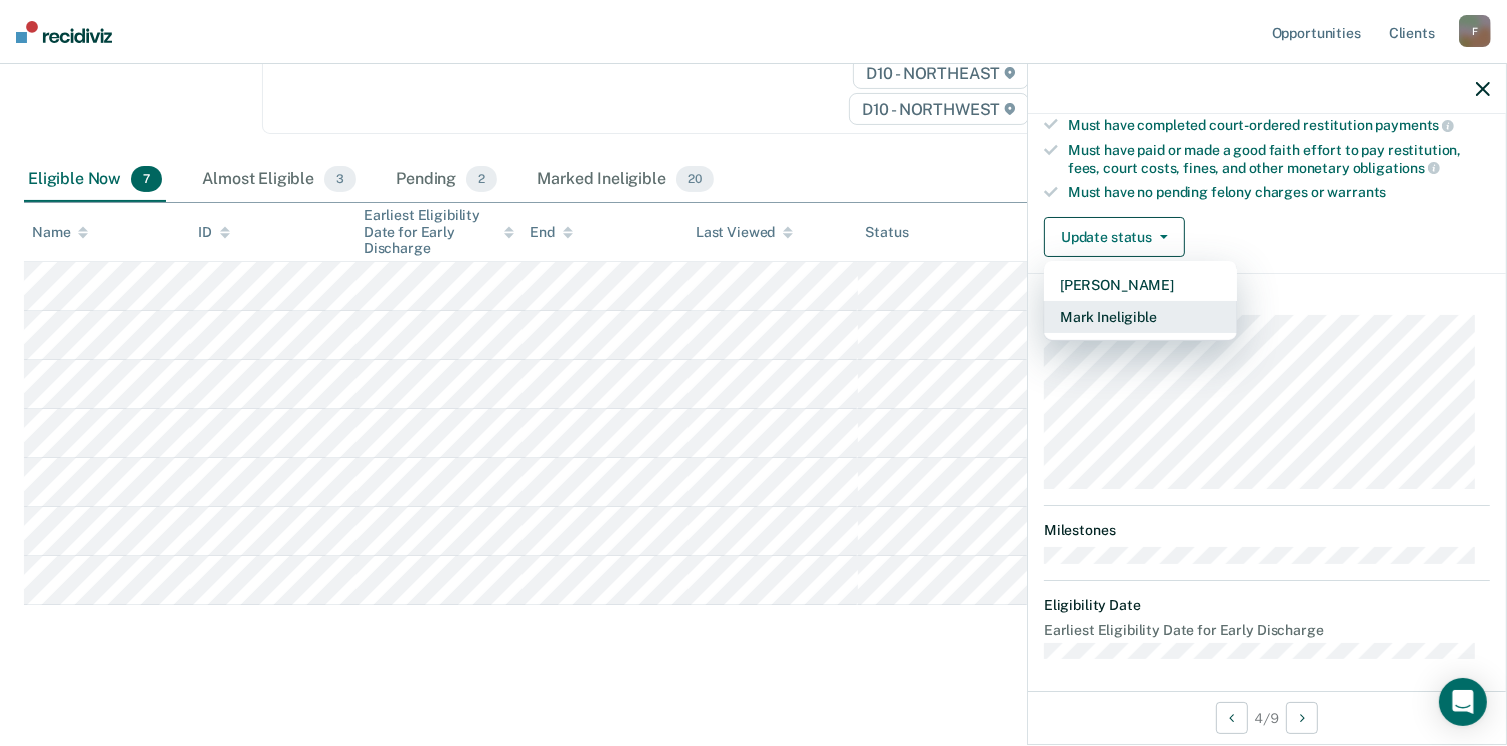 click on "Mark Ineligible" at bounding box center [1140, 317] 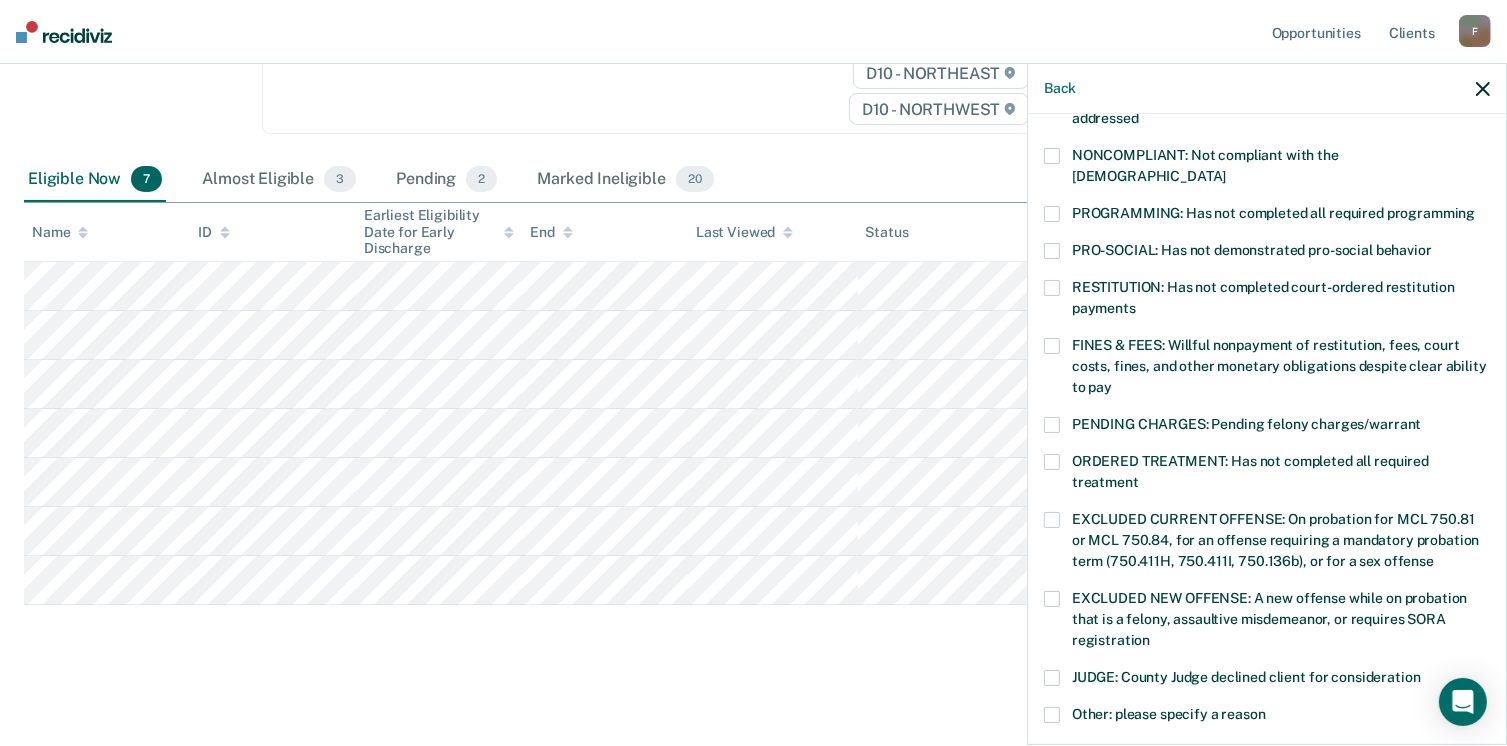 click at bounding box center [1052, 214] 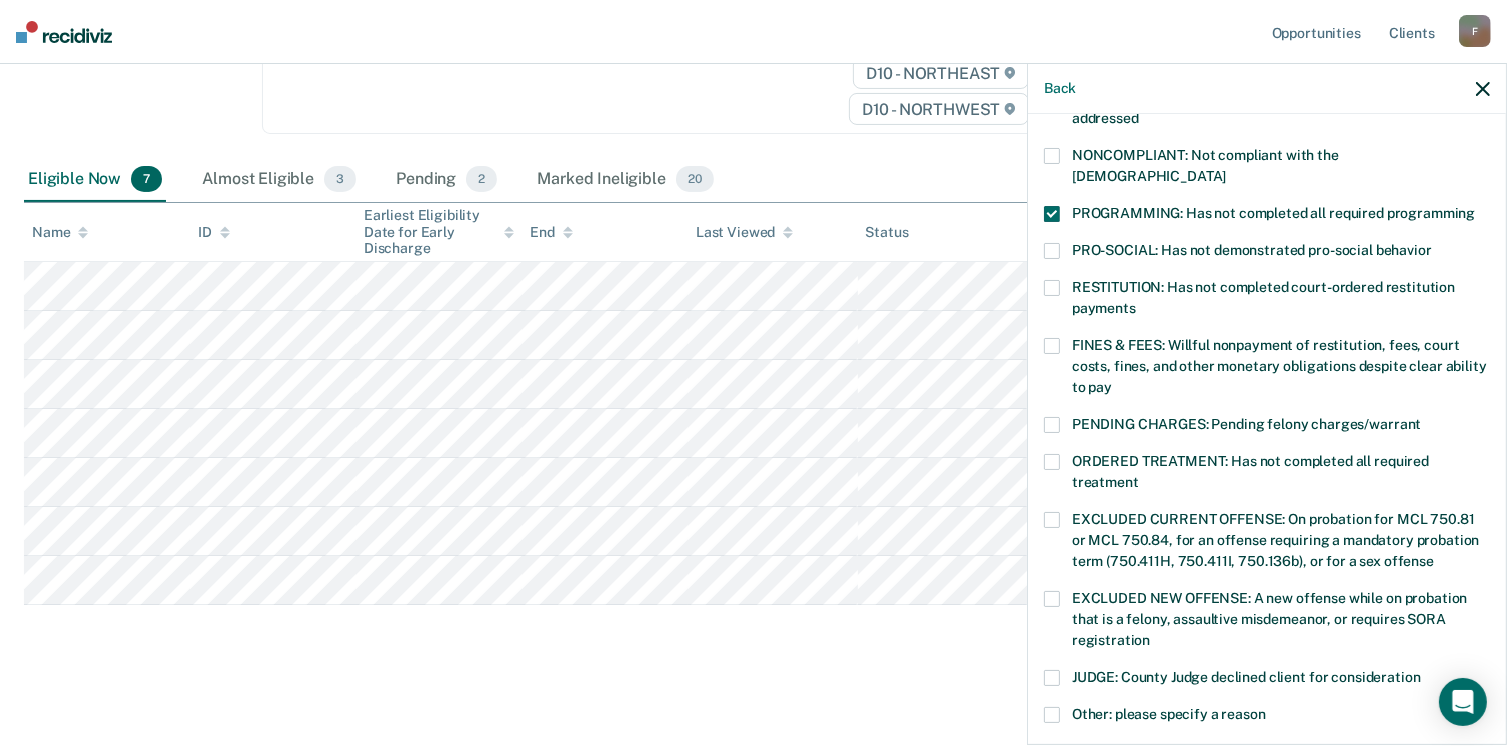 scroll, scrollTop: 630, scrollLeft: 0, axis: vertical 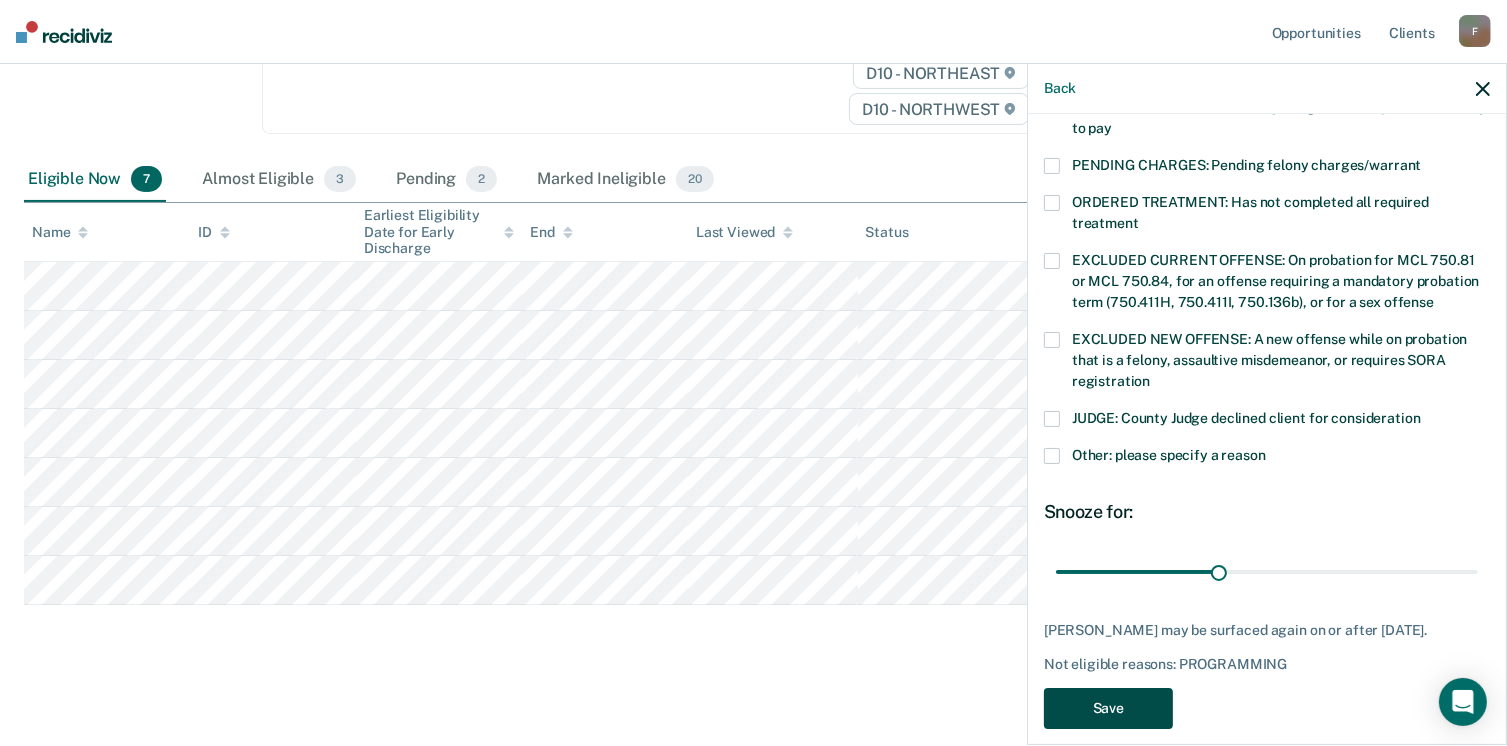 click on "Save" at bounding box center [1108, 708] 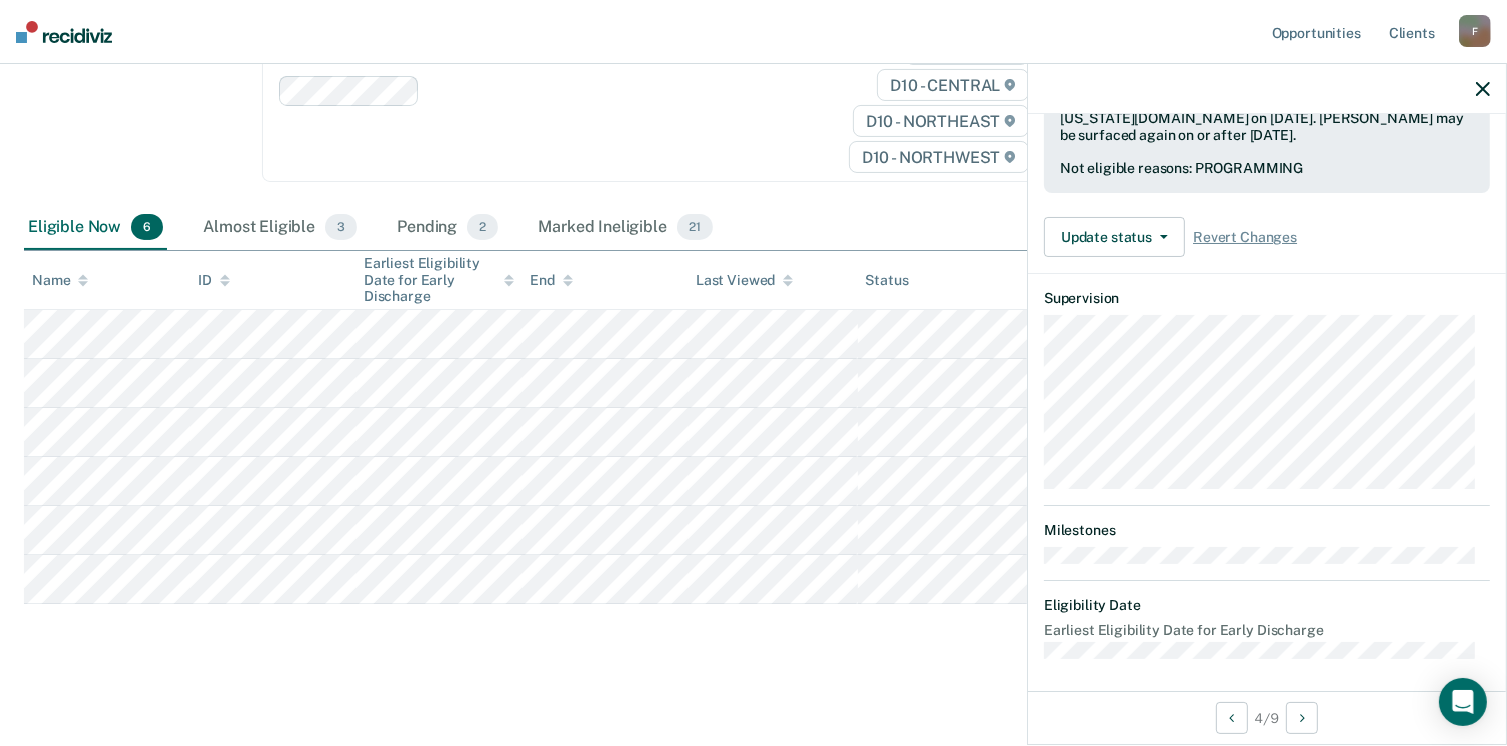 scroll, scrollTop: 371, scrollLeft: 0, axis: vertical 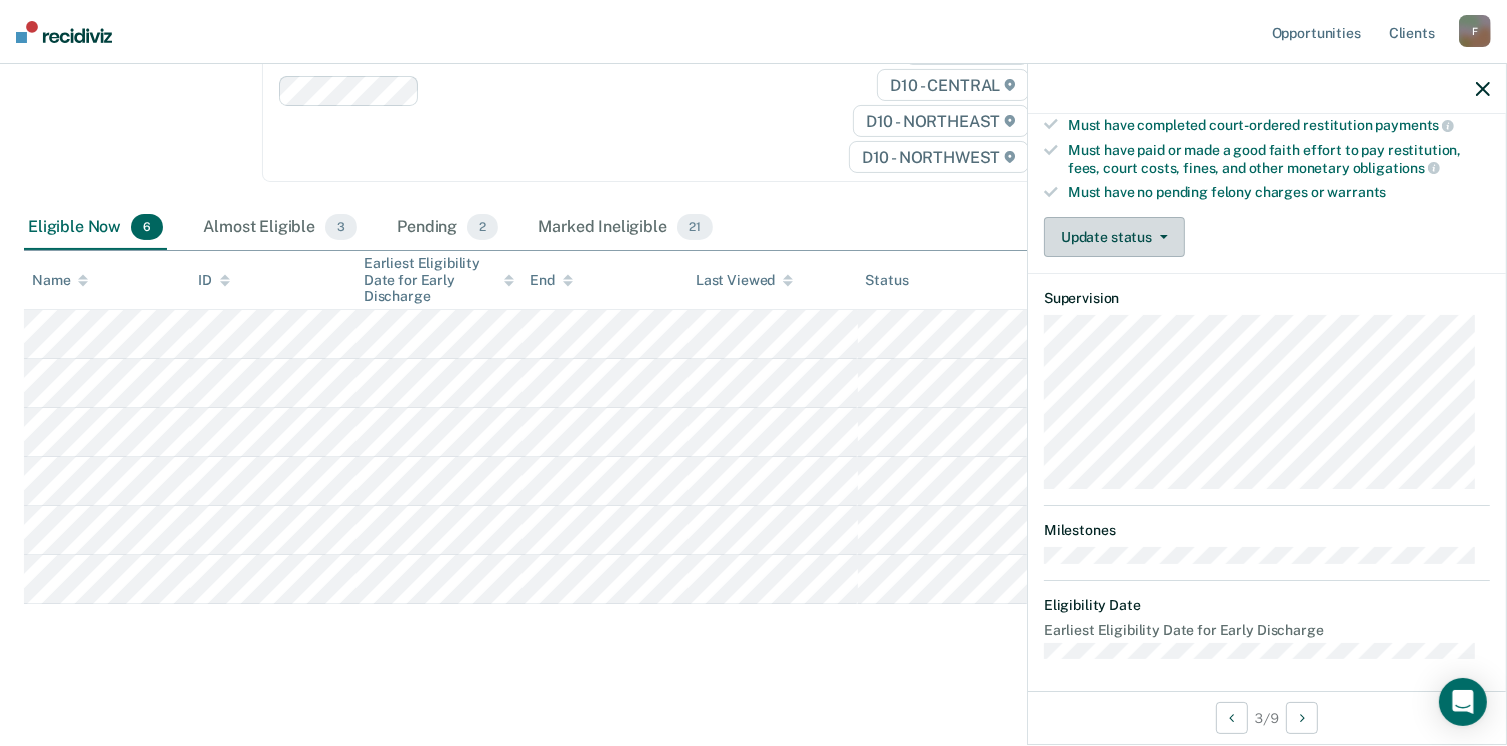 click at bounding box center [1160, 237] 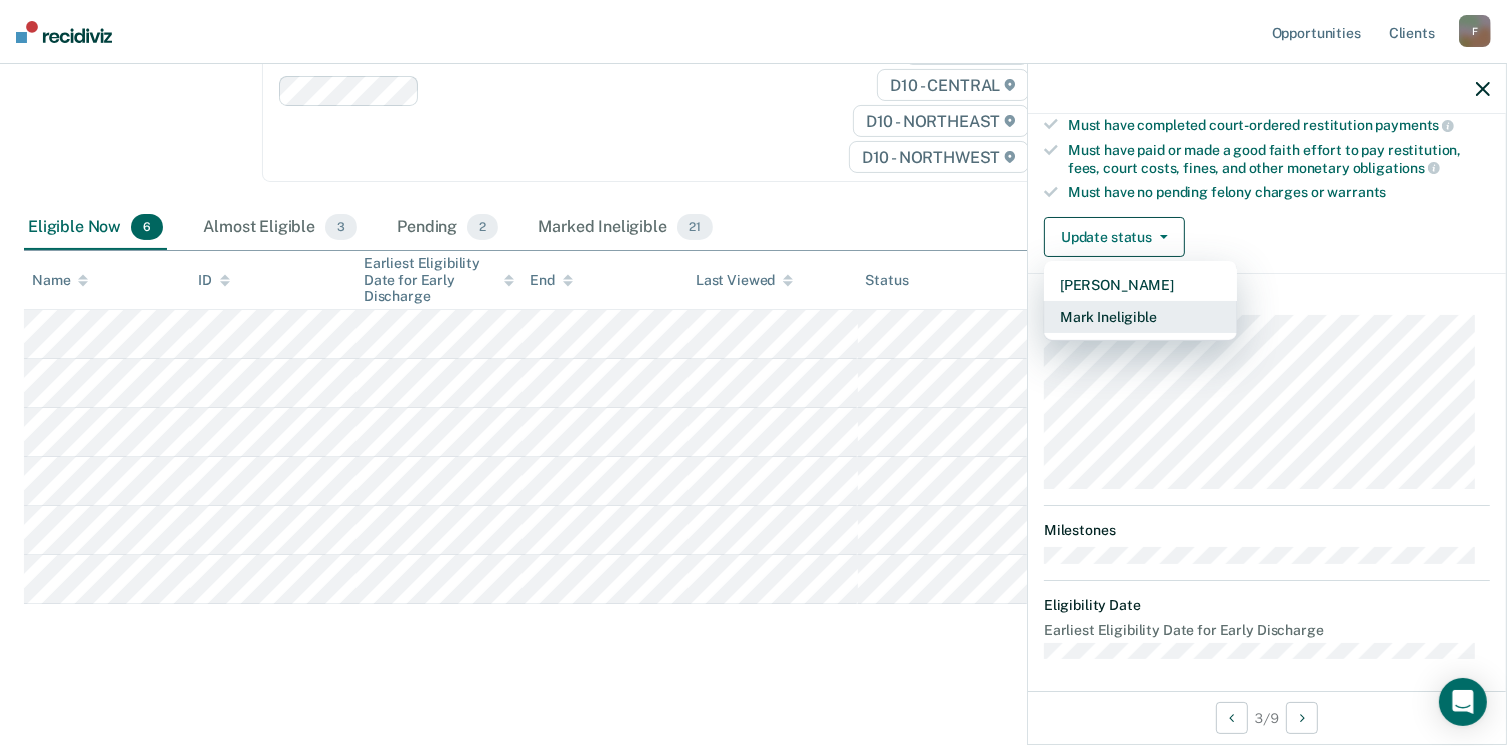 click on "Mark Ineligible" at bounding box center (1140, 317) 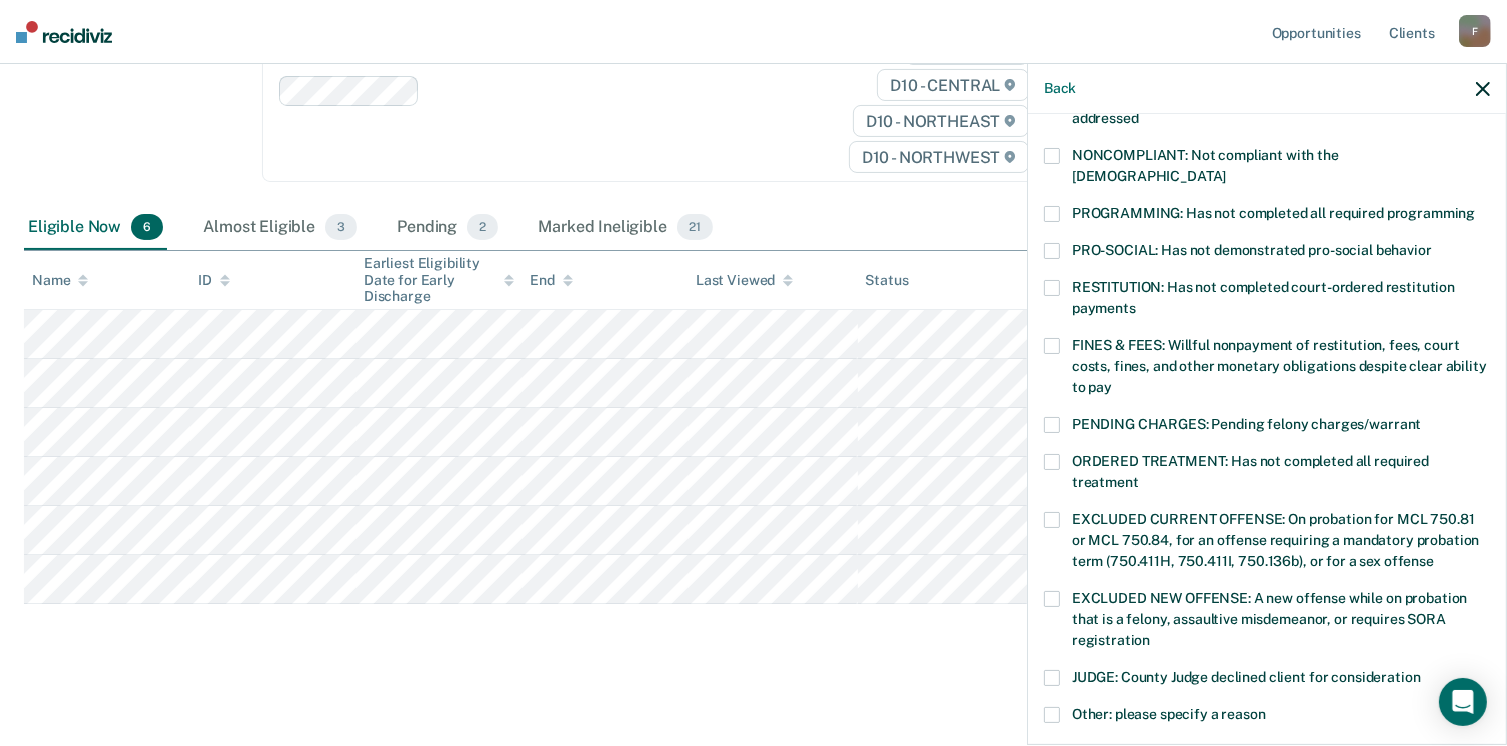click at bounding box center [1052, 214] 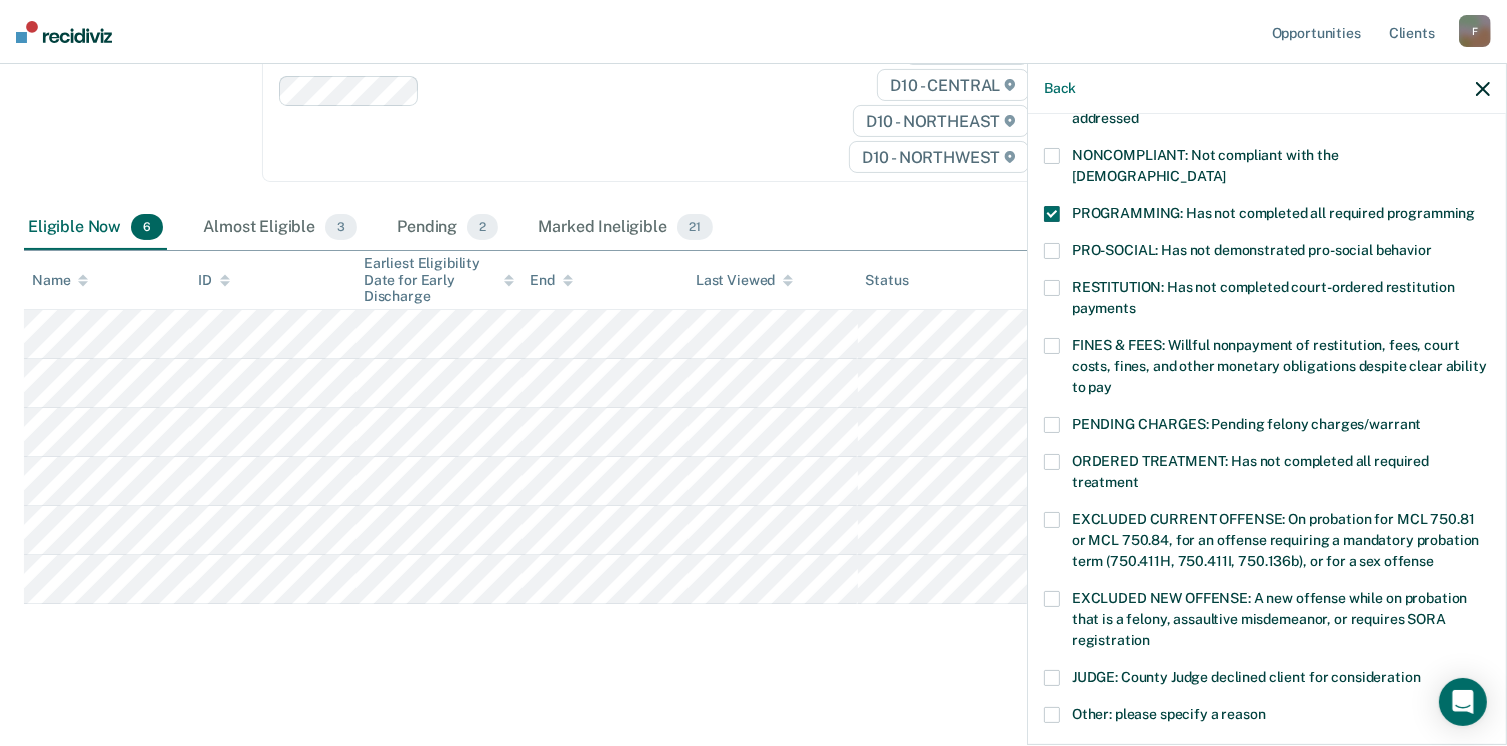 scroll, scrollTop: 604, scrollLeft: 0, axis: vertical 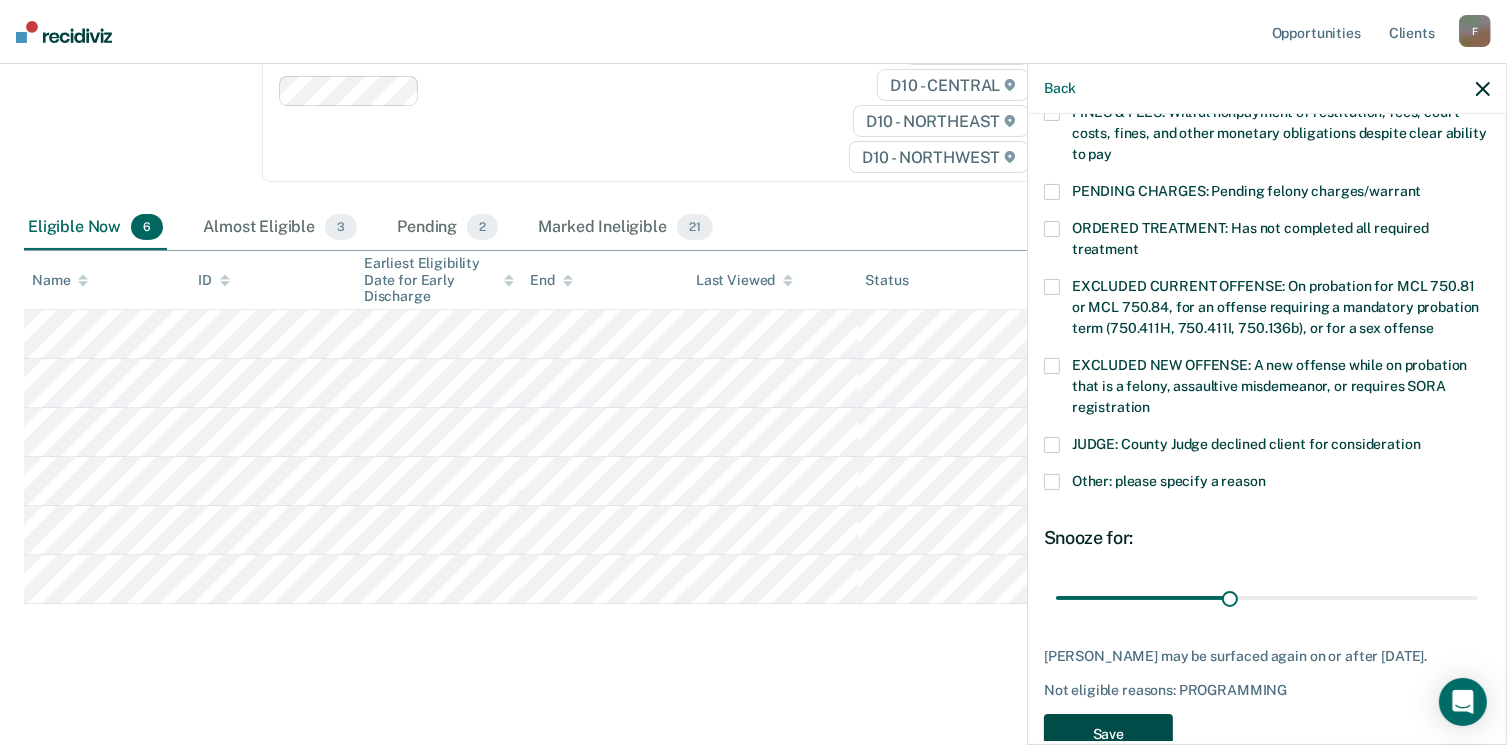 click on "Save" at bounding box center [1108, 734] 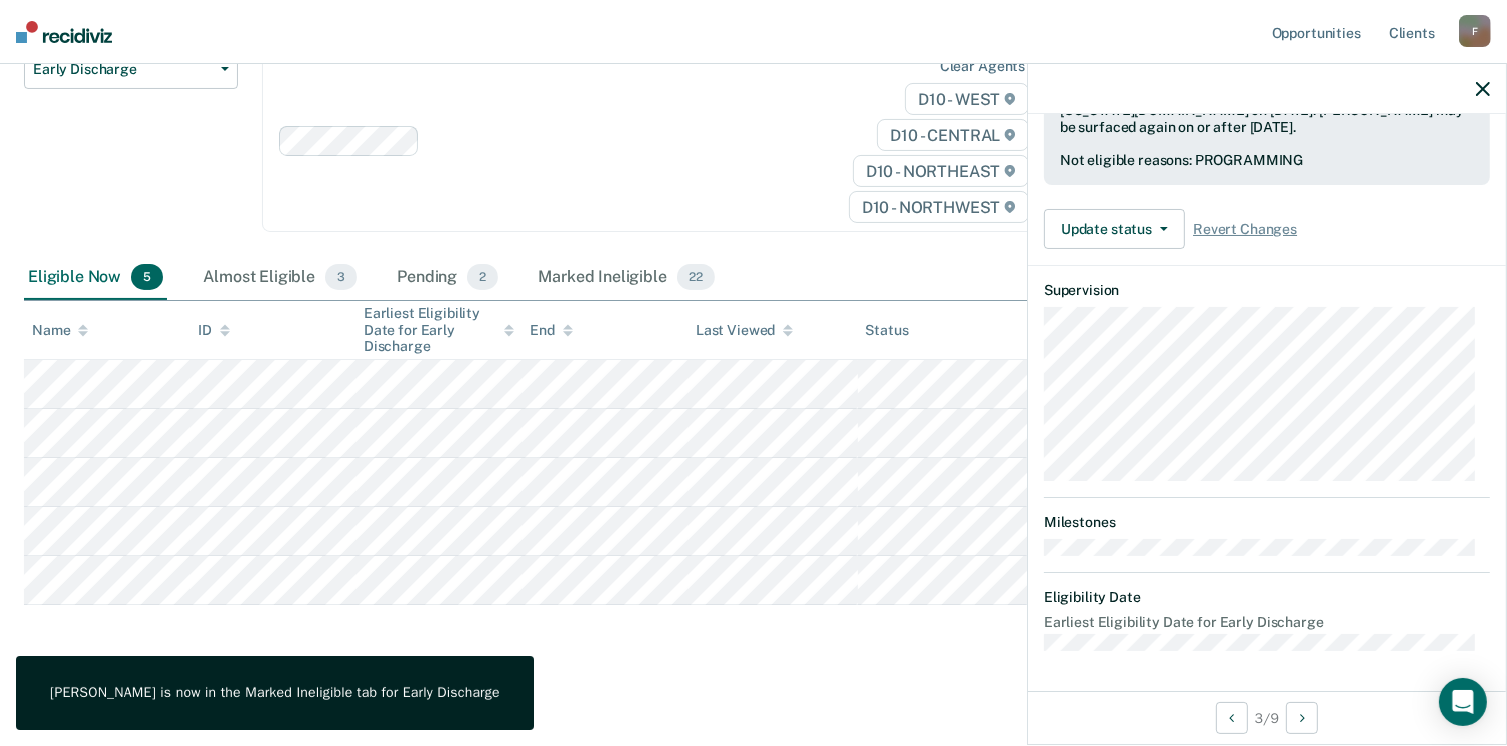 scroll, scrollTop: 519, scrollLeft: 0, axis: vertical 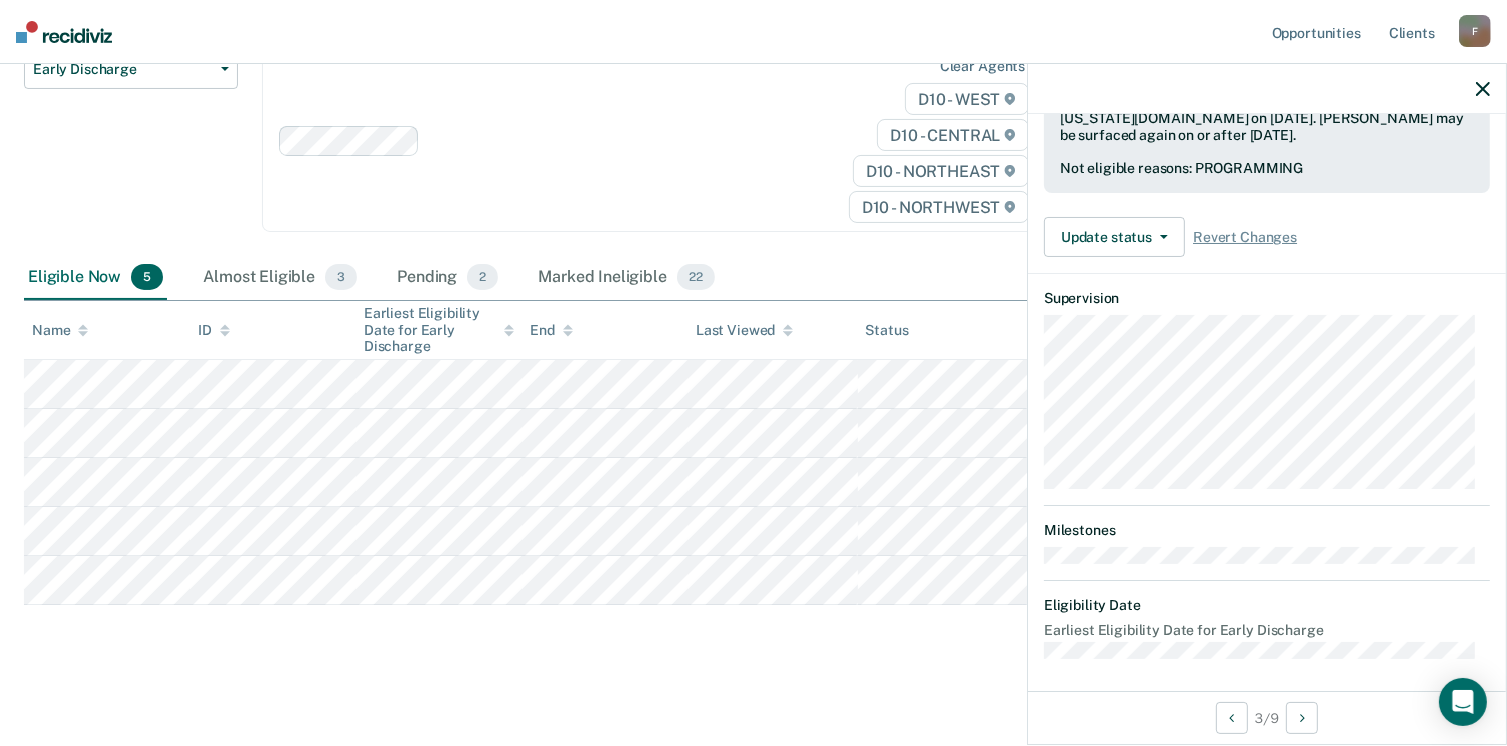 click at bounding box center (753, 482) 